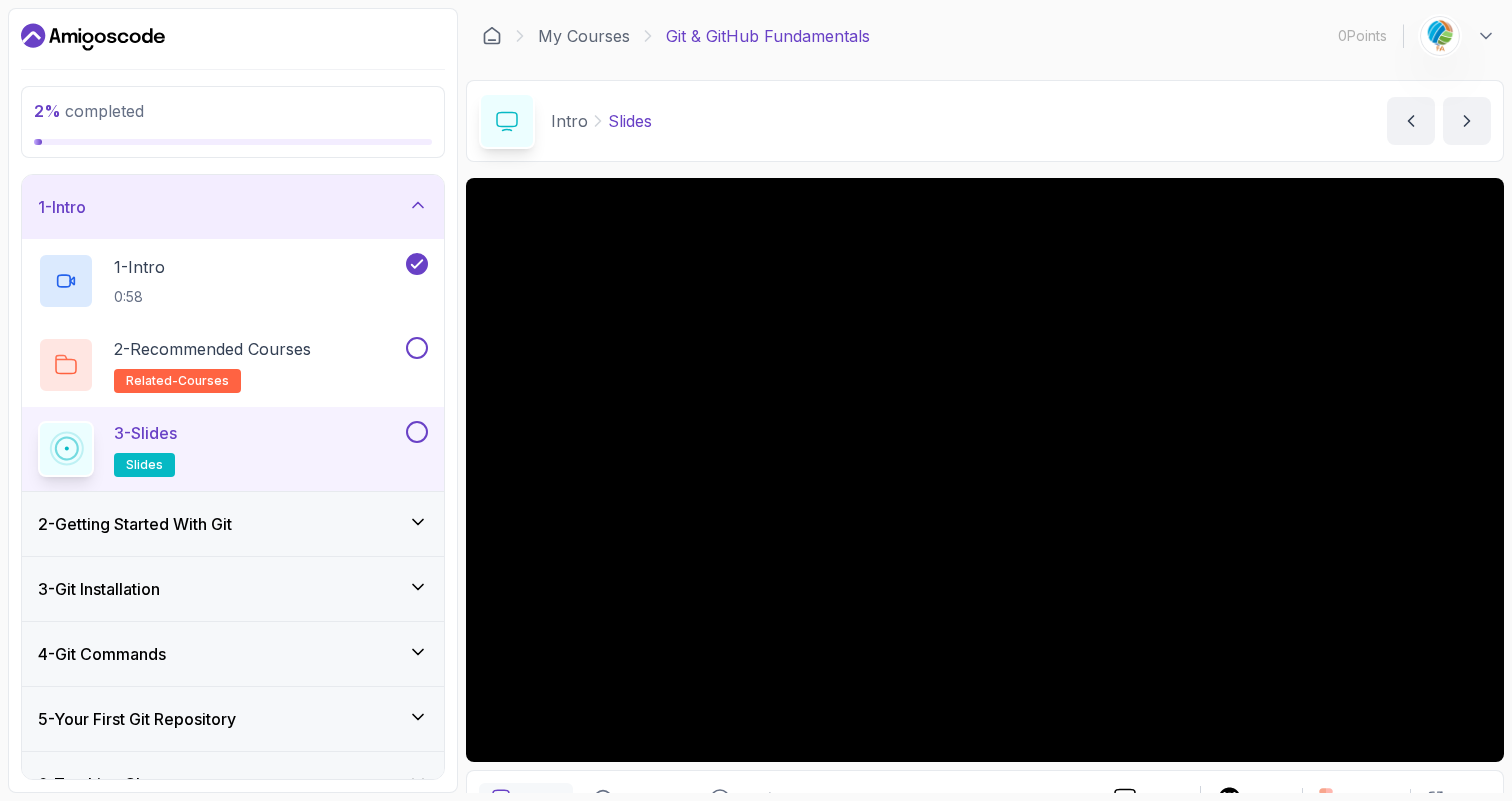 scroll, scrollTop: 0, scrollLeft: 0, axis: both 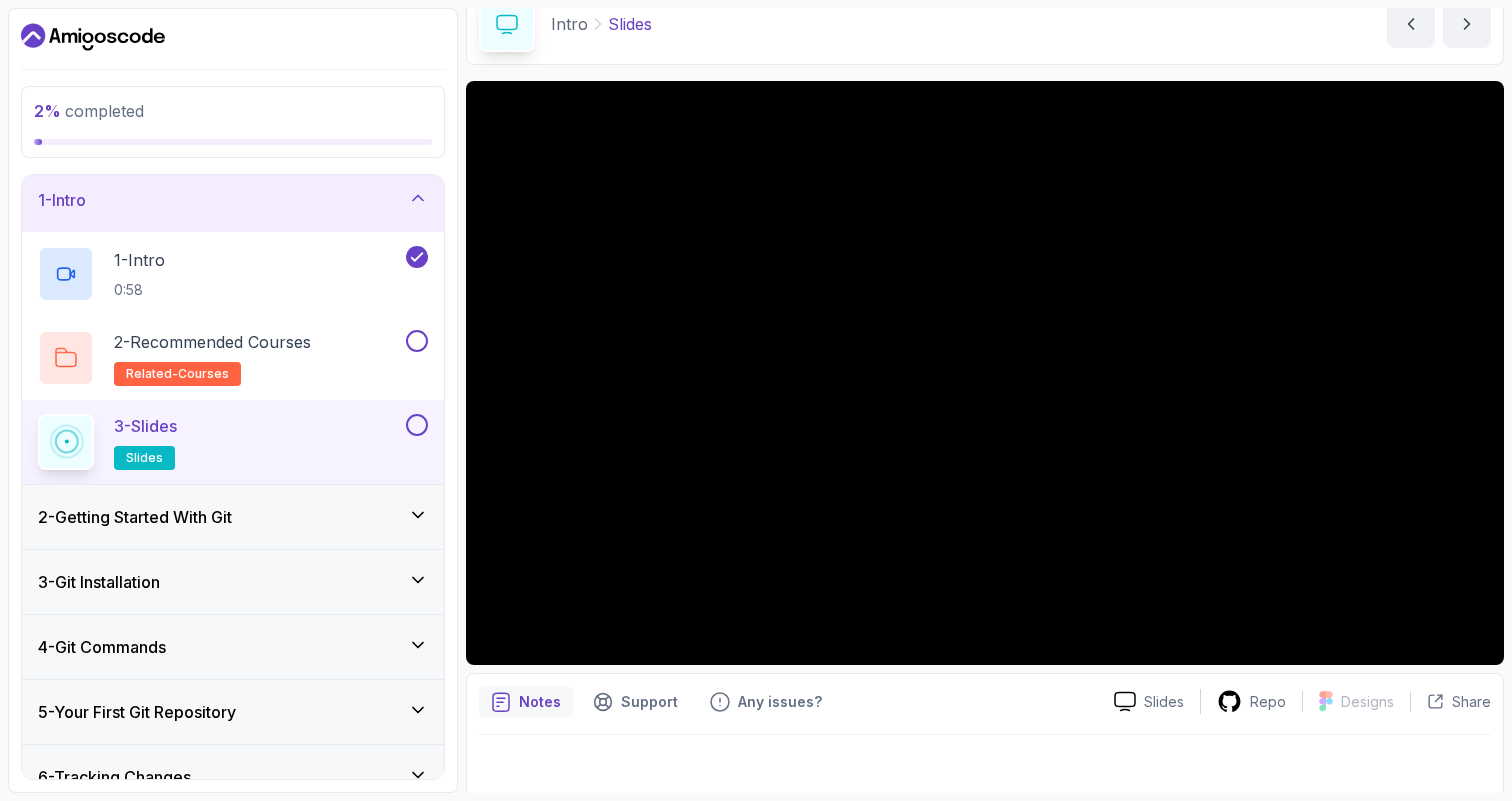 click on "2 % completed 1  -  Intro 1  -  Intro 0:58 2  -  Recommended Courses related-courses 3  -  Slides slides 2  -  Getting Started With Git 3  -  Git Installation 4  -  Git Commands 5  -  Your First Git Repository 6  -  Tracking Changes 7  -  Remote Repositories 8  -  Exercise 9  -  Outro My Courses Git & GitHub Fundamentals 0  Points 1 2 - Intro  2 % completed Intro Slides Slides by  nelson Slides Repo Designs Design not available Share Notes Support Any issues? Slides Repo Designs Design not available Share" at bounding box center (756, 400) 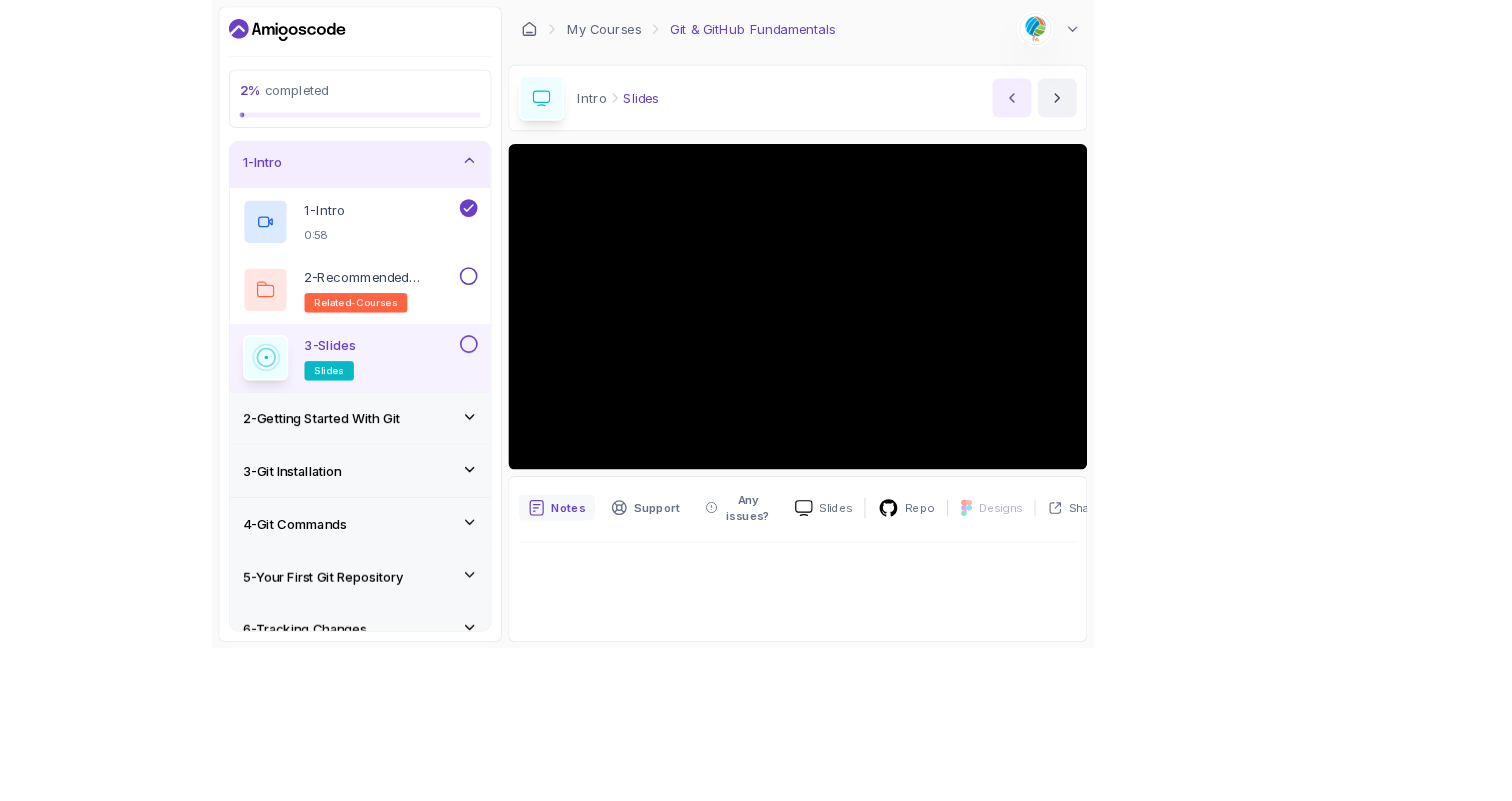 scroll, scrollTop: 0, scrollLeft: 0, axis: both 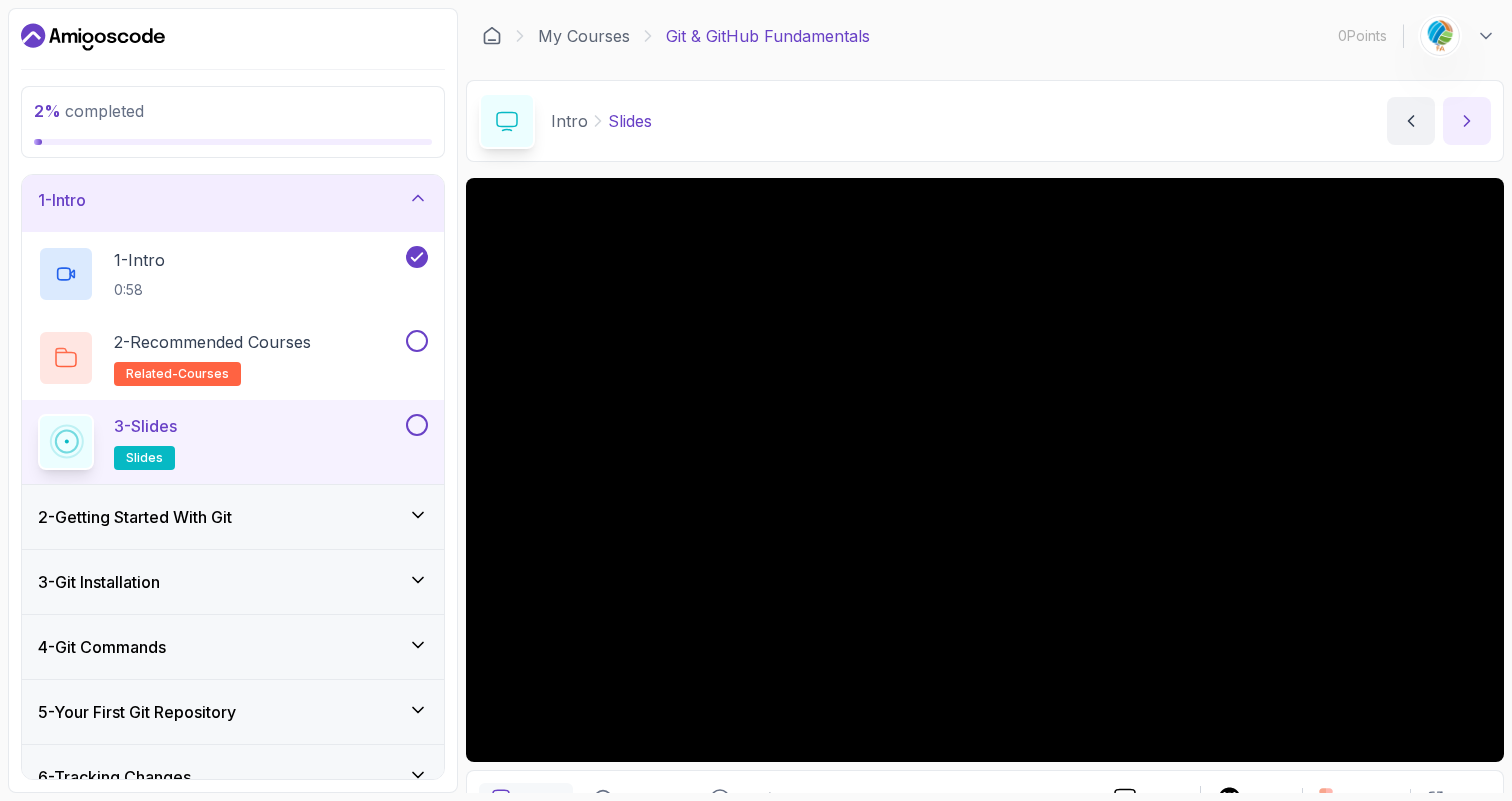 click 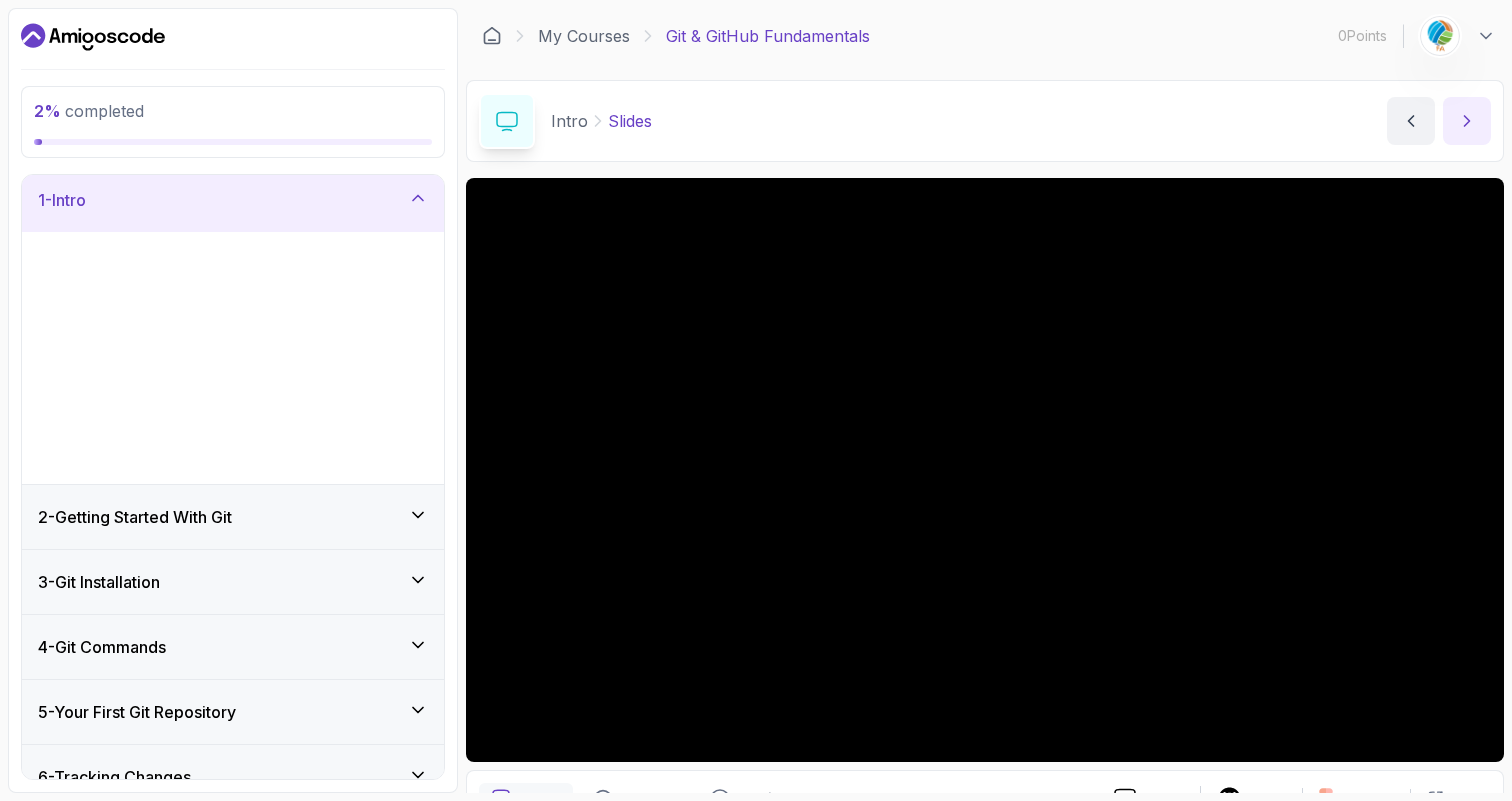 scroll, scrollTop: 0, scrollLeft: 0, axis: both 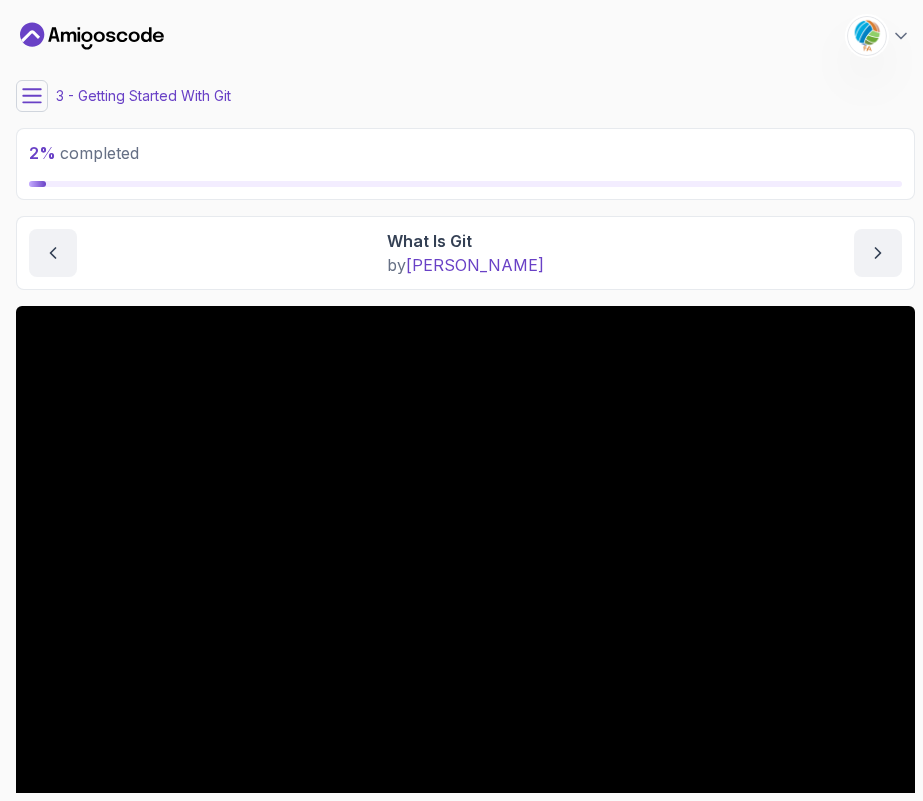 click at bounding box center (32, 96) 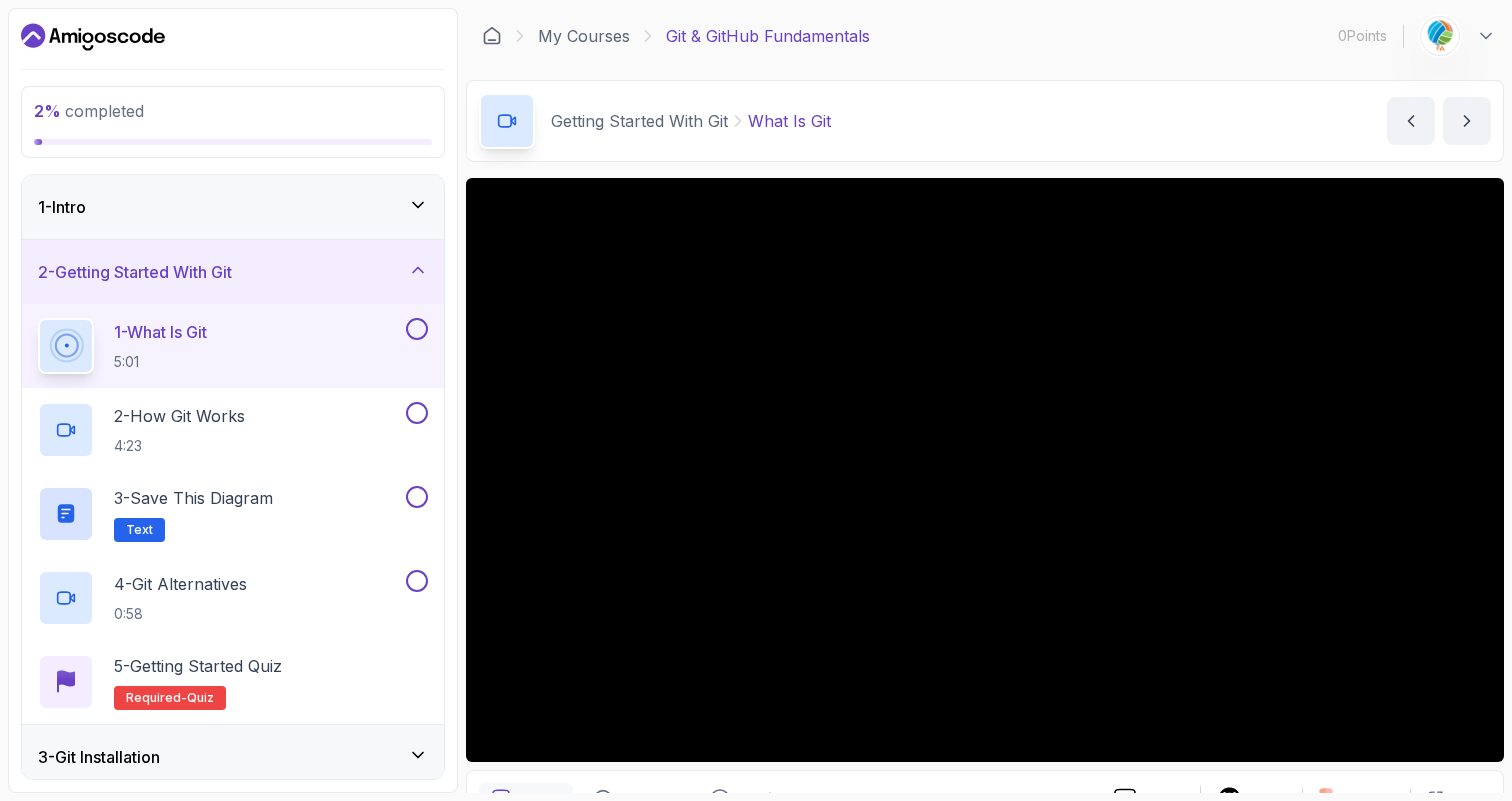 click on "1  -  Intro" at bounding box center (233, 207) 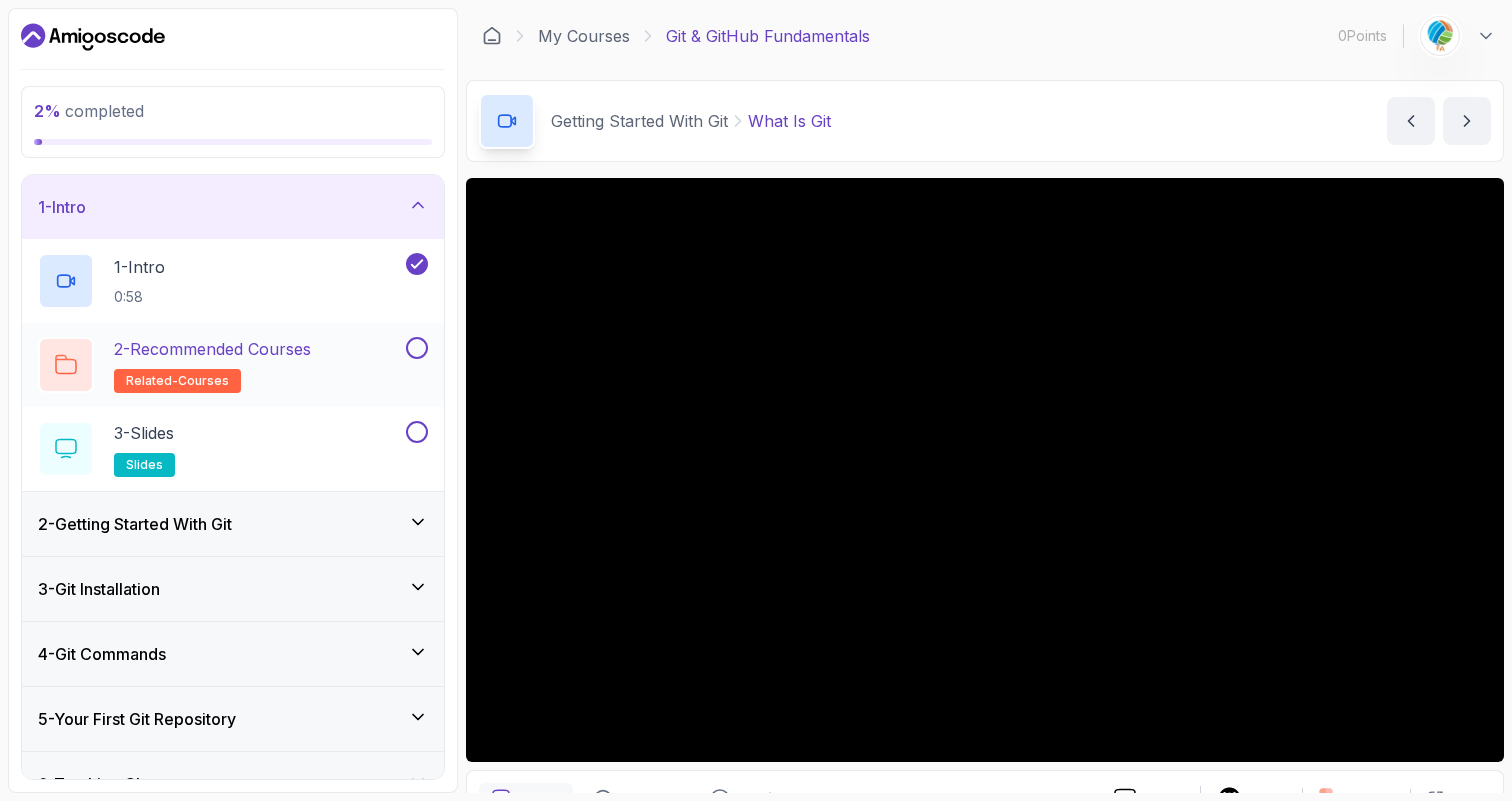 click on "2  -  Recommended Courses" at bounding box center [212, 349] 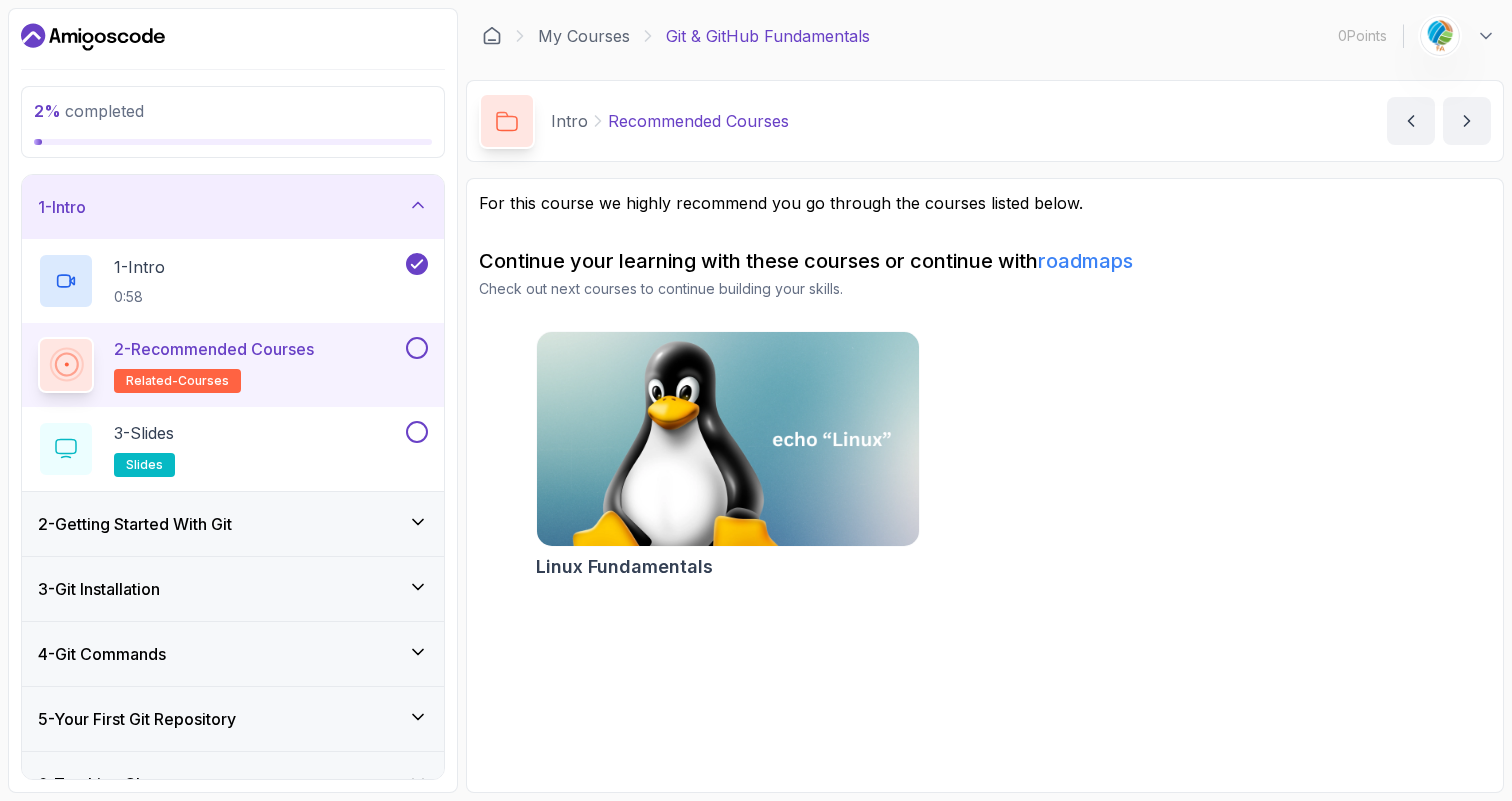 scroll, scrollTop: 41, scrollLeft: 0, axis: vertical 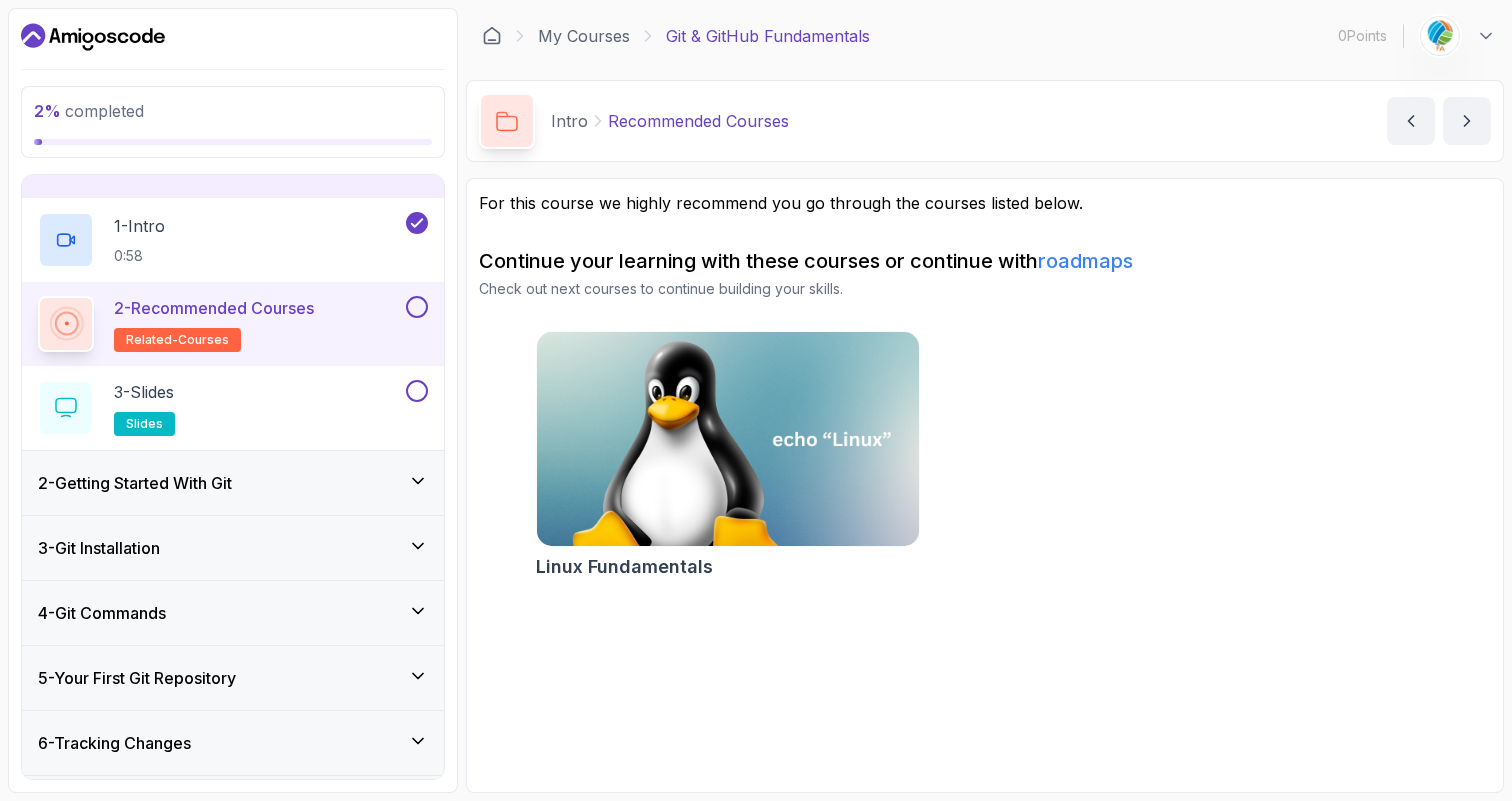 click on "3  -  Git Installation" at bounding box center [233, 548] 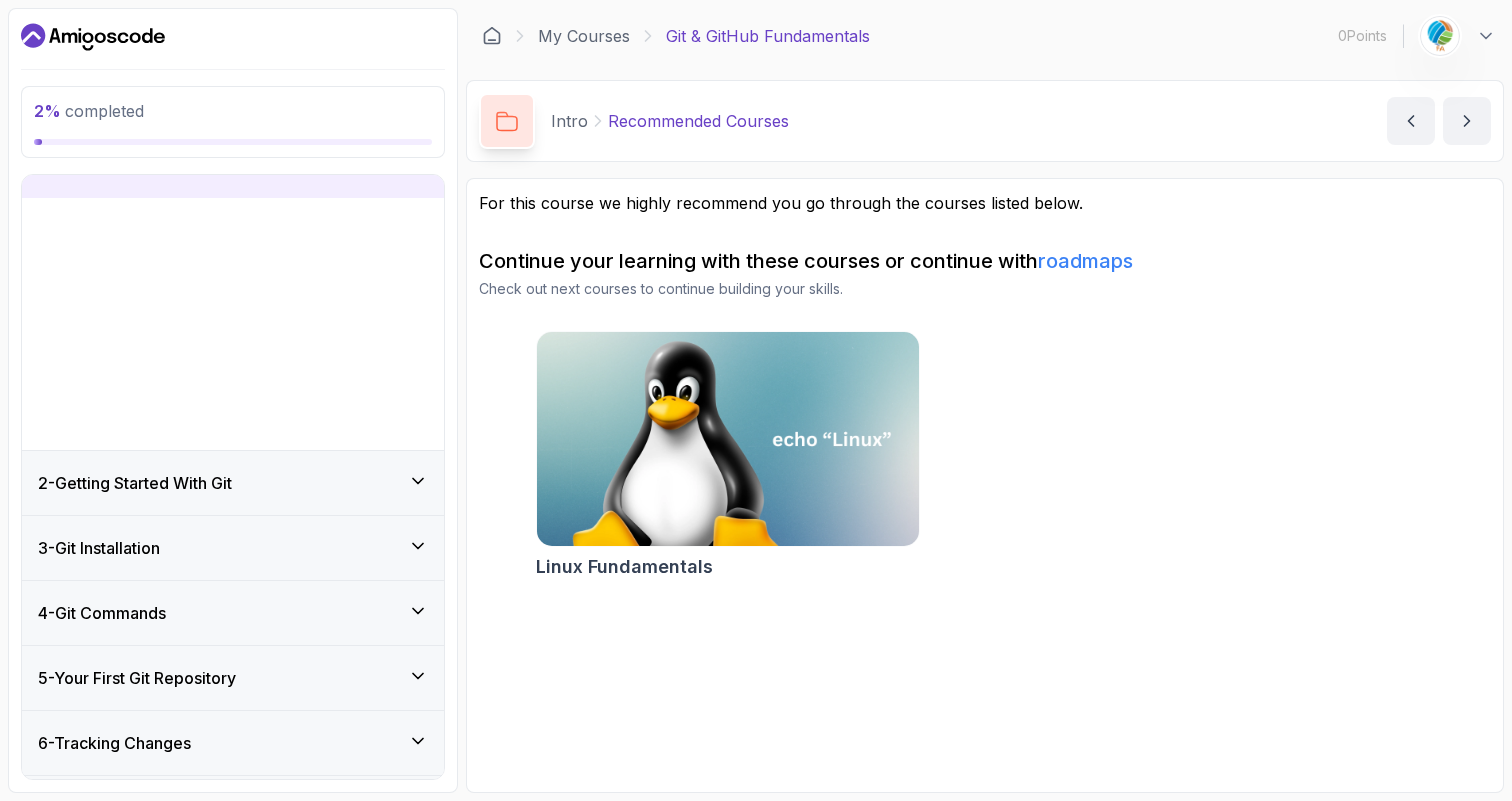 scroll, scrollTop: 0, scrollLeft: 0, axis: both 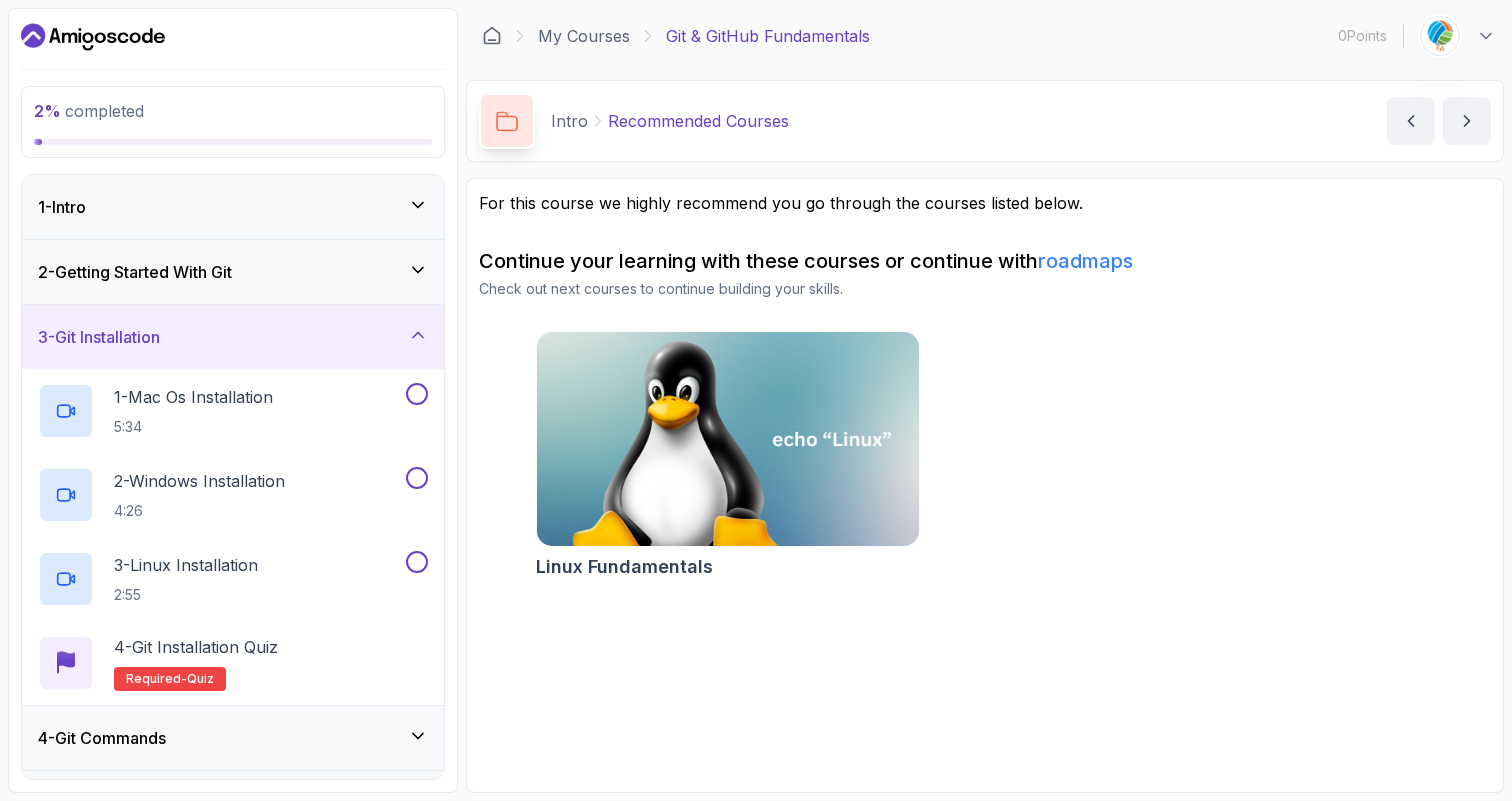 click on "2  -  Getting Started With Git" at bounding box center [233, 272] 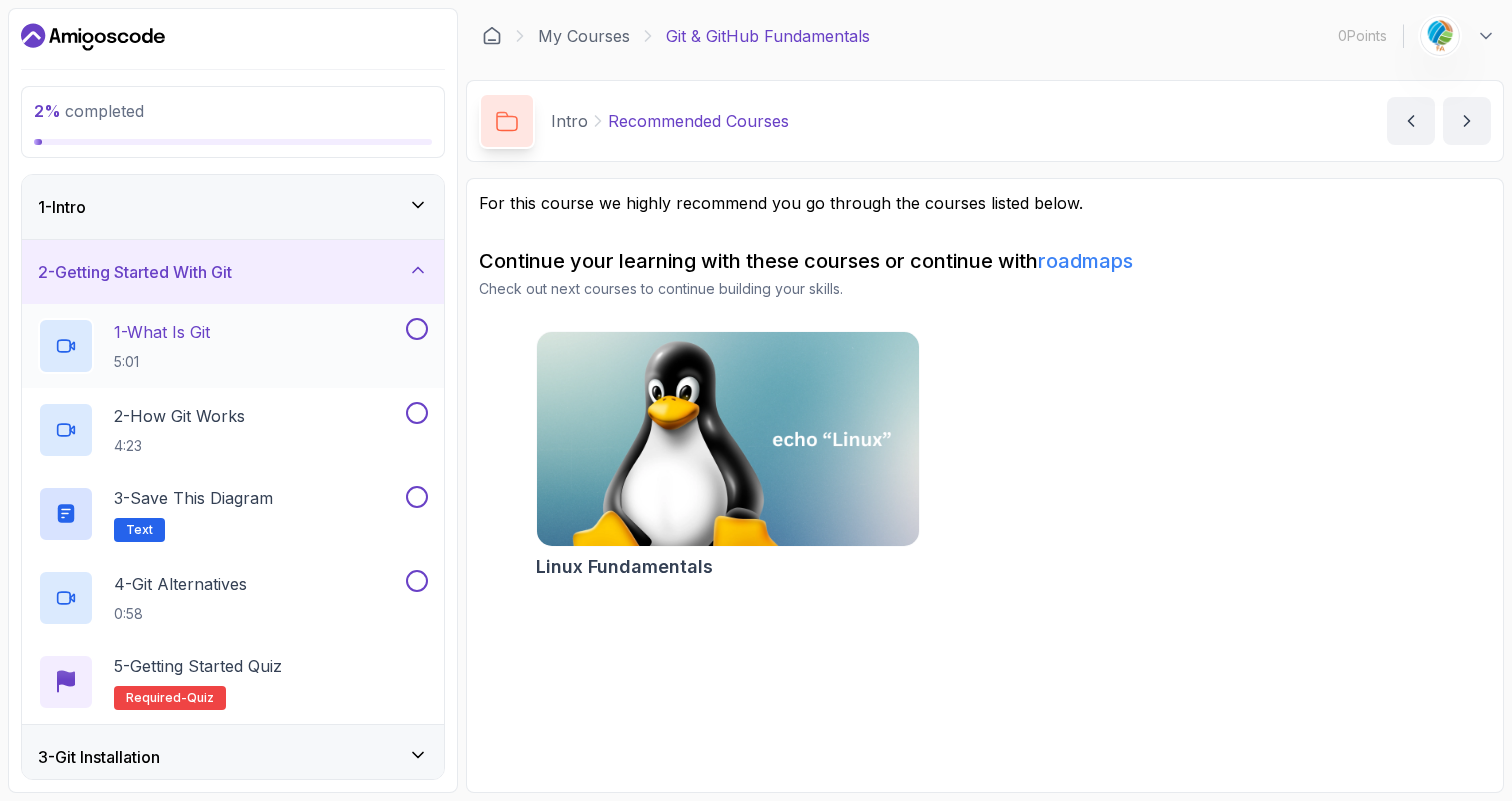 click on "1  -  What Is Git" at bounding box center [162, 332] 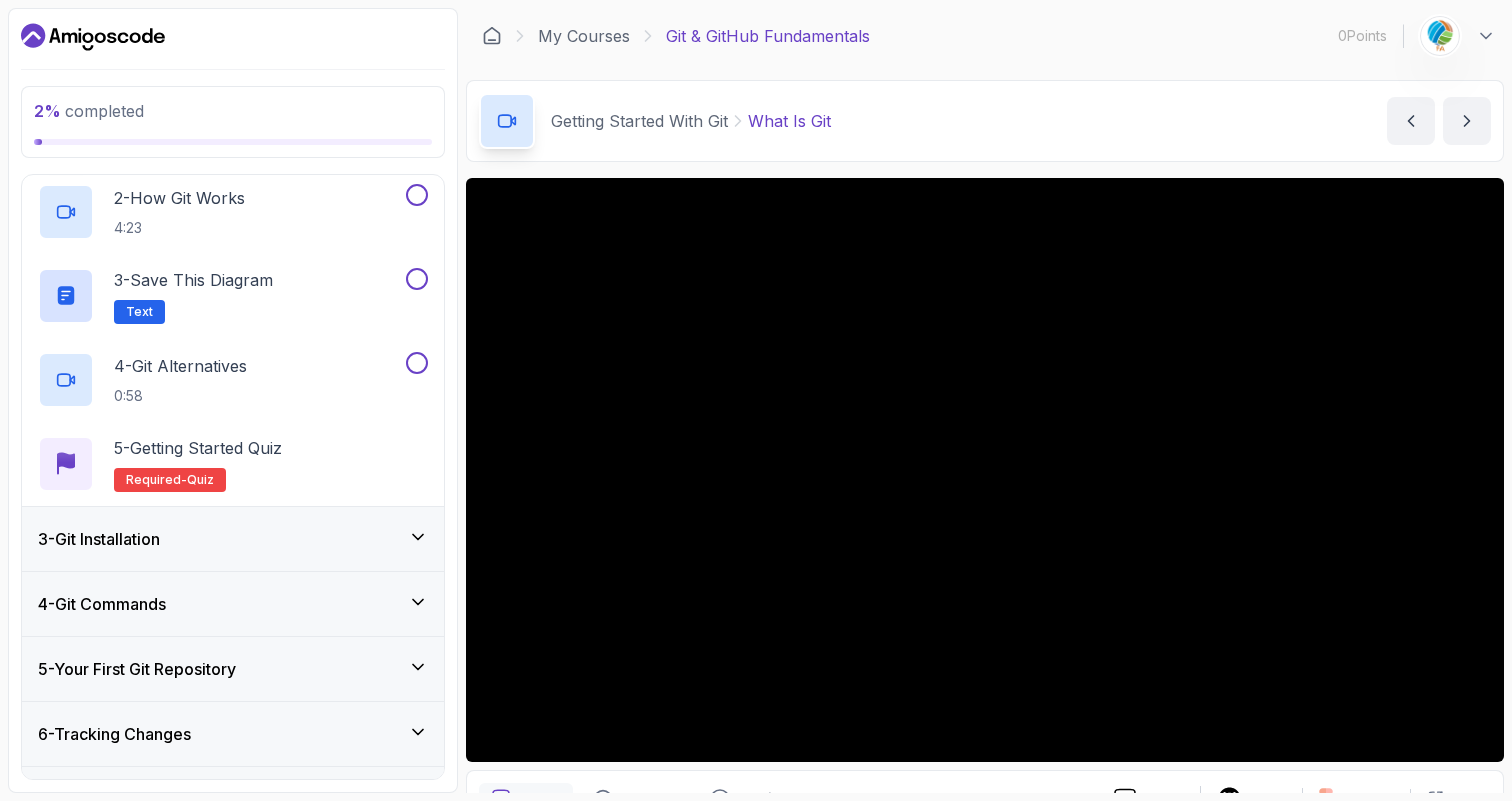 scroll, scrollTop: 0, scrollLeft: 0, axis: both 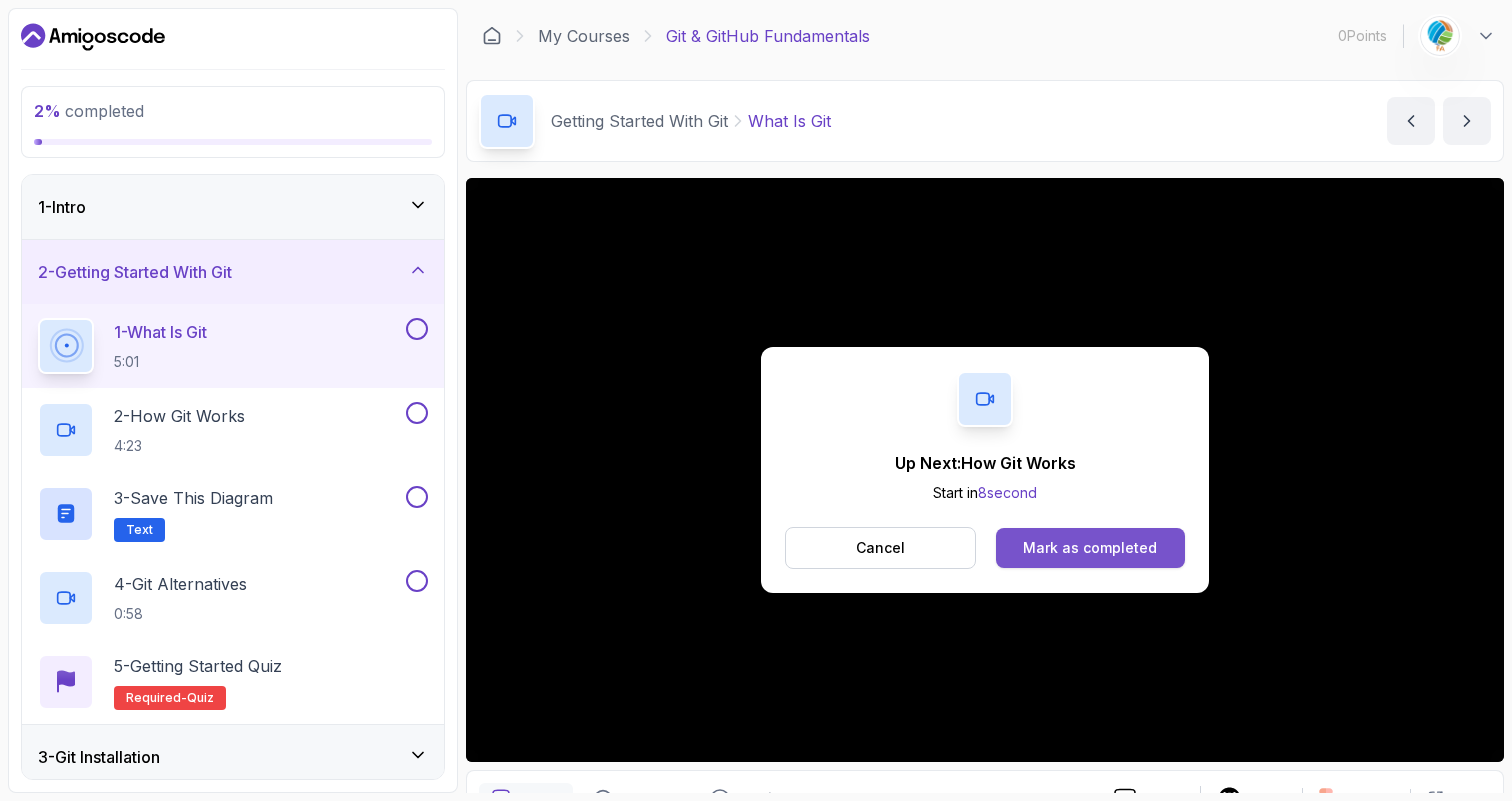 click on "Mark as completed" at bounding box center [1090, 548] 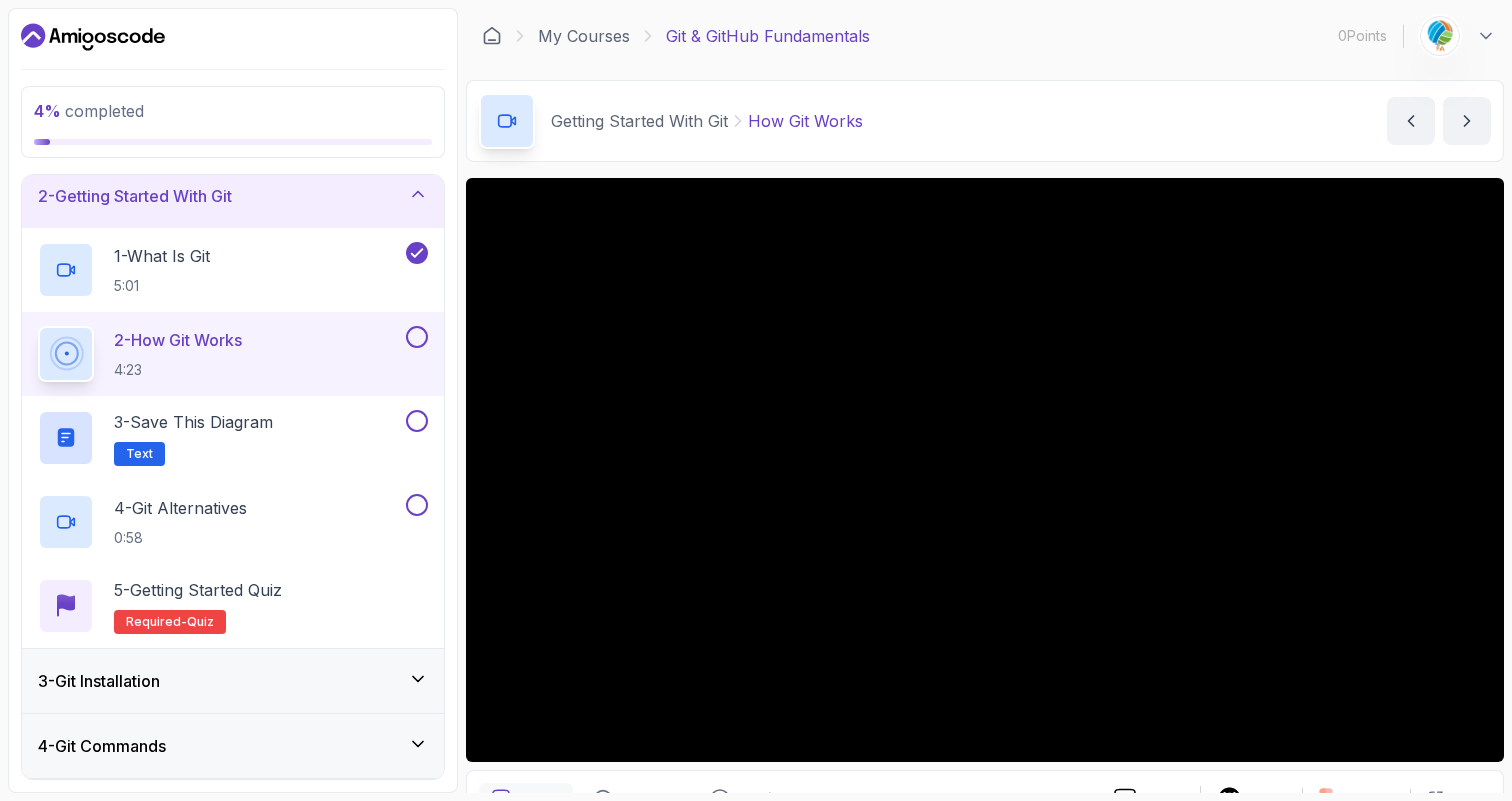 scroll, scrollTop: 0, scrollLeft: 0, axis: both 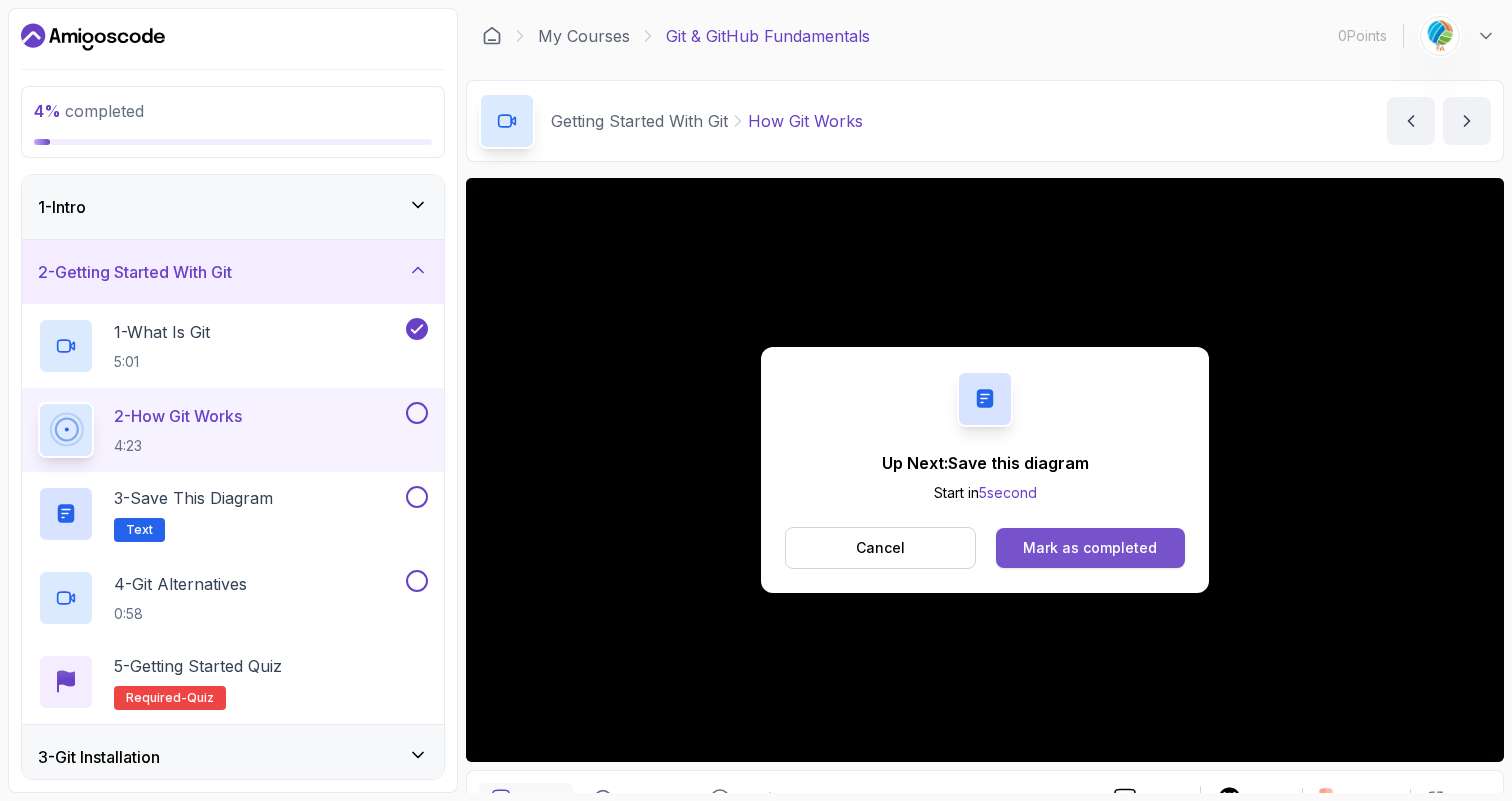 click on "Mark as completed" at bounding box center [1090, 548] 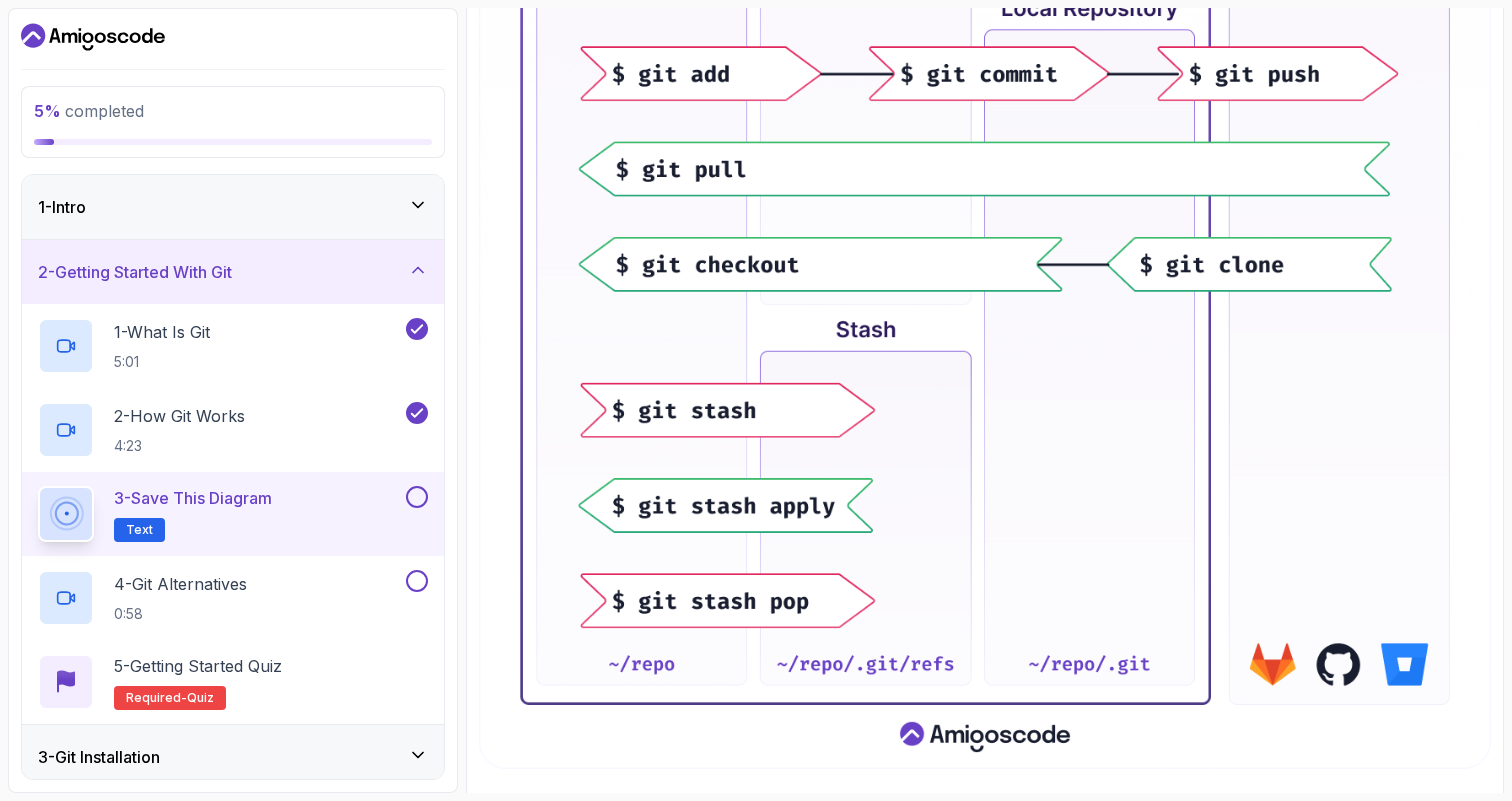scroll, scrollTop: 862, scrollLeft: 0, axis: vertical 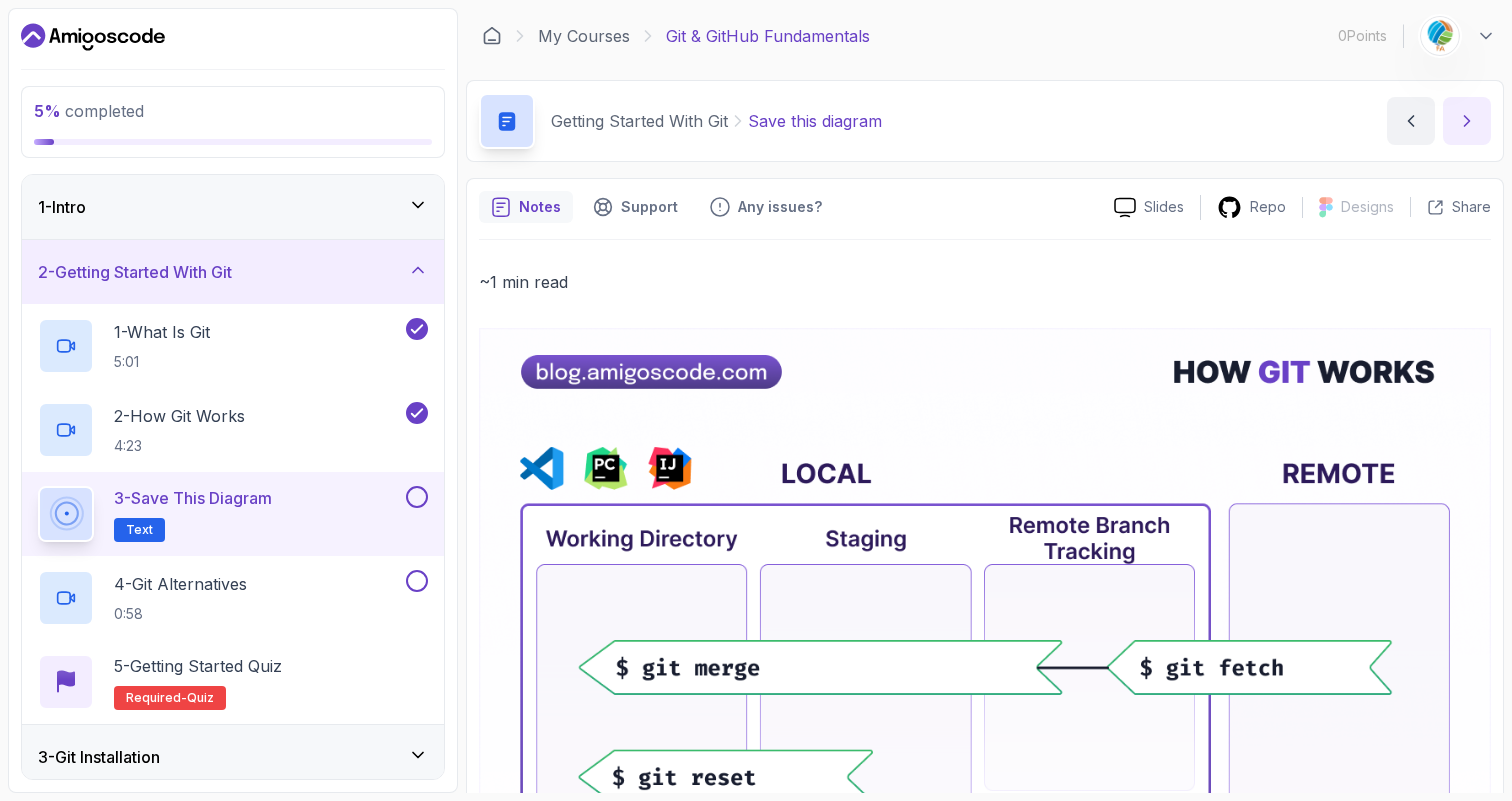 click 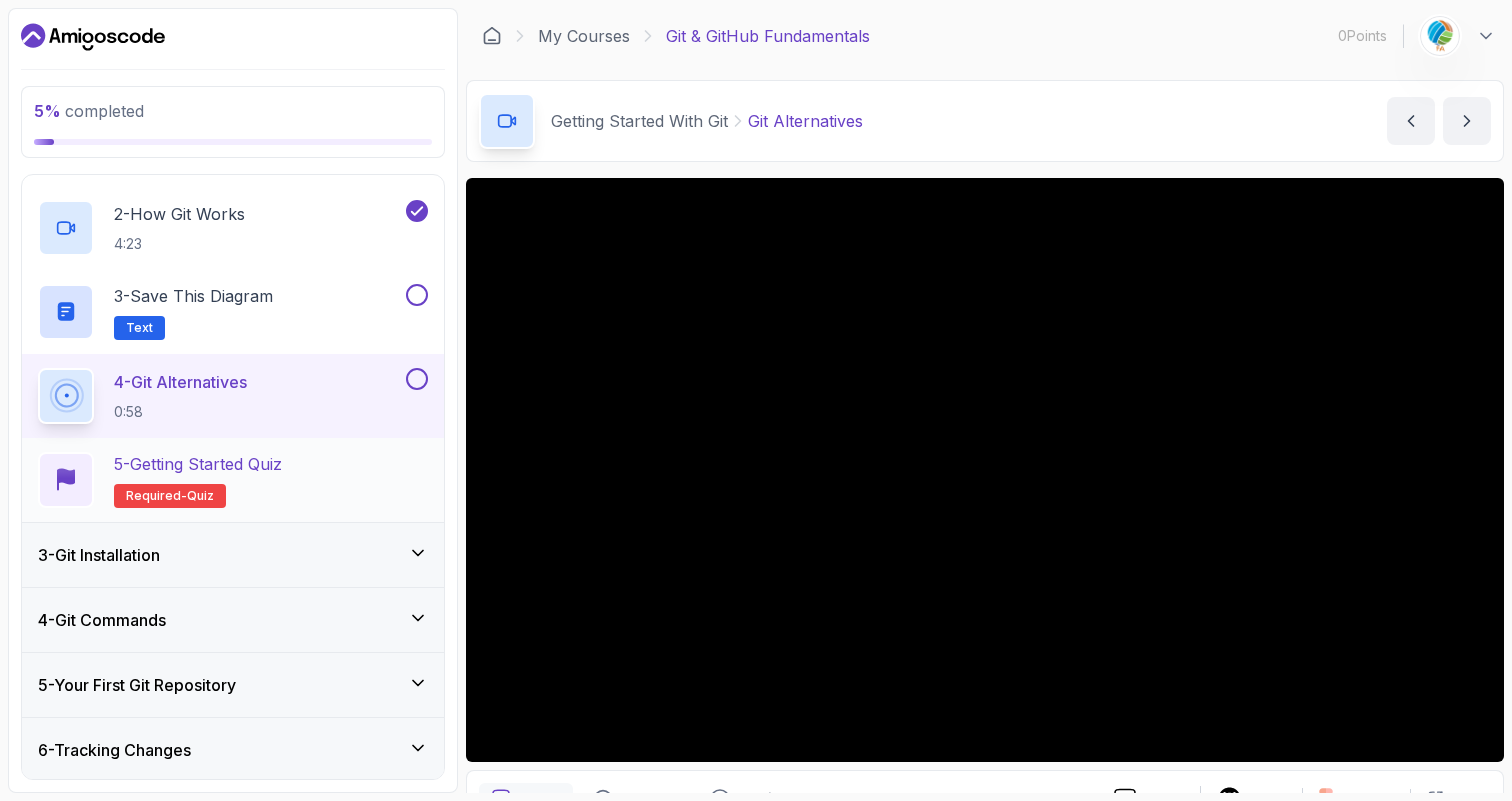scroll, scrollTop: 204, scrollLeft: 0, axis: vertical 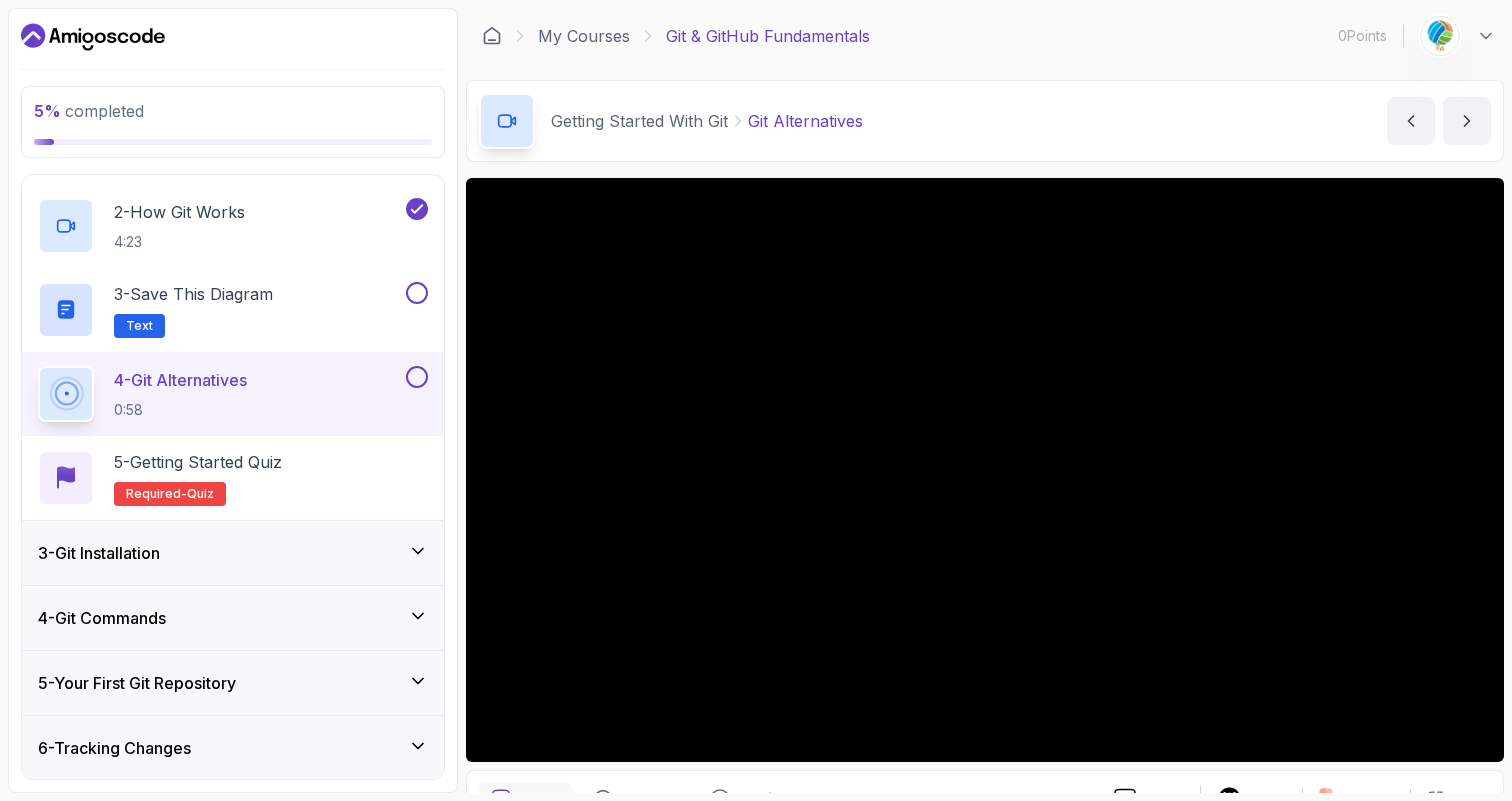 click 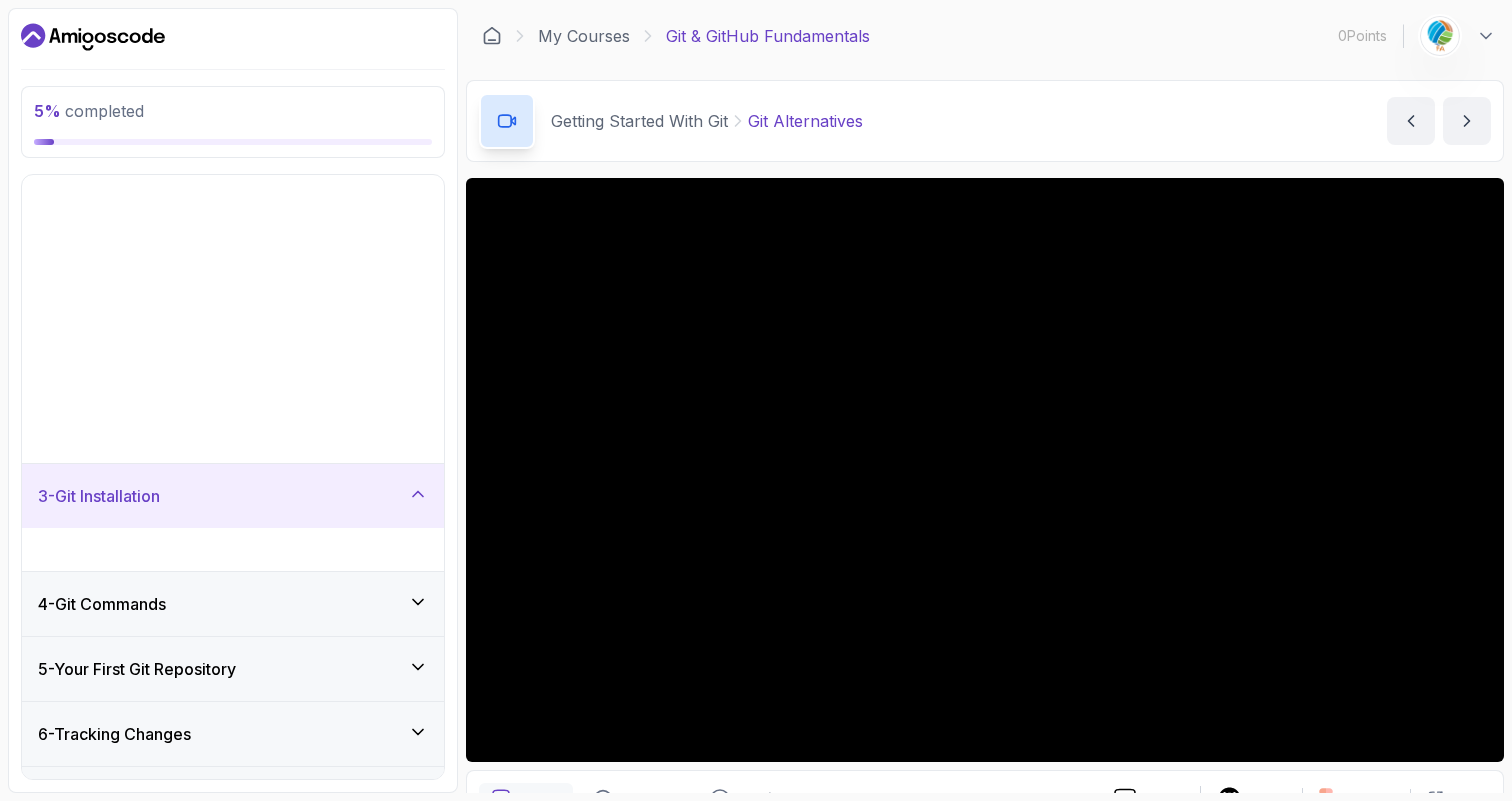 scroll, scrollTop: 0, scrollLeft: 0, axis: both 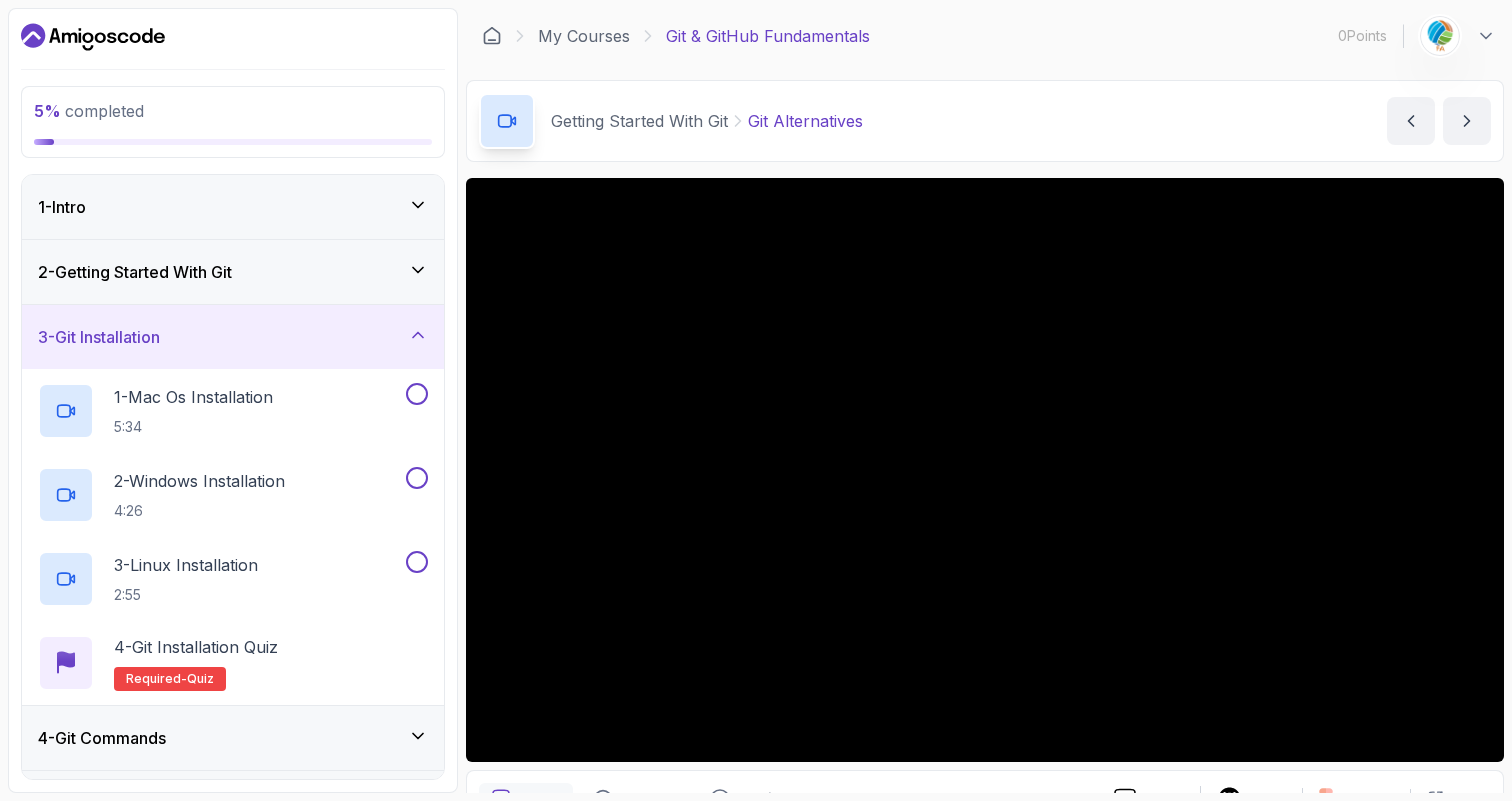 click 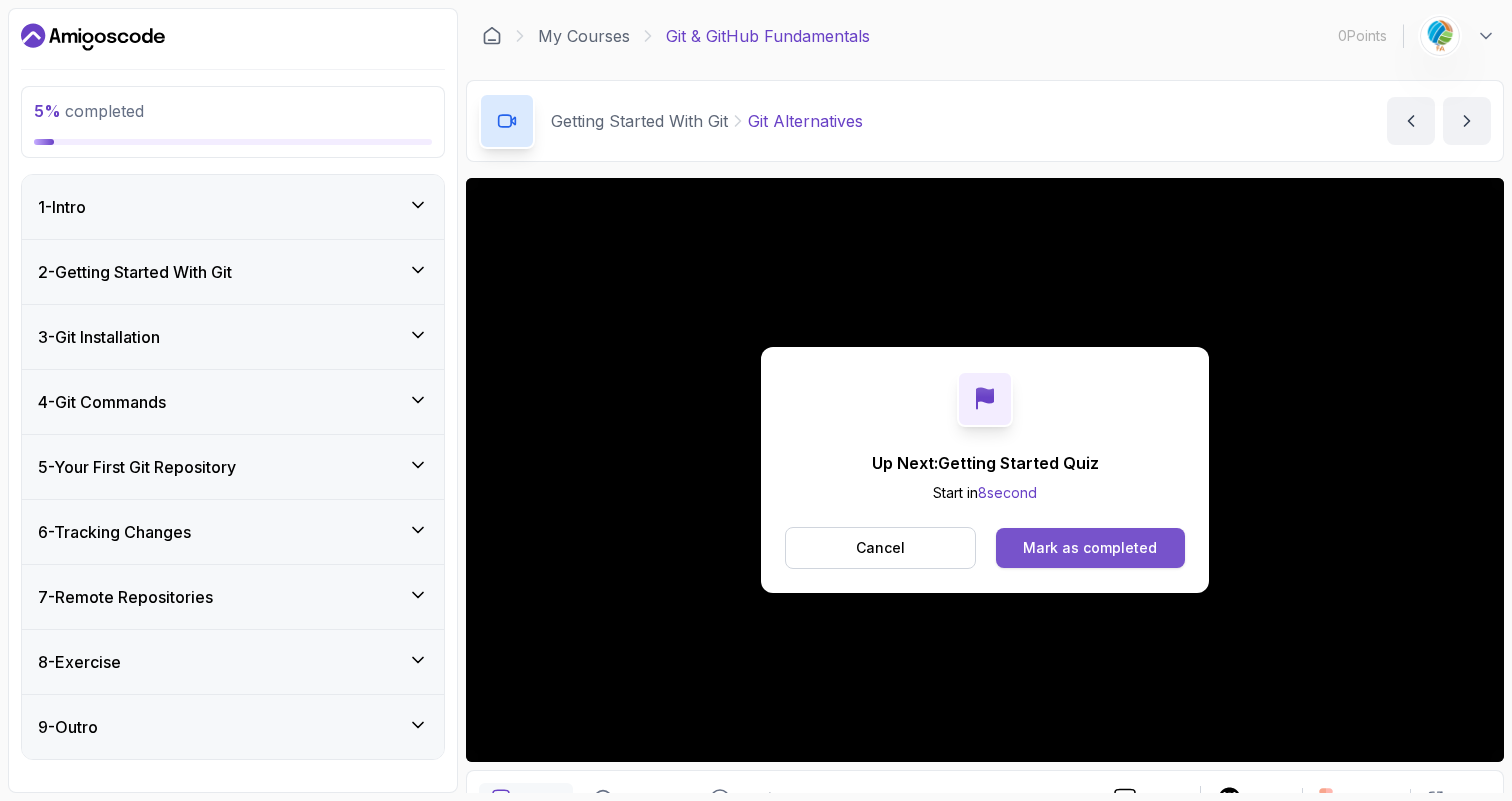 click on "Mark as completed" at bounding box center (1090, 548) 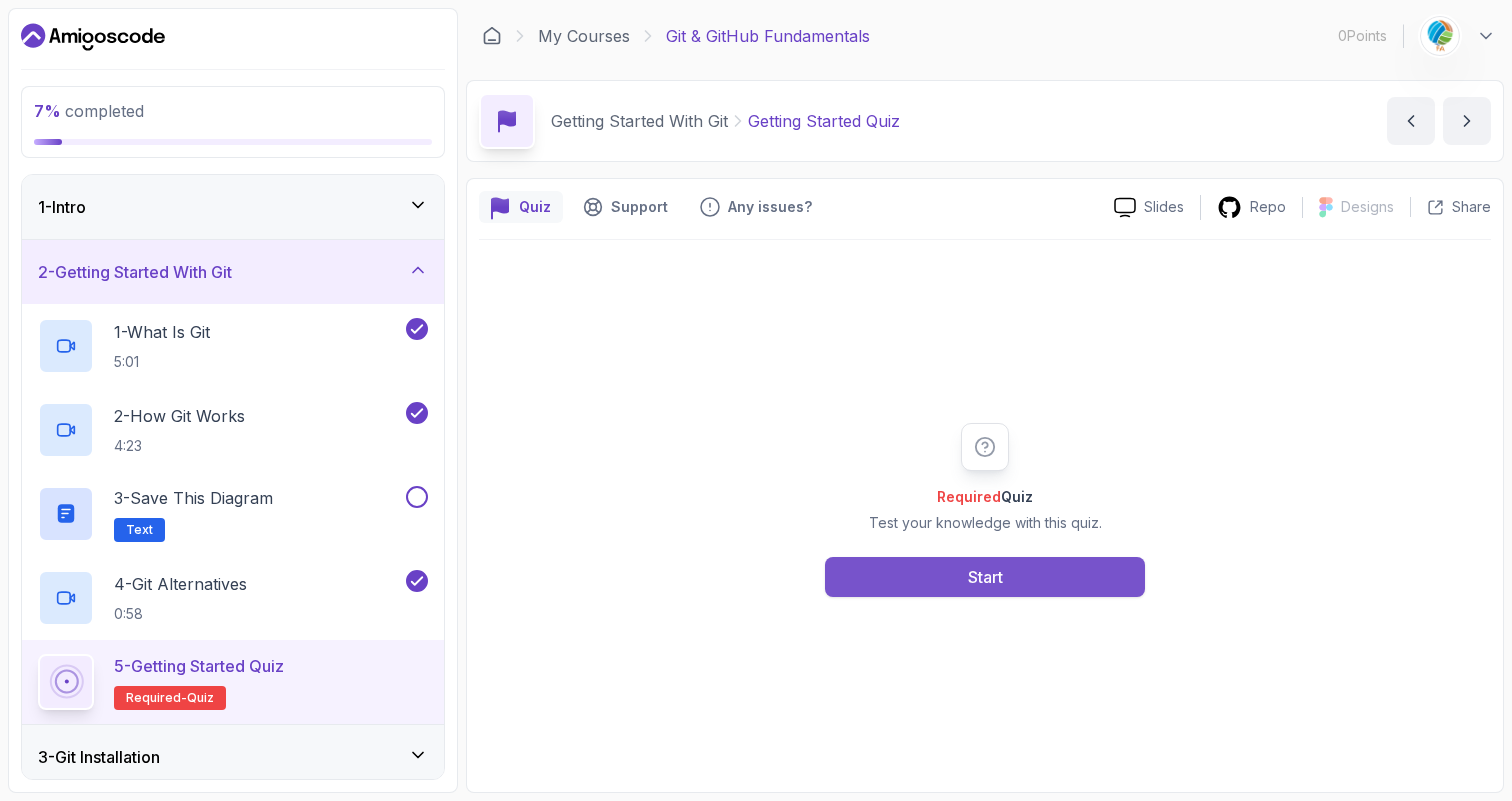 click on "Start" at bounding box center (985, 577) 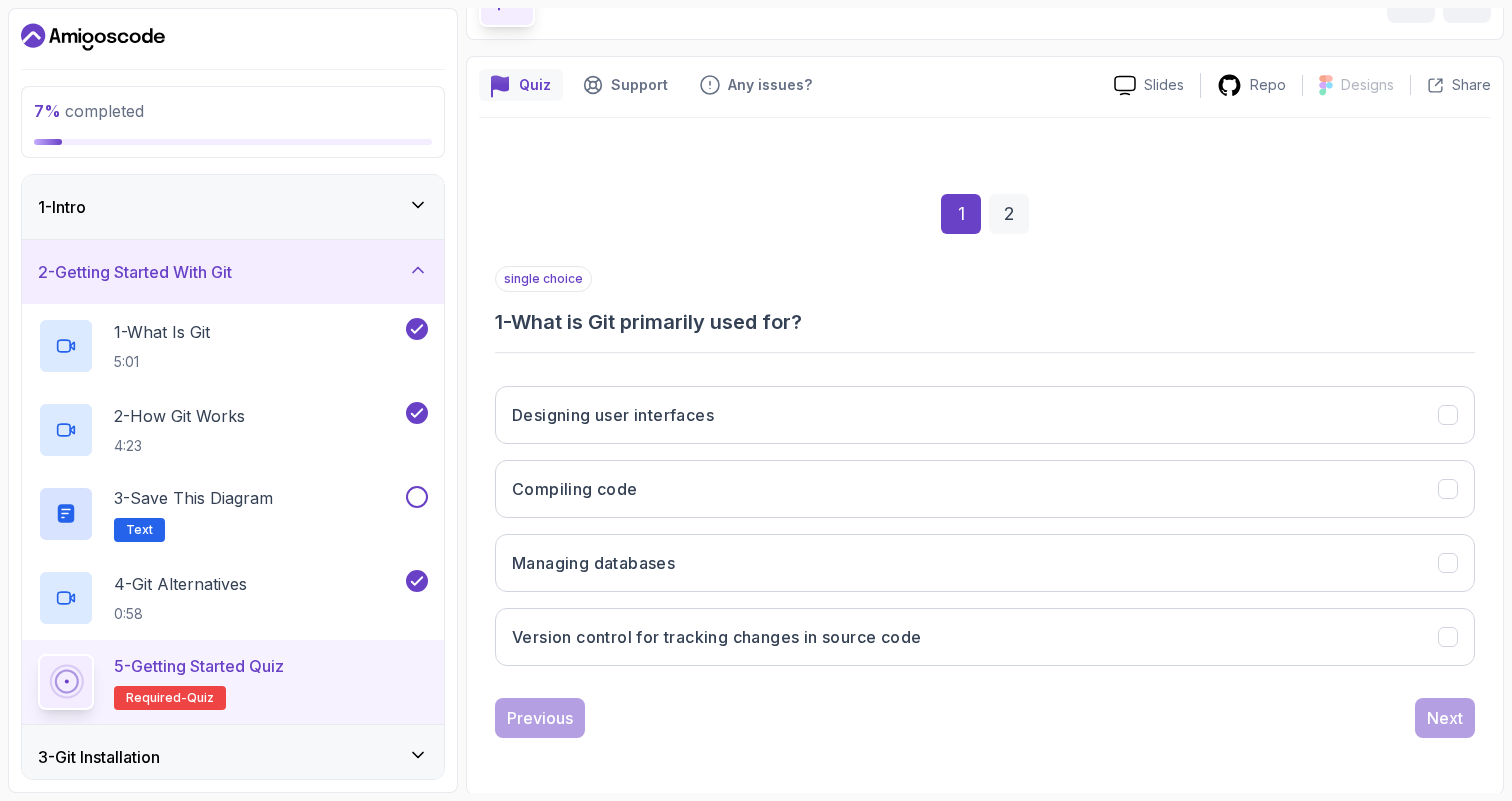scroll, scrollTop: 124, scrollLeft: 0, axis: vertical 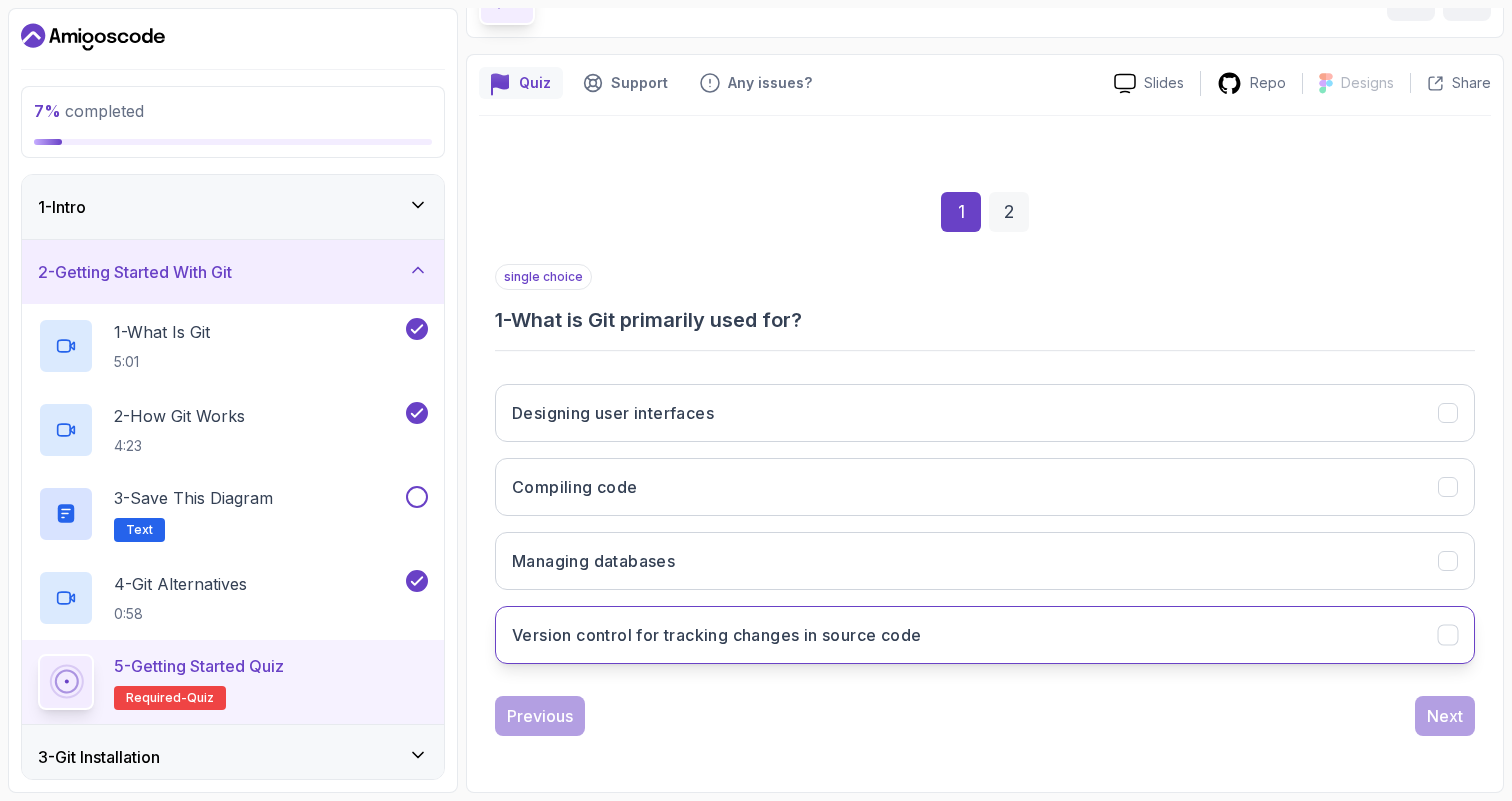 click on "Version control for tracking changes in source code" at bounding box center [985, 635] 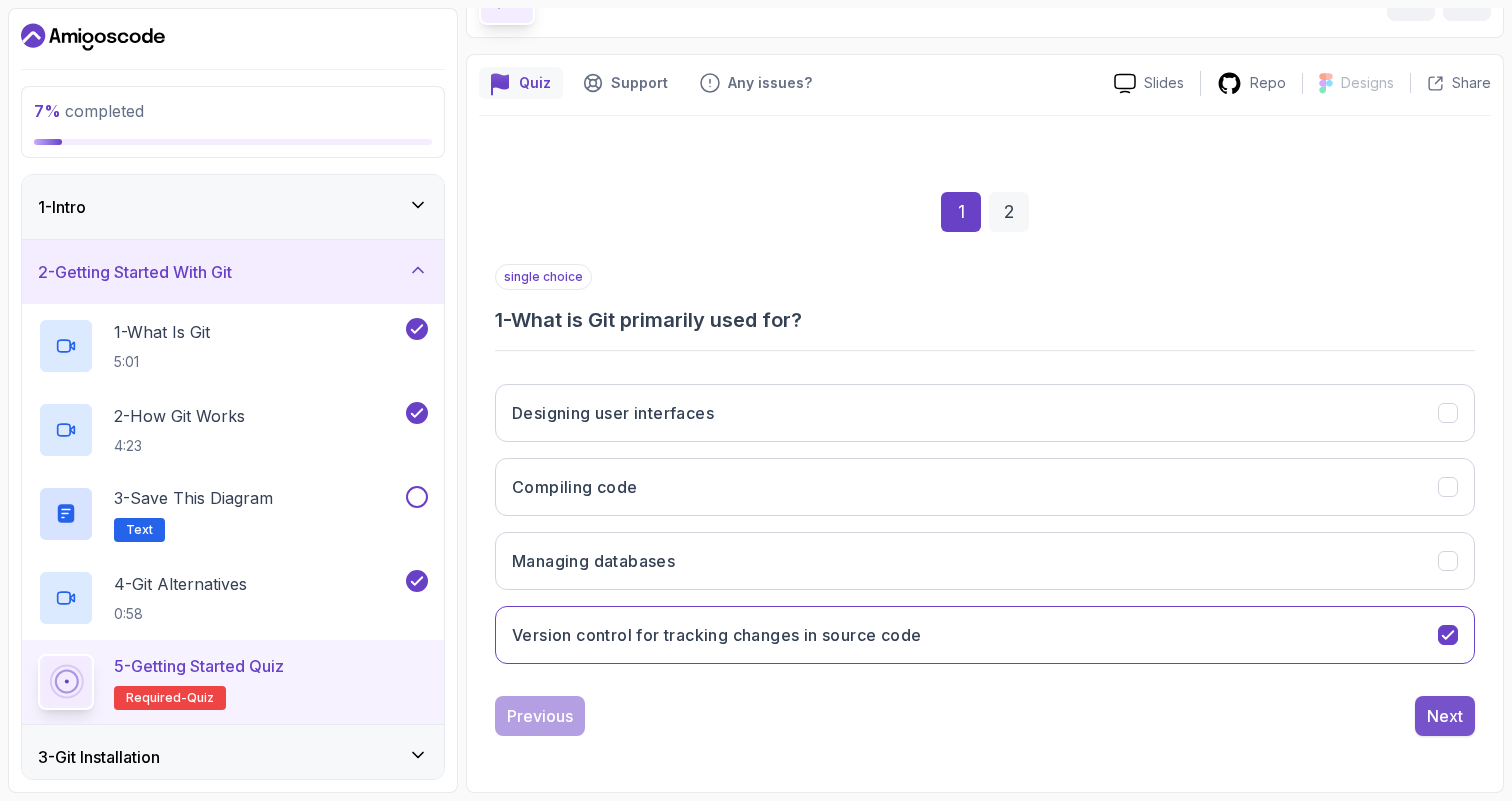 click on "Next" at bounding box center (1445, 716) 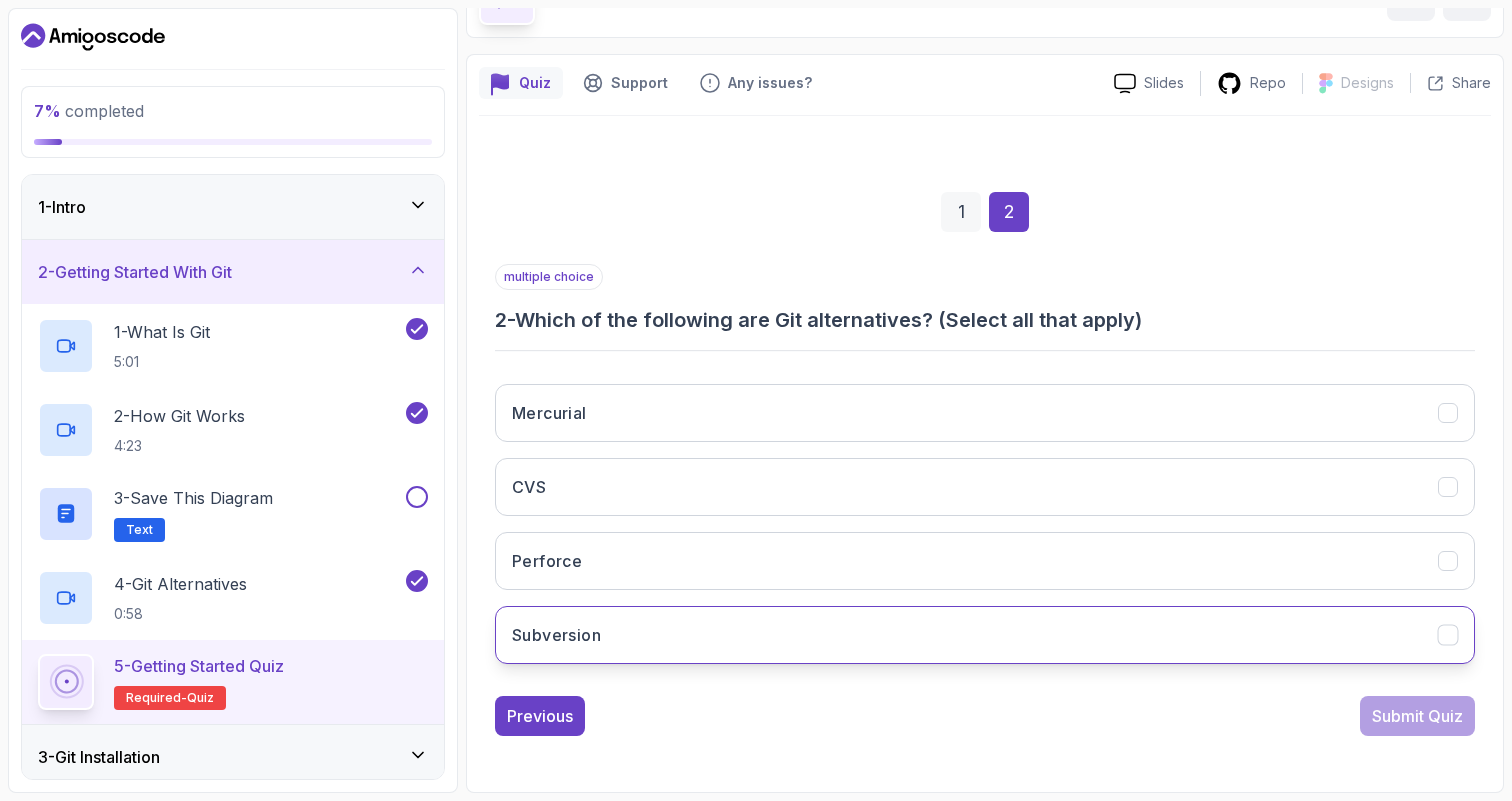 click on "Subversion" at bounding box center [985, 635] 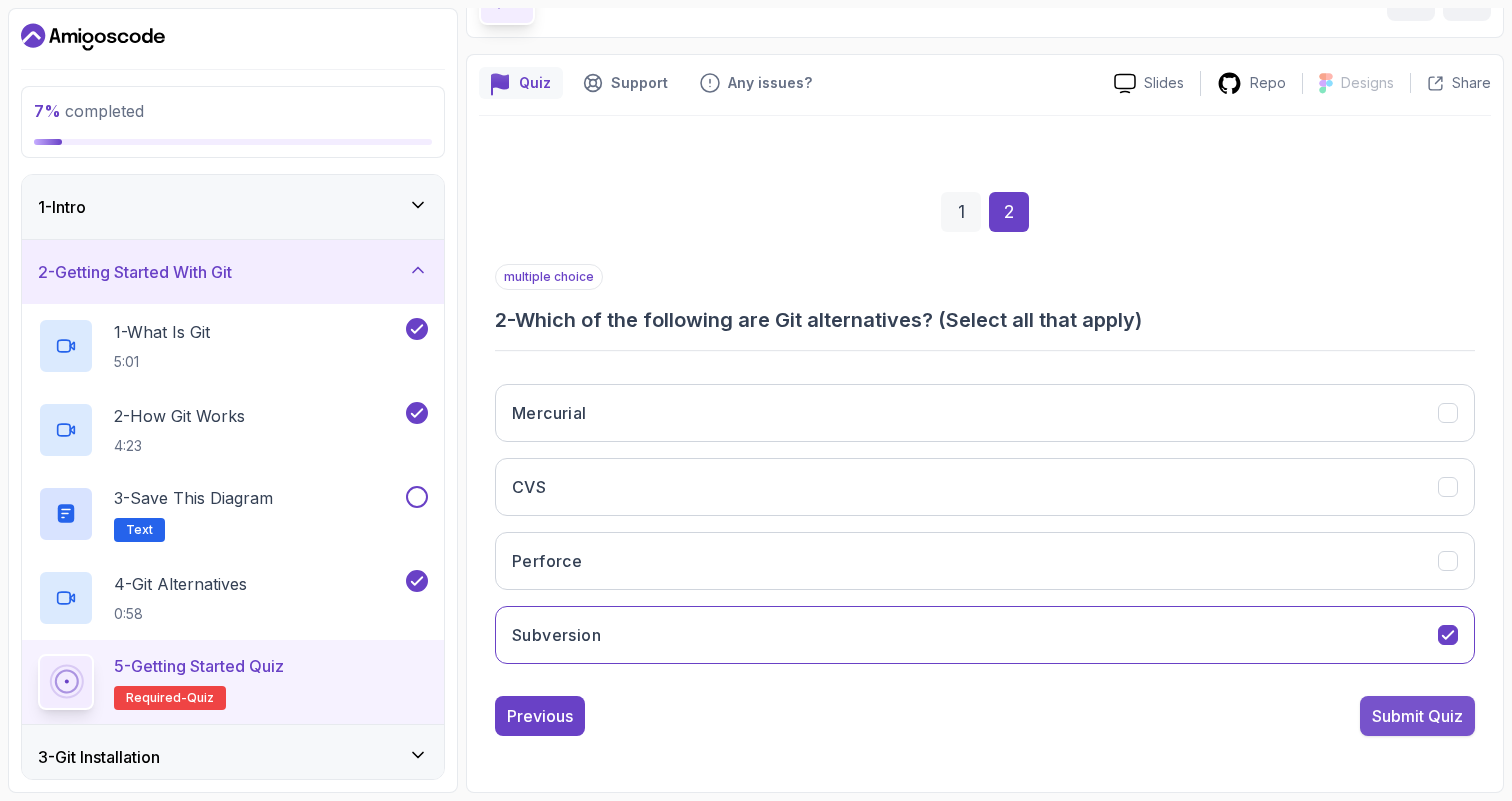 click on "Submit Quiz" at bounding box center (1417, 716) 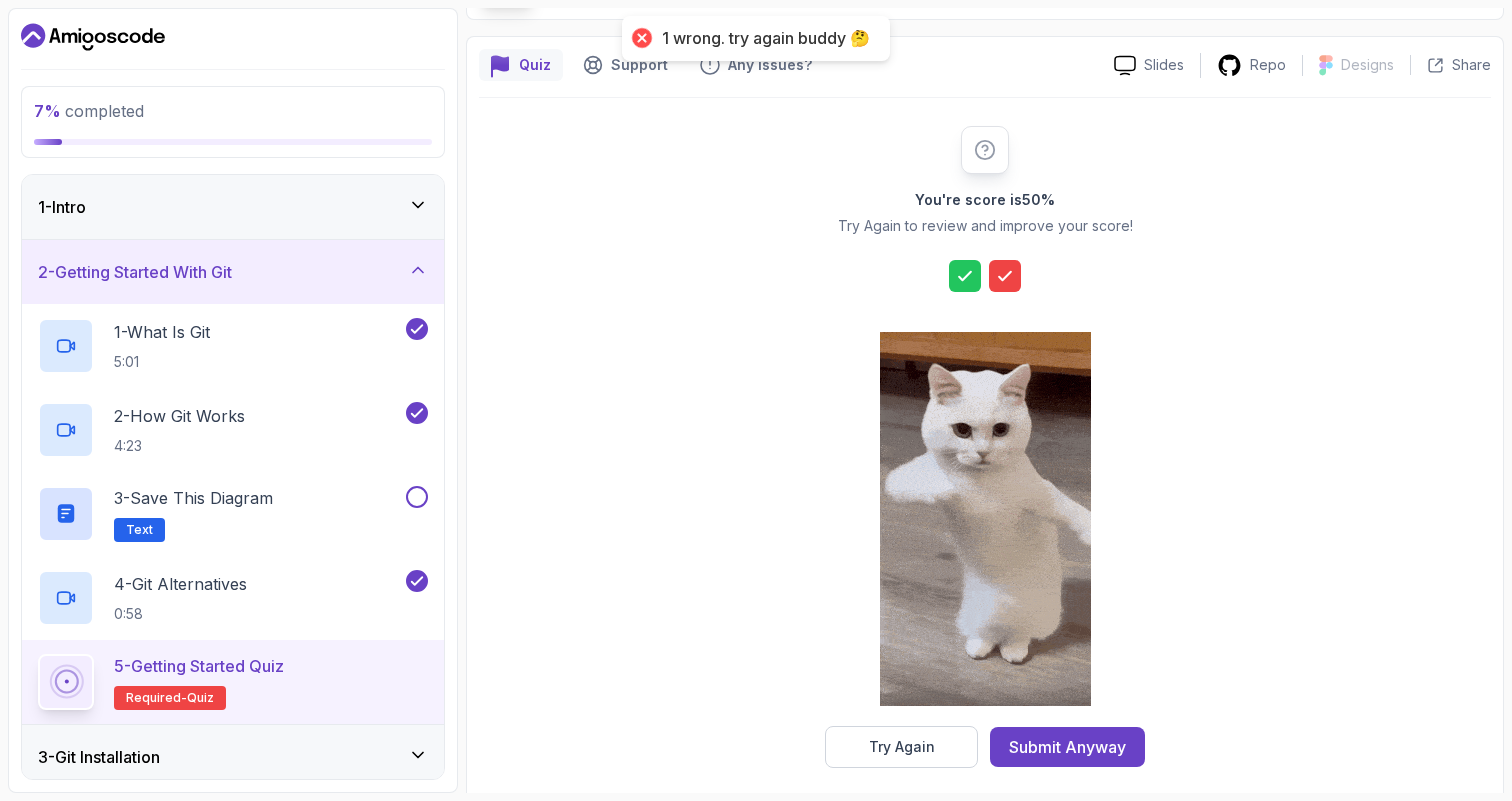 scroll, scrollTop: 158, scrollLeft: 0, axis: vertical 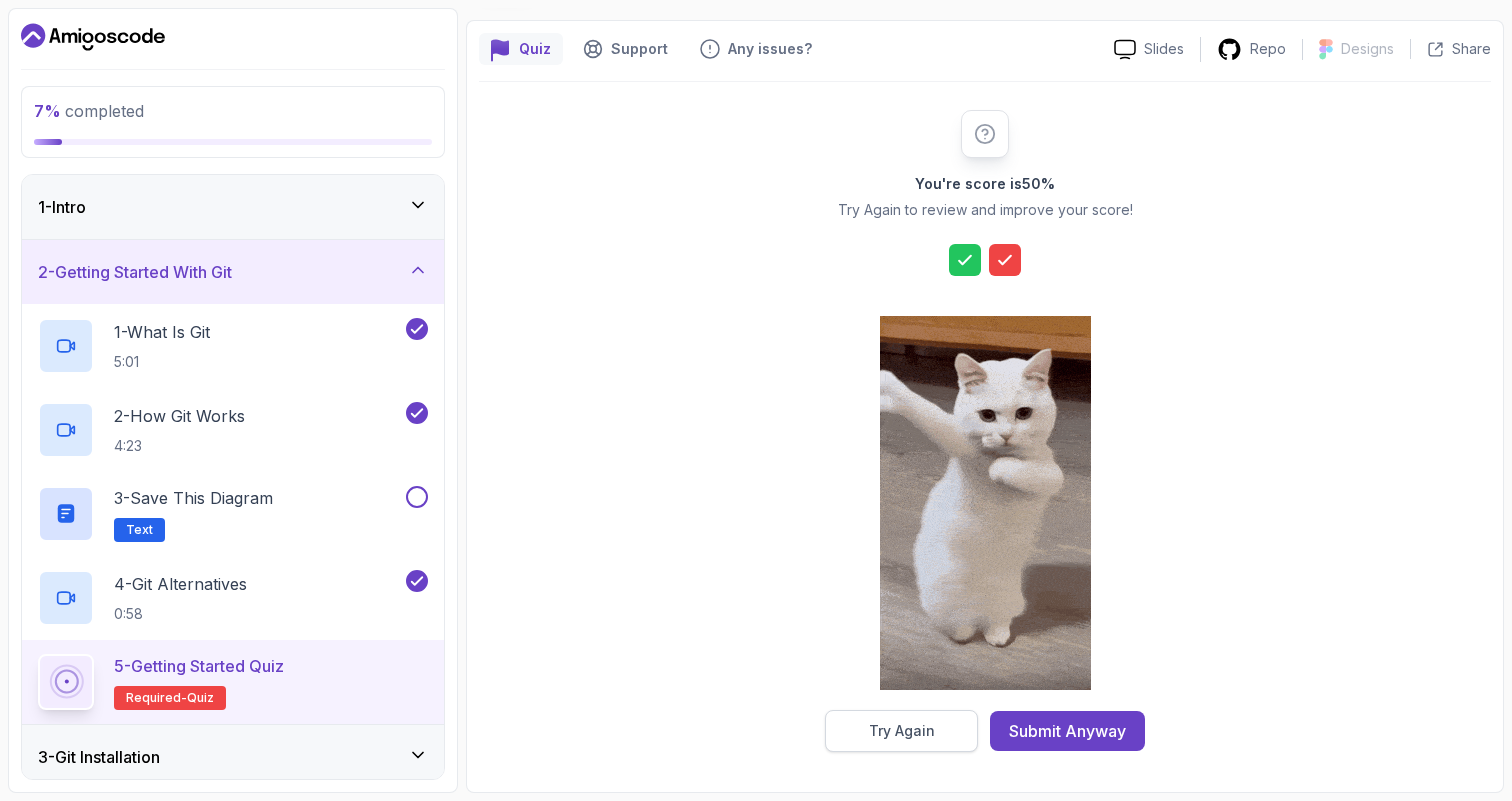 click on "Try Again" at bounding box center [902, 731] 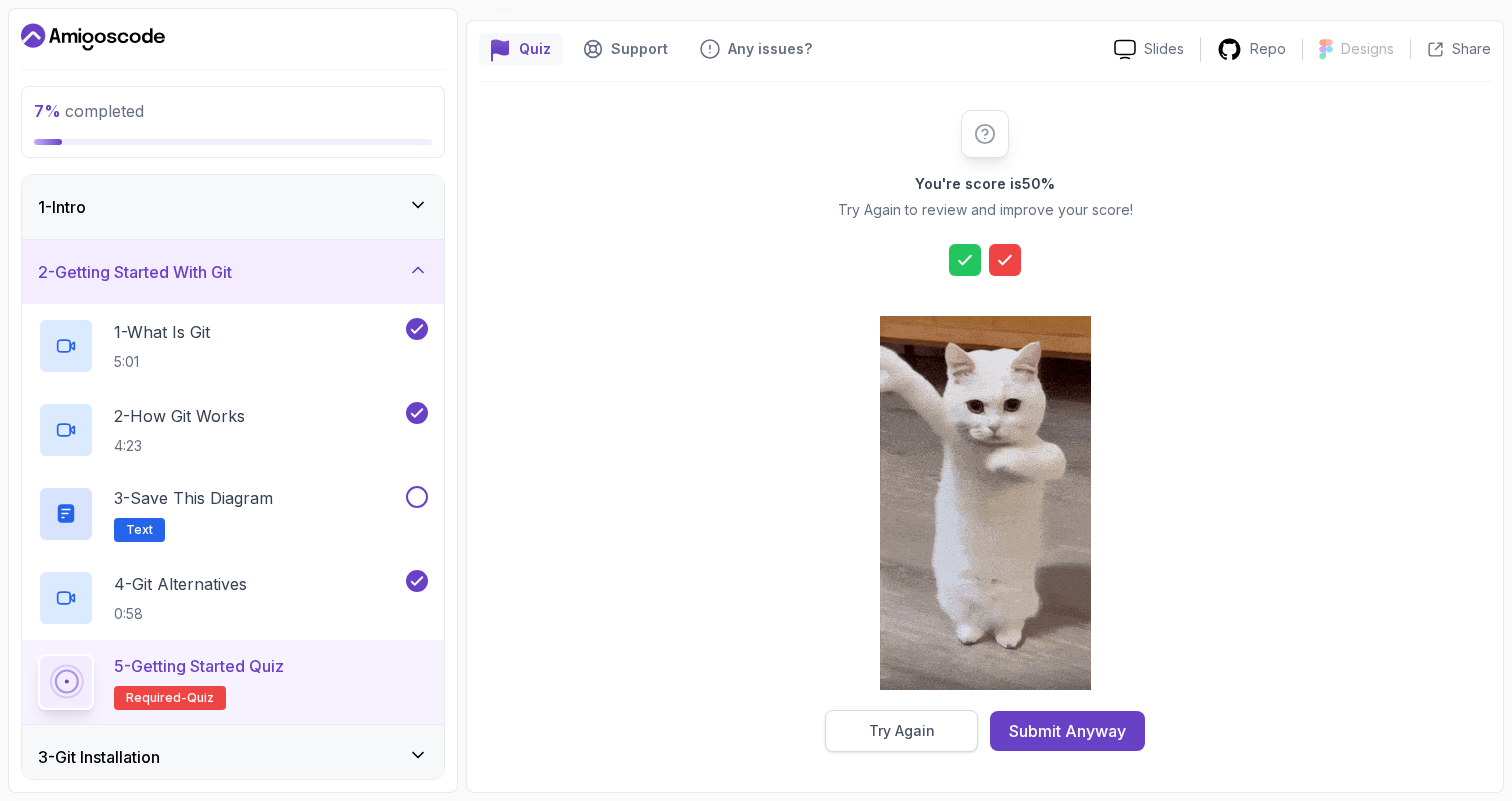 scroll, scrollTop: 124, scrollLeft: 0, axis: vertical 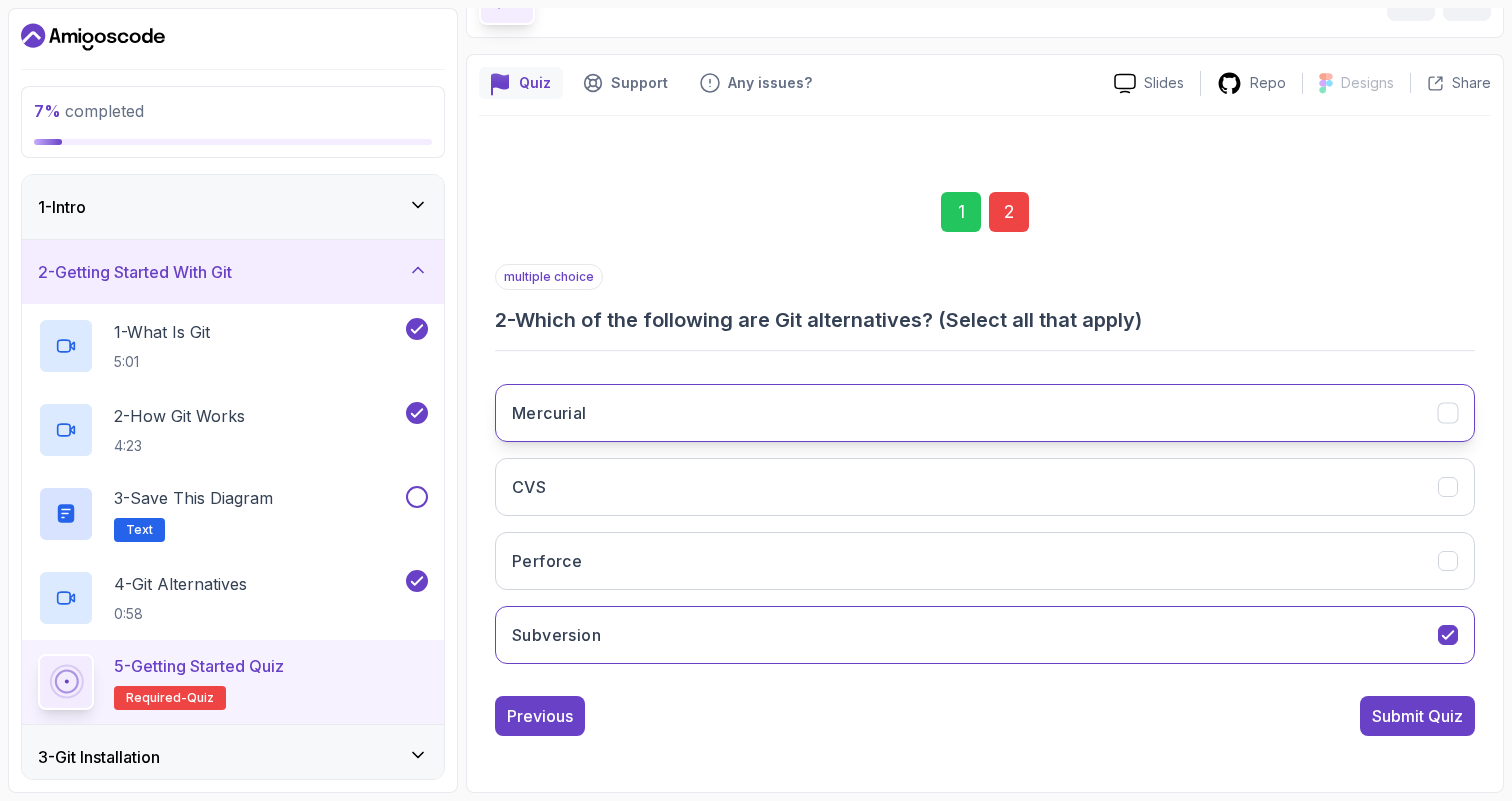 click on "Mercurial" at bounding box center [985, 413] 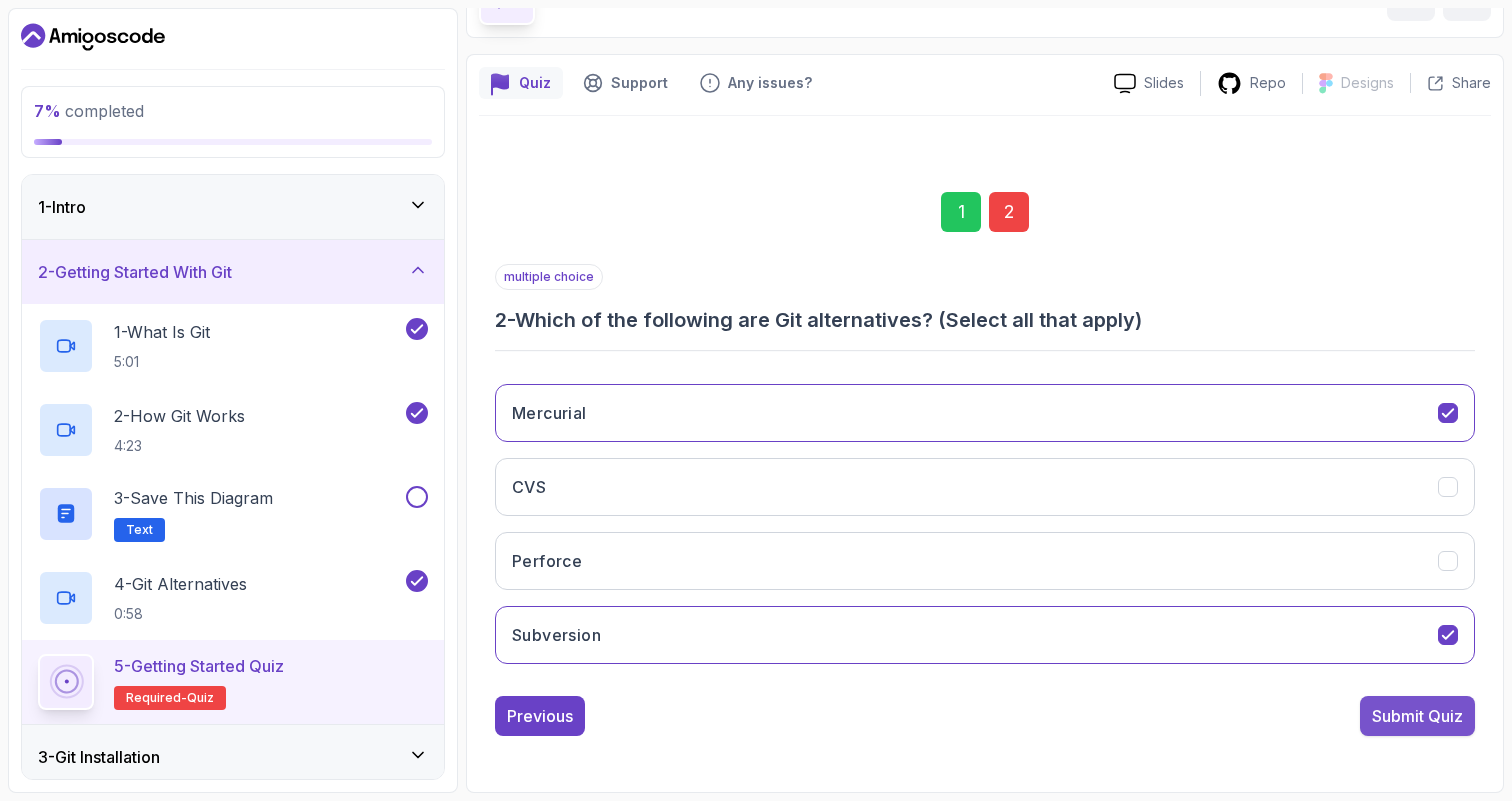 click on "Submit Quiz" at bounding box center (1417, 716) 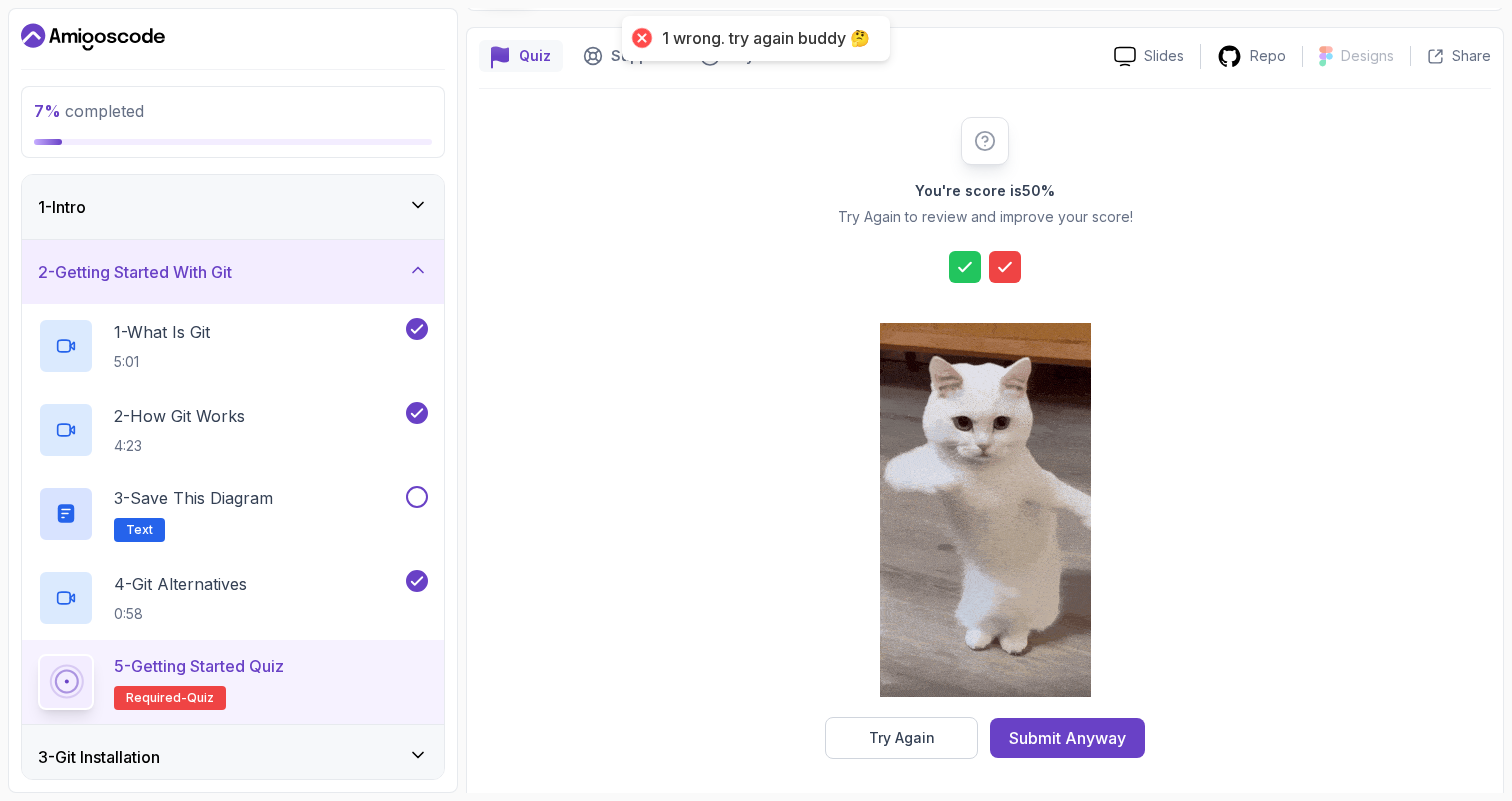 scroll, scrollTop: 158, scrollLeft: 0, axis: vertical 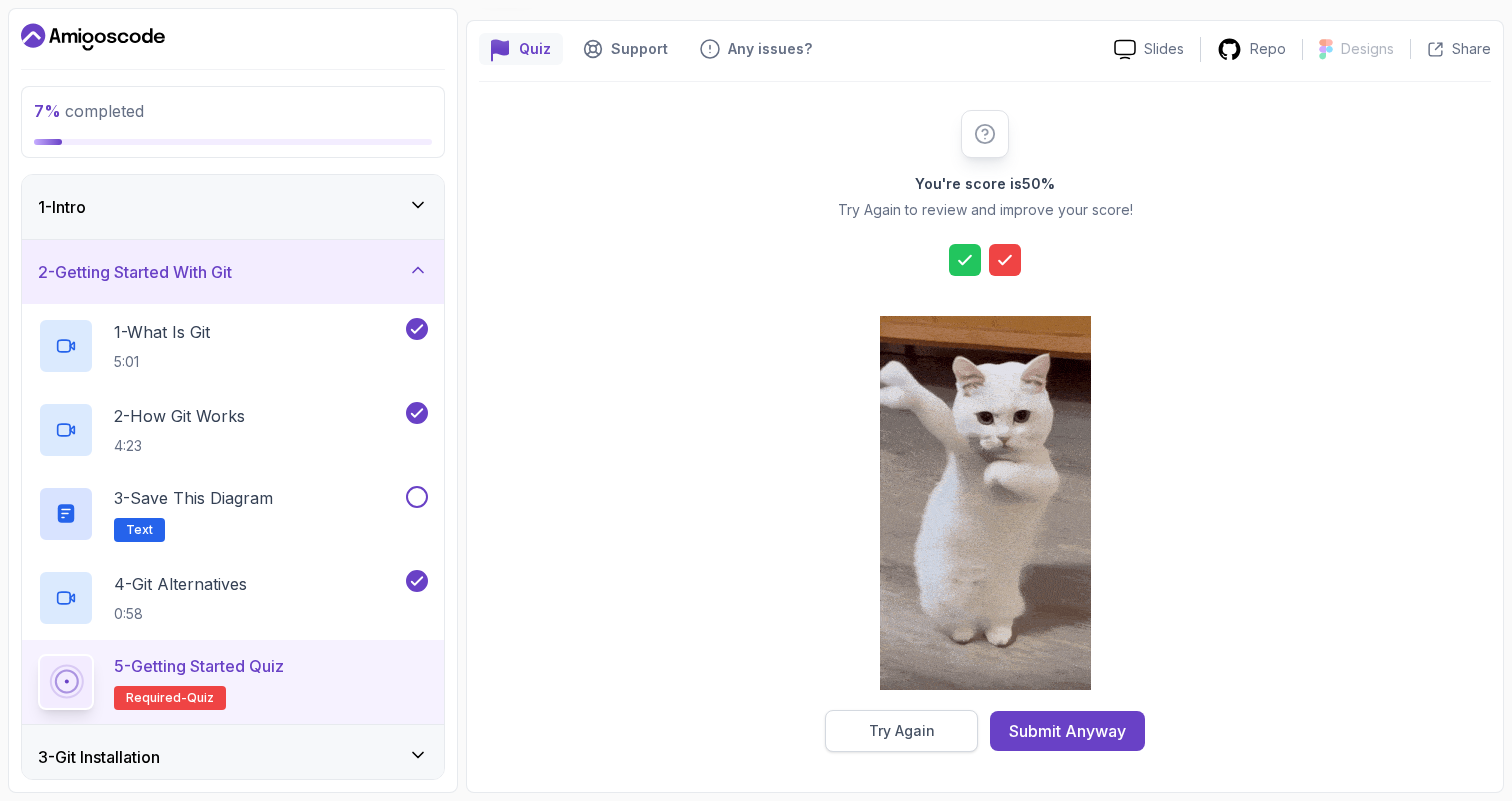 click on "Try Again" at bounding box center (901, 731) 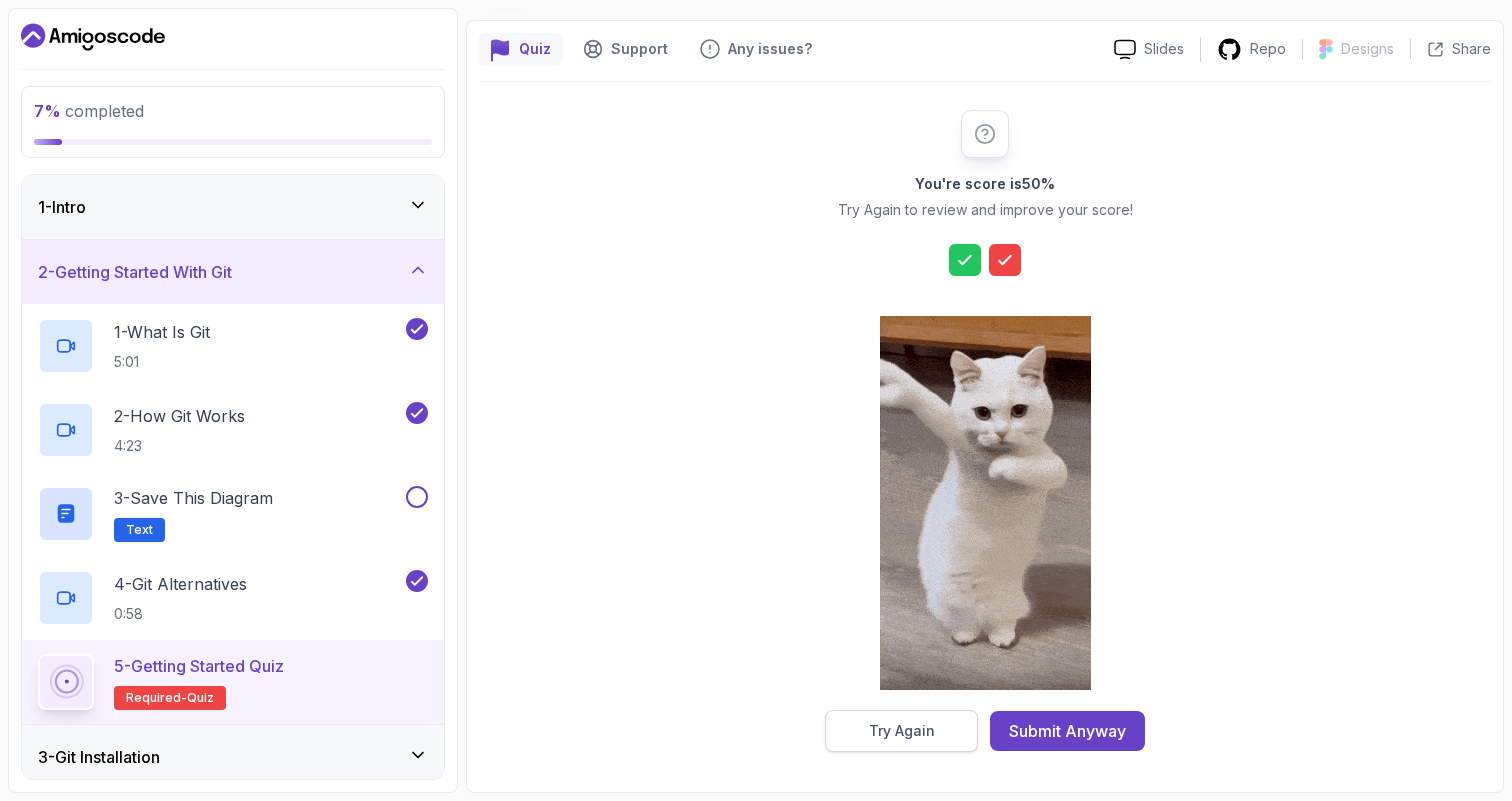 scroll, scrollTop: 124, scrollLeft: 0, axis: vertical 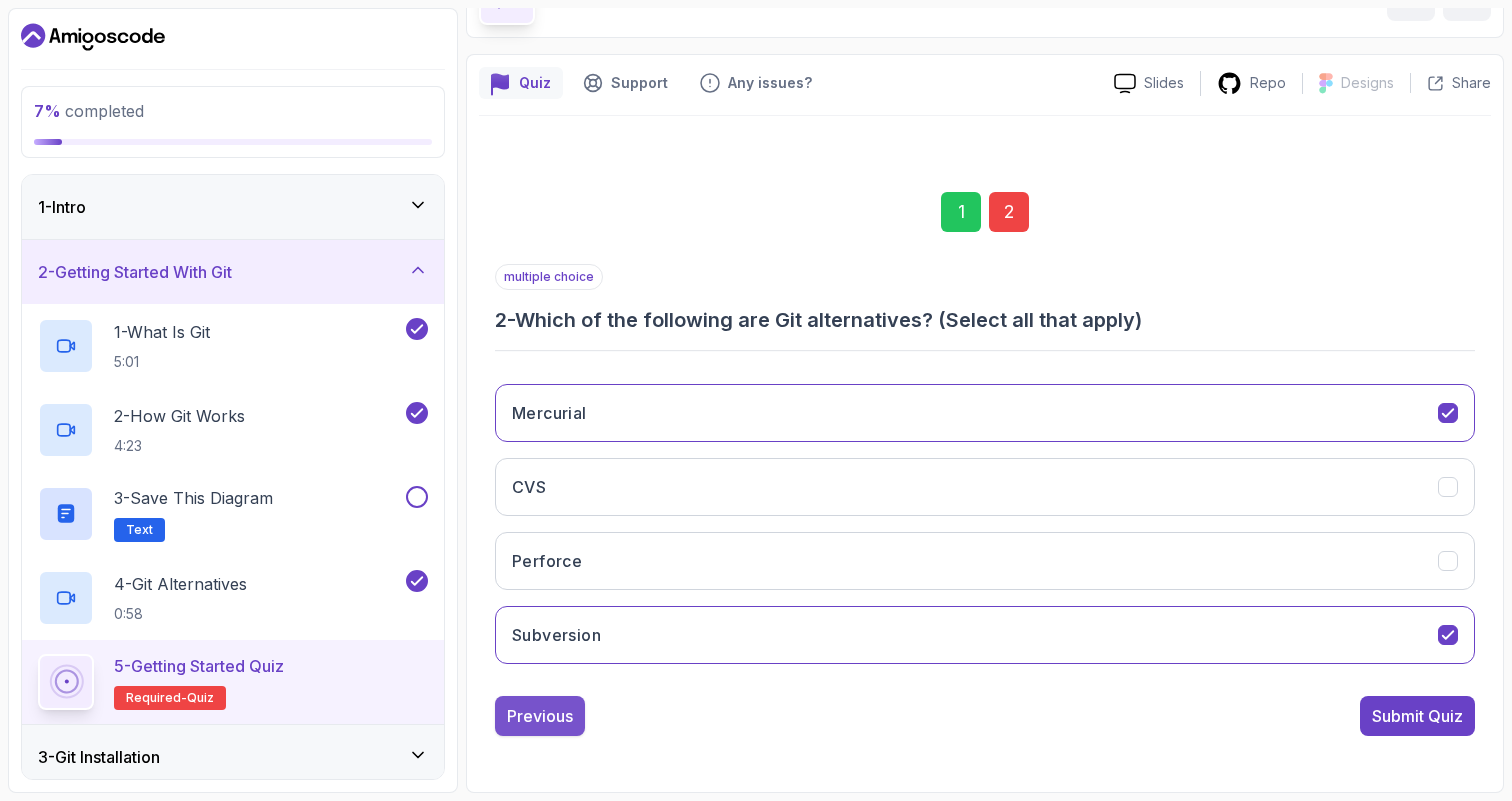 click on "Previous" at bounding box center [540, 716] 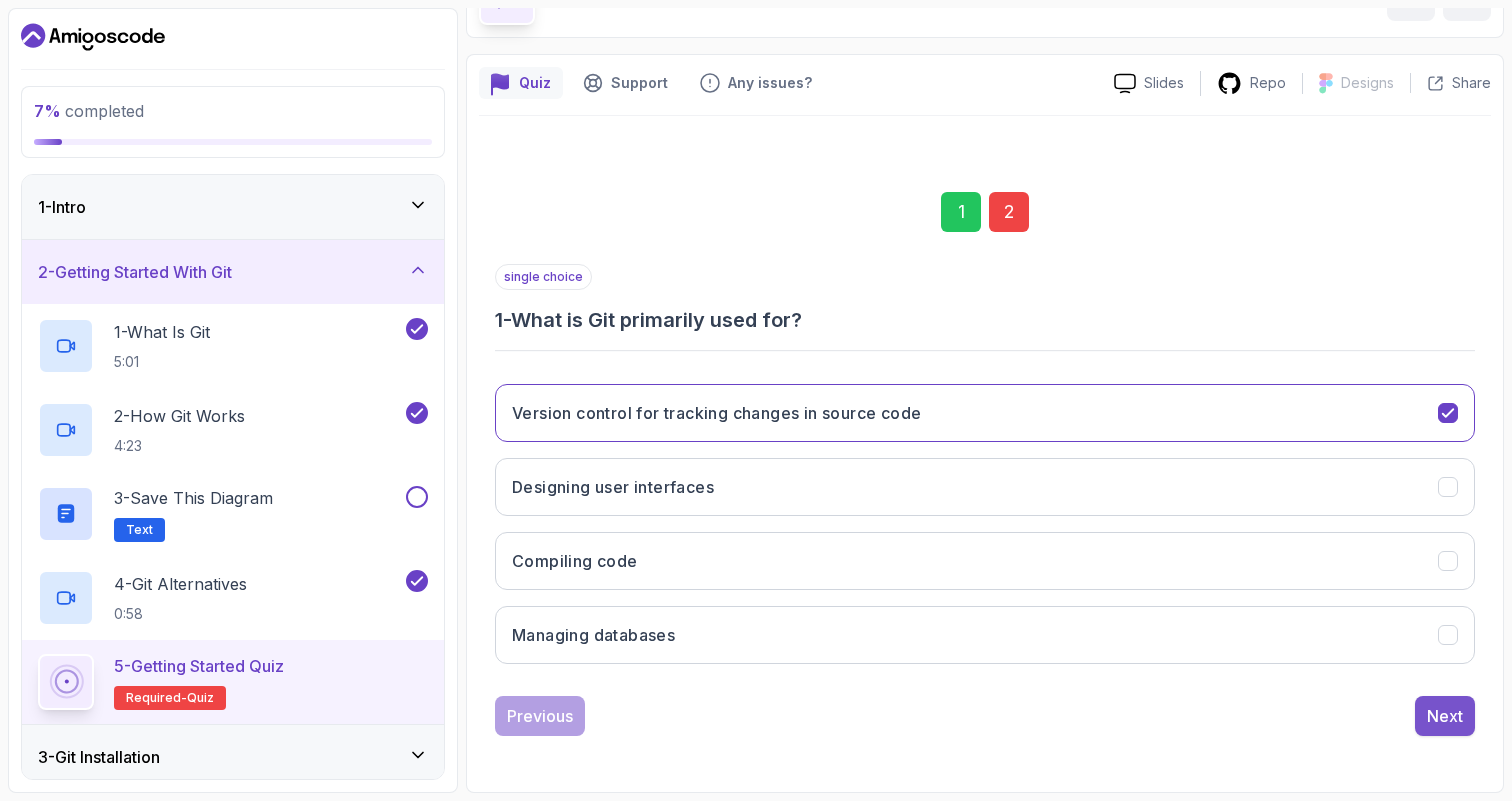 click on "Next" at bounding box center [1445, 716] 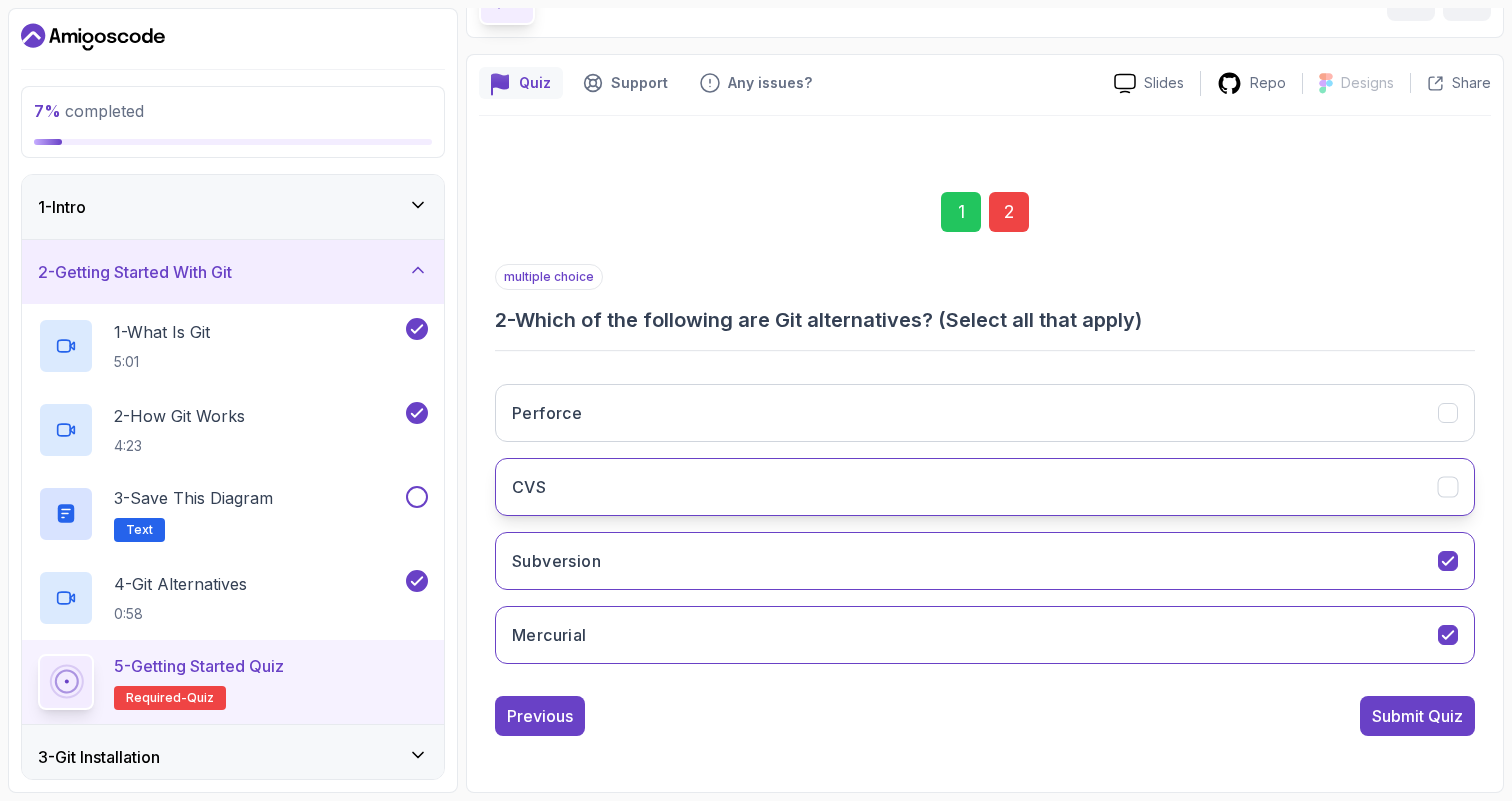 click on "CVS" at bounding box center [985, 487] 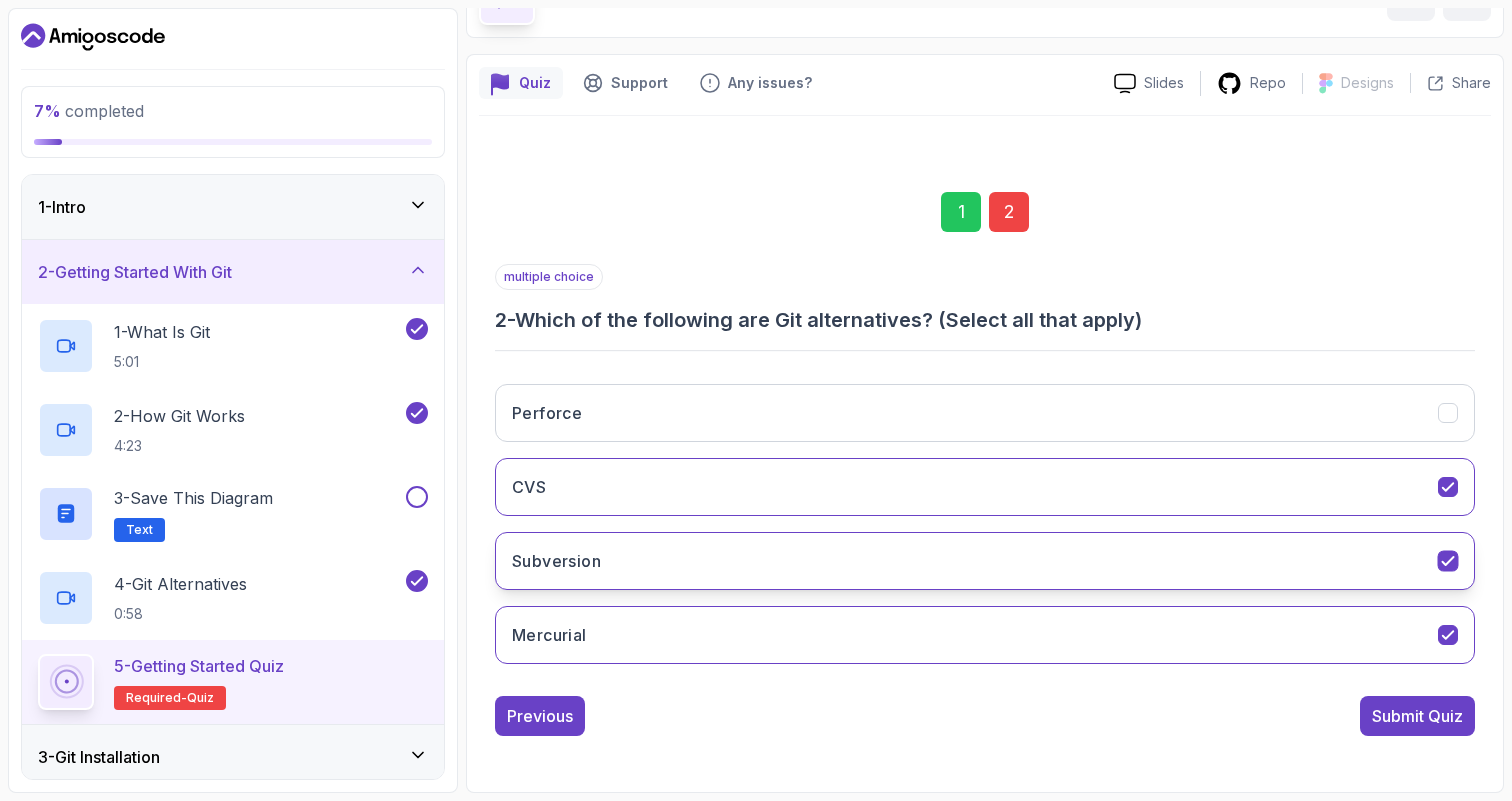 click at bounding box center [1448, 561] 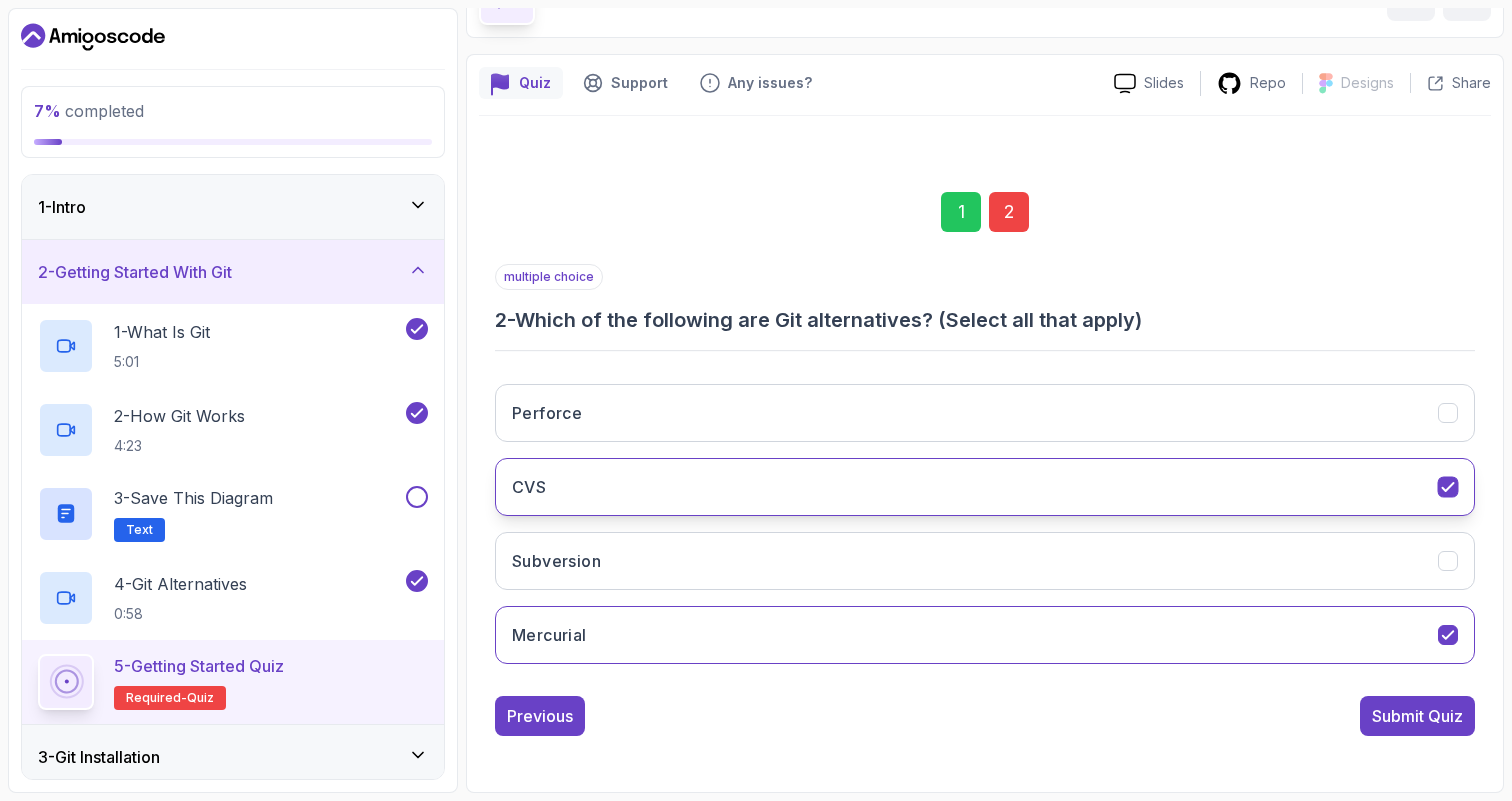 click 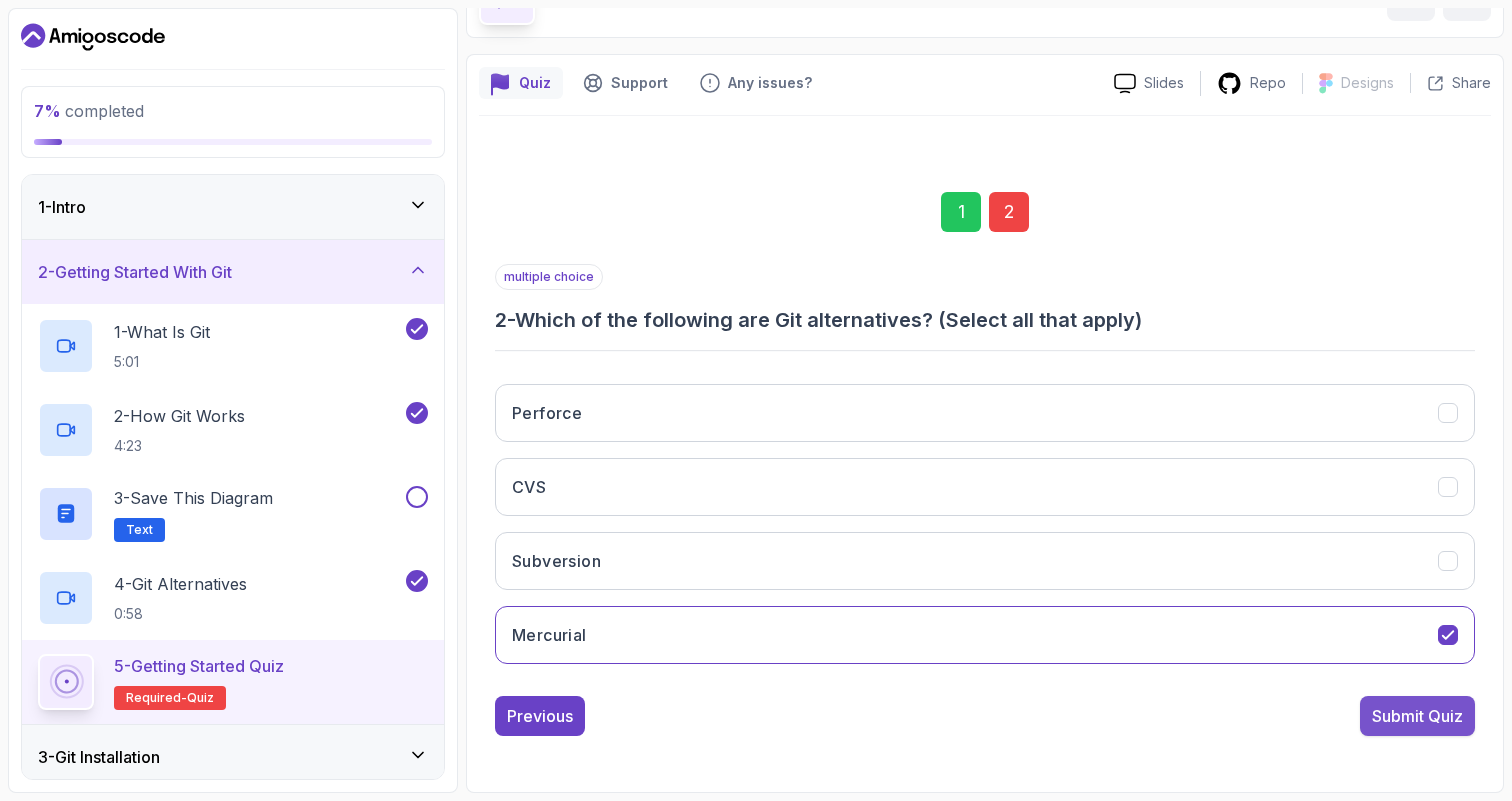 click on "Submit Quiz" at bounding box center [1417, 716] 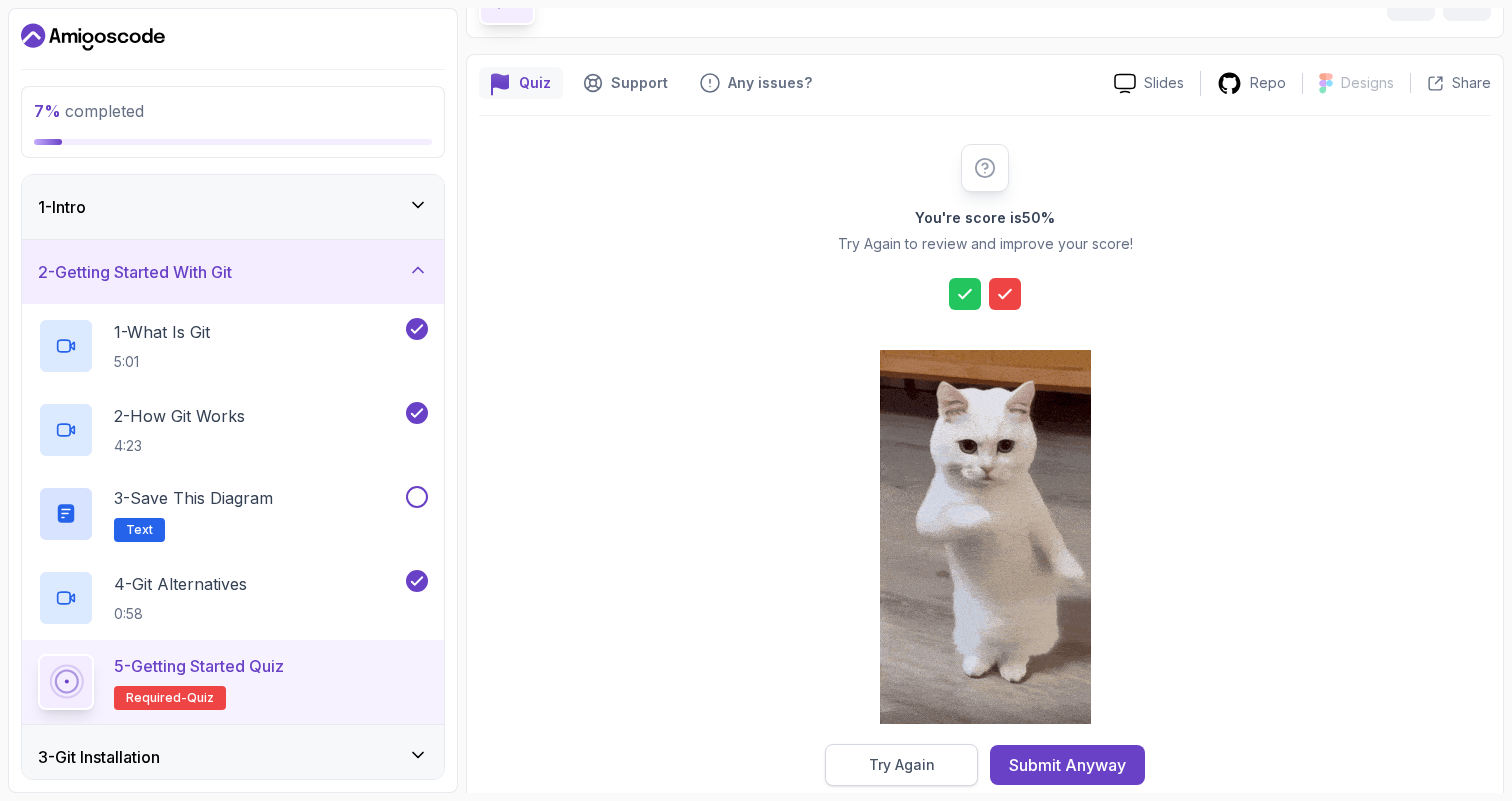 click on "Try Again" at bounding box center (902, 765) 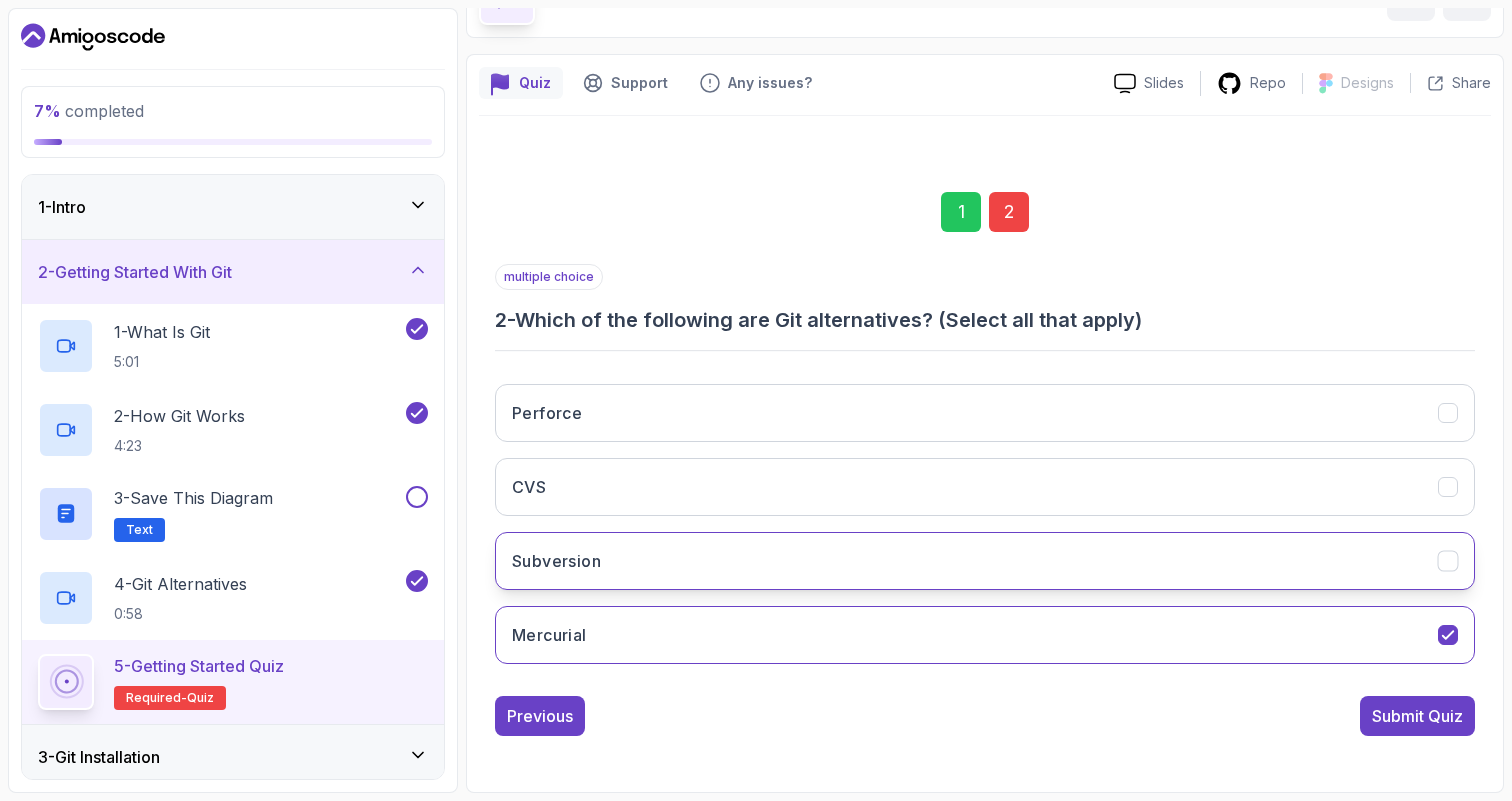 click 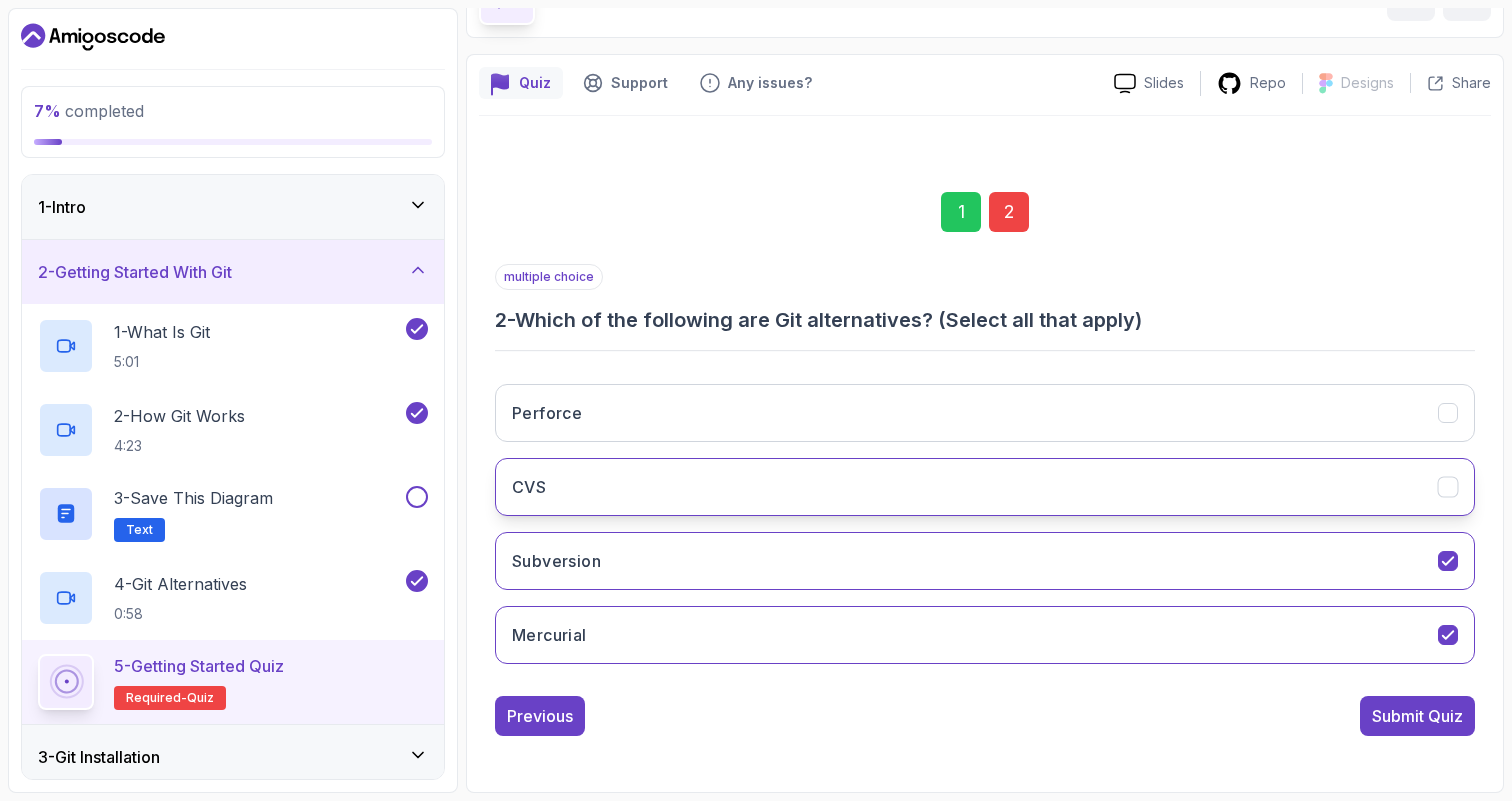 click 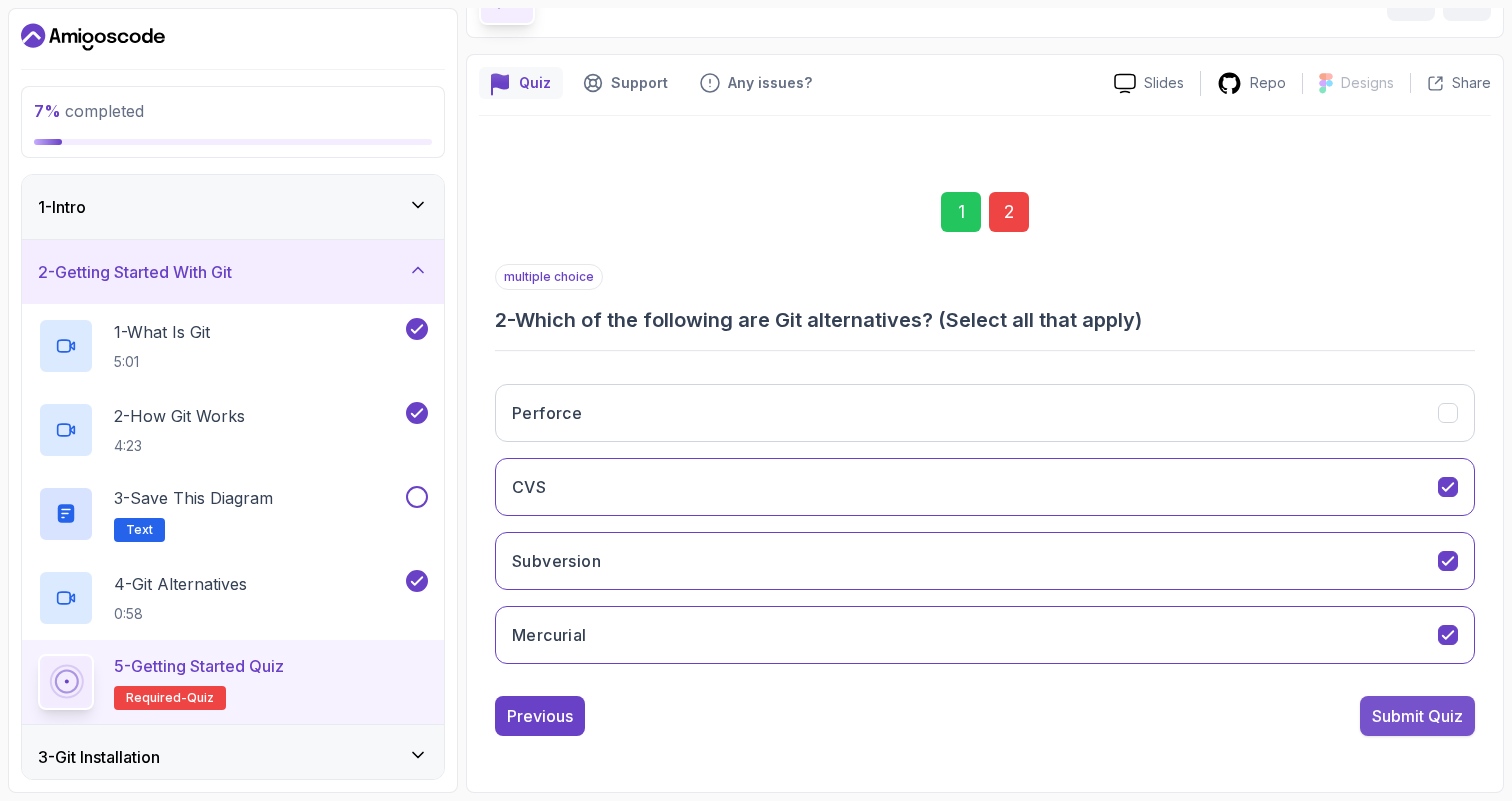 click on "Submit Quiz" at bounding box center (1417, 716) 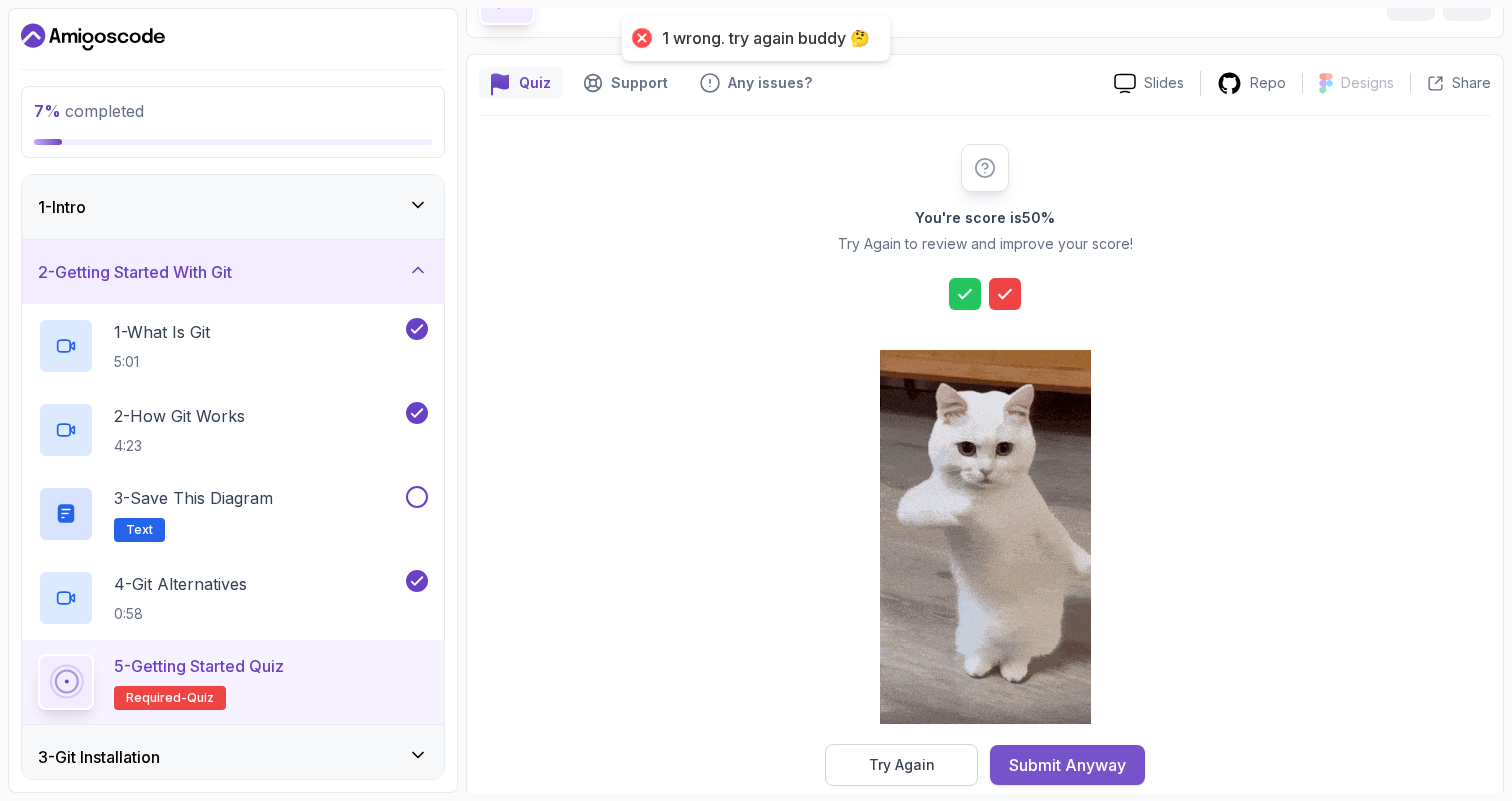 click on "Submit Anyway" at bounding box center (1067, 765) 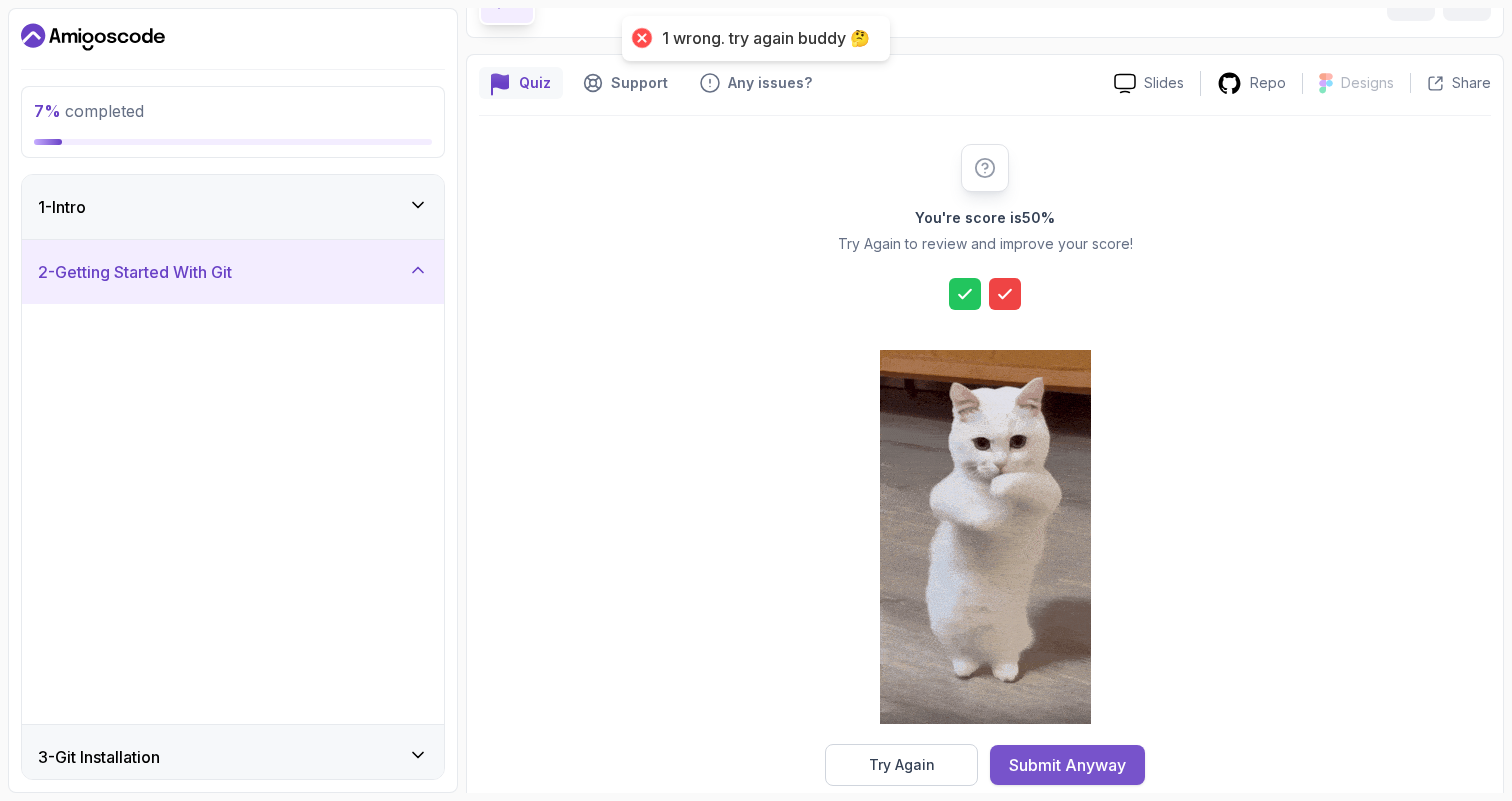 scroll, scrollTop: 0, scrollLeft: 0, axis: both 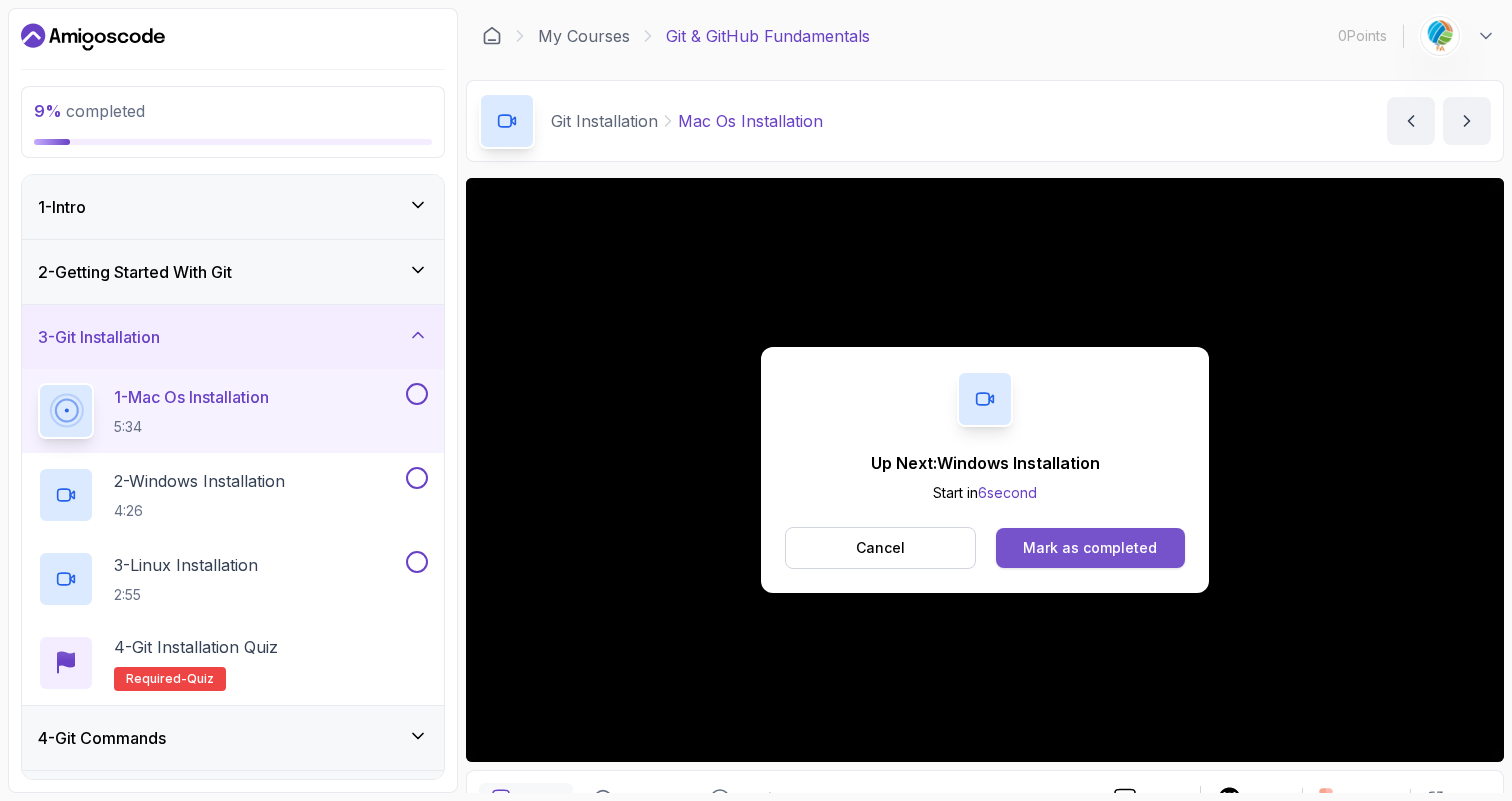 click on "Mark as completed" at bounding box center [1090, 548] 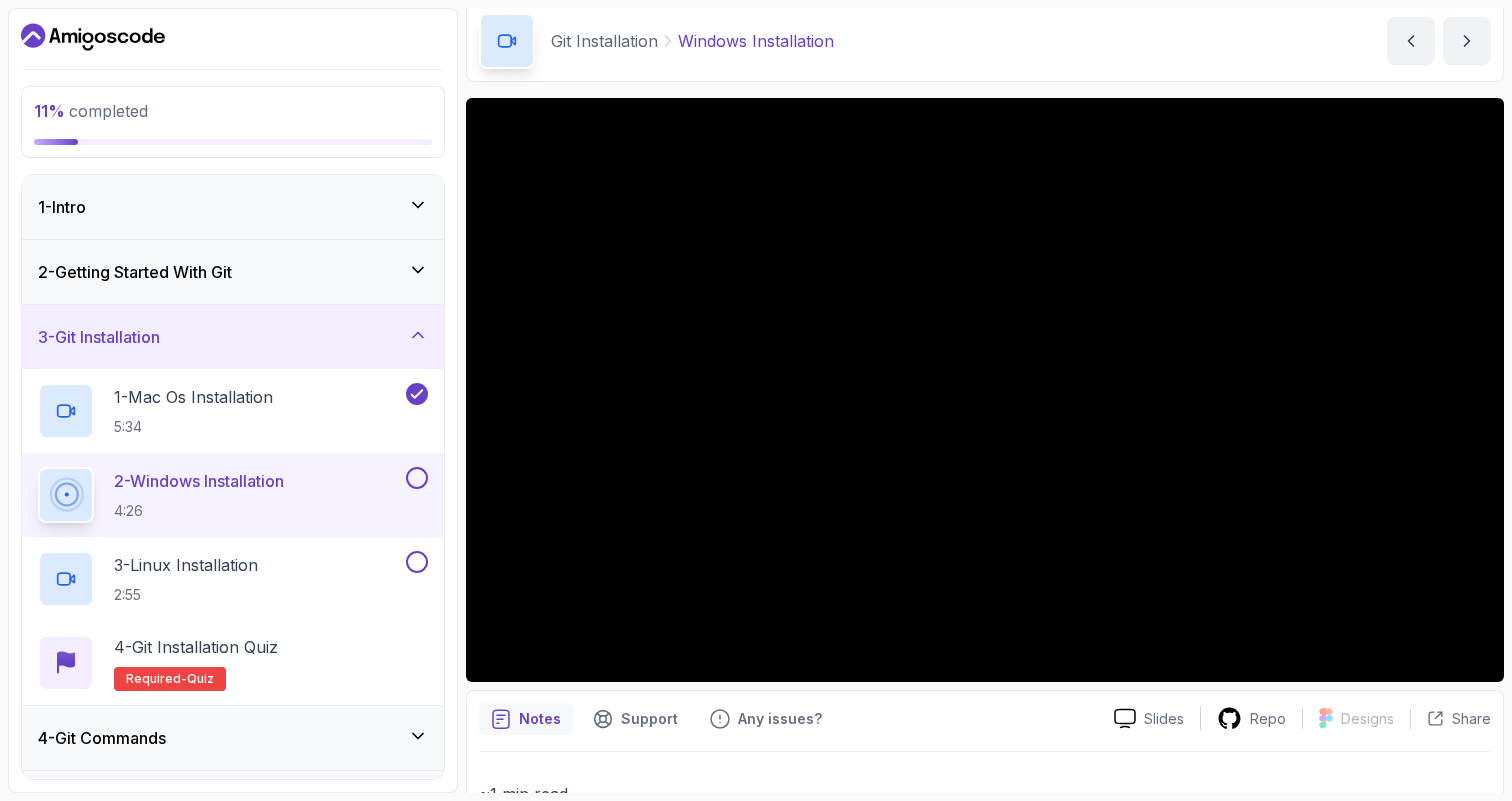 scroll, scrollTop: 127, scrollLeft: 0, axis: vertical 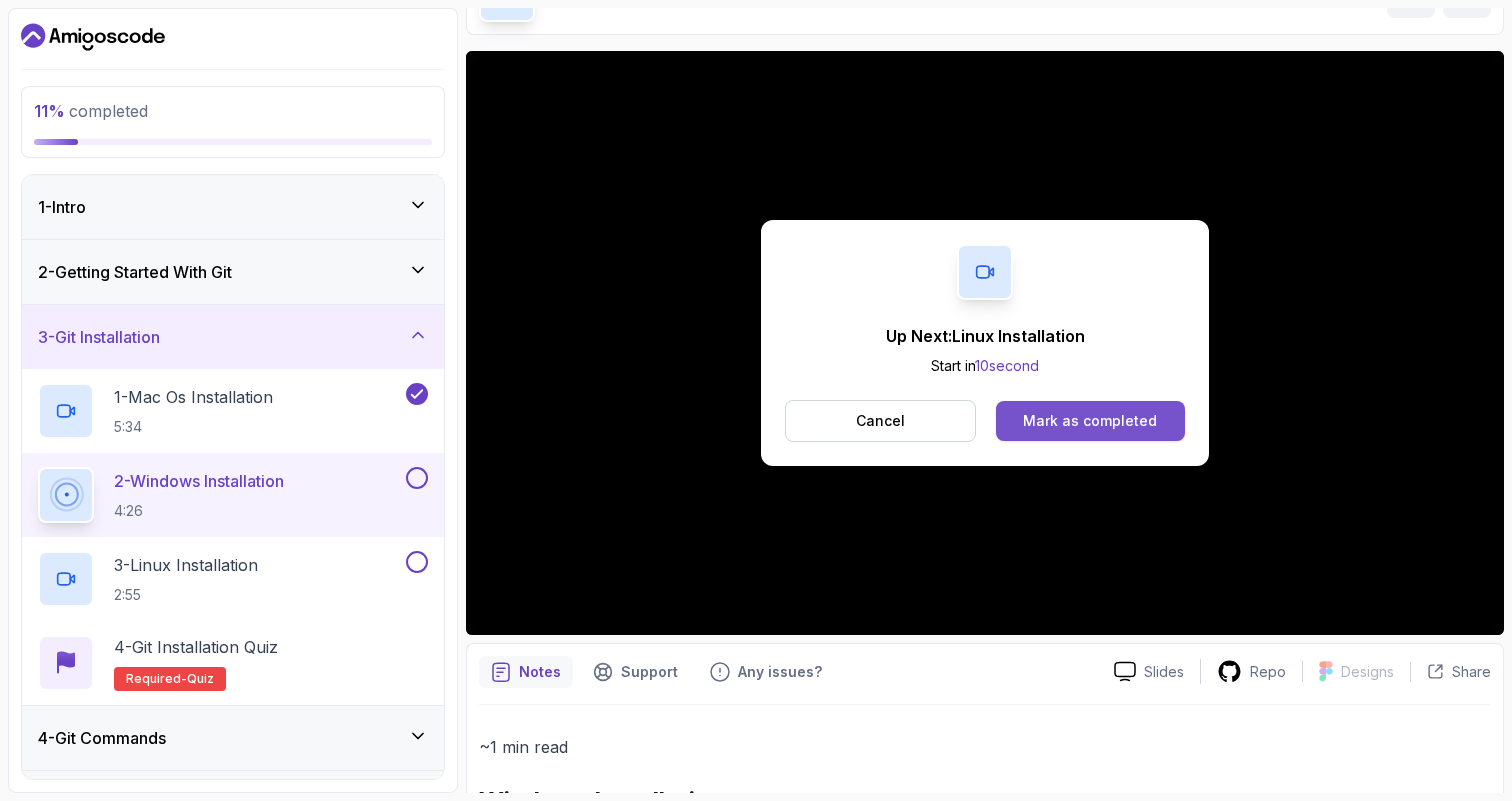 click on "Mark as completed" at bounding box center (1090, 421) 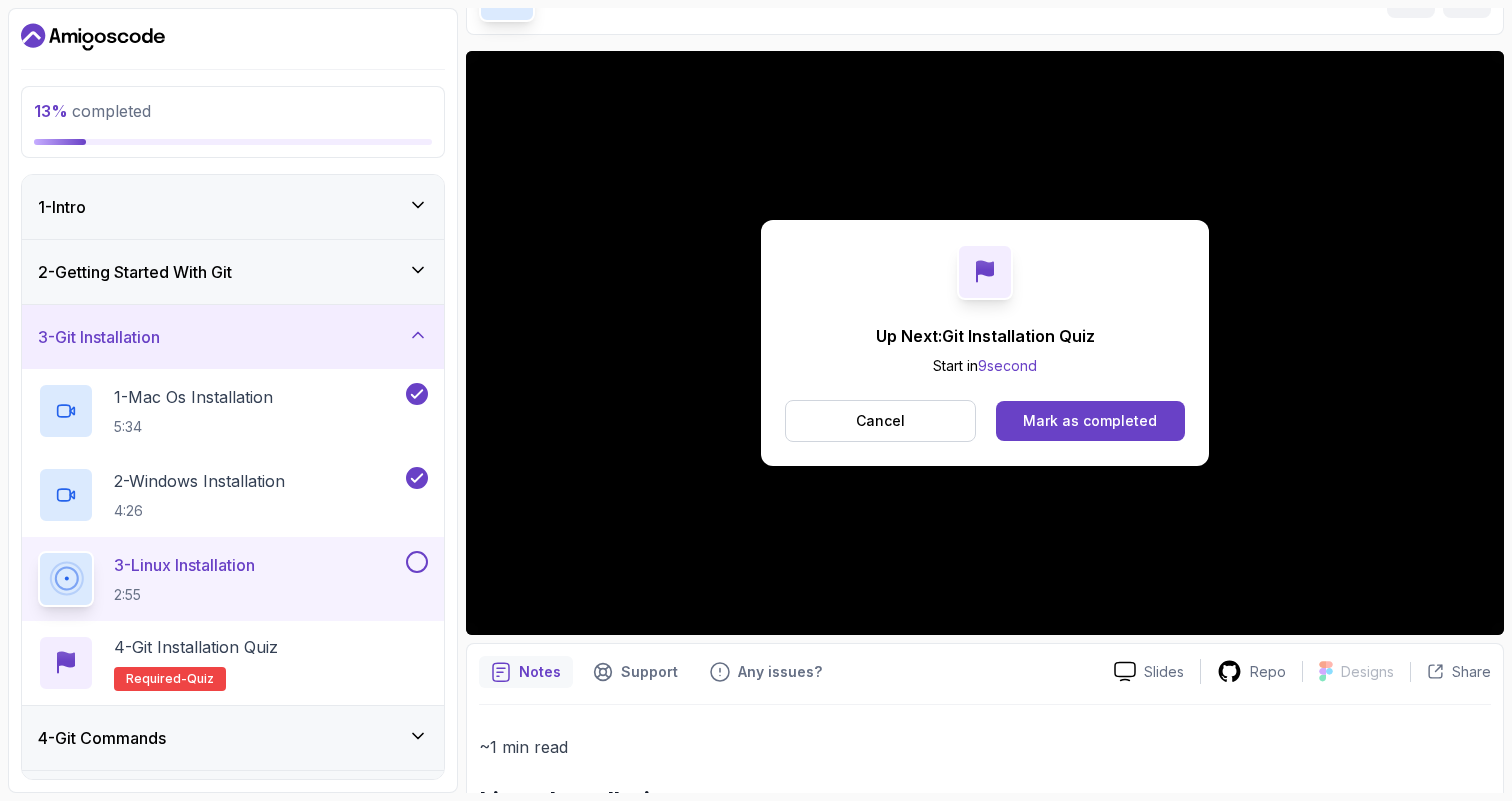 click on "Mark as completed" at bounding box center [1090, 421] 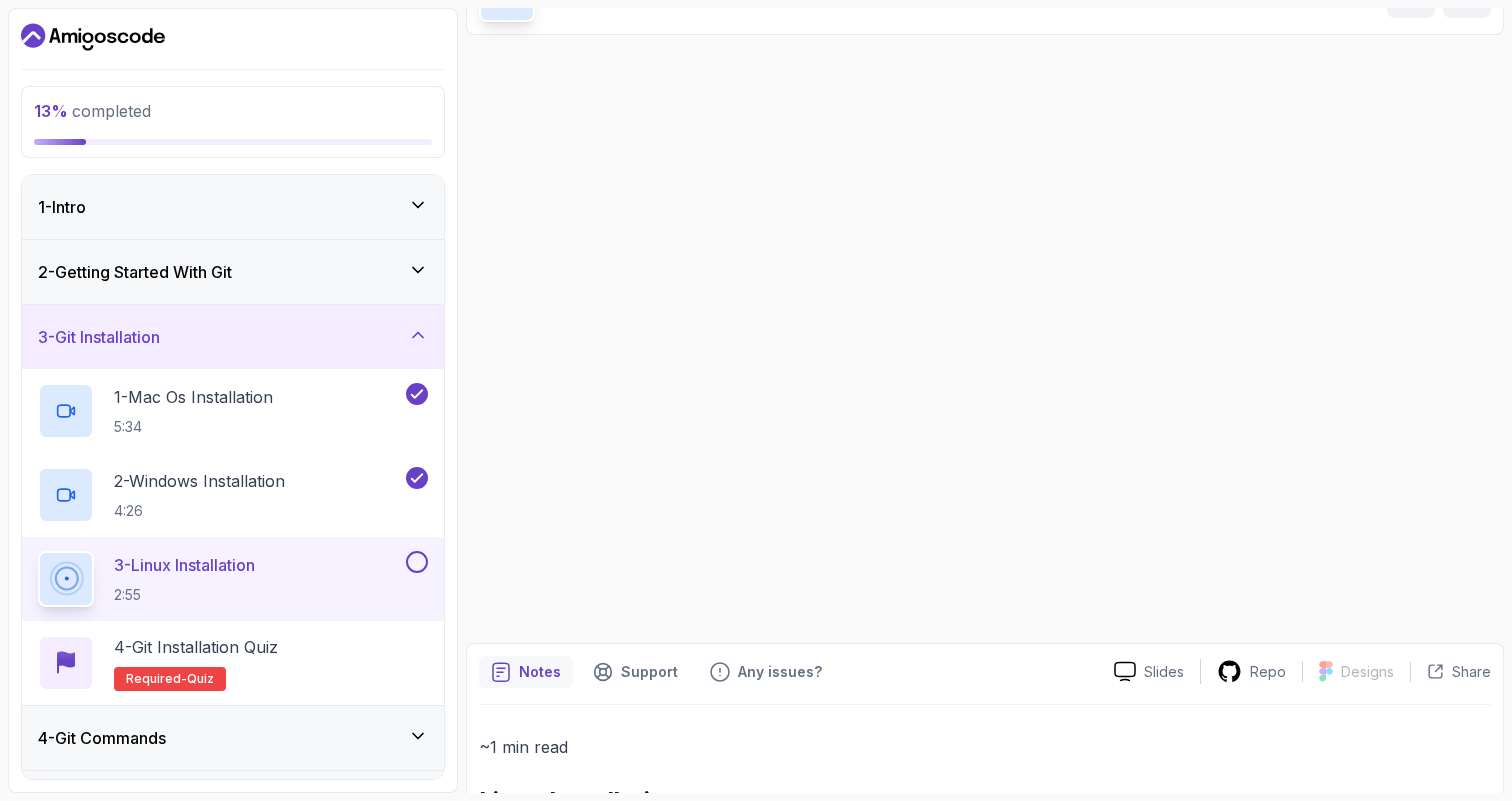 scroll, scrollTop: 0, scrollLeft: 0, axis: both 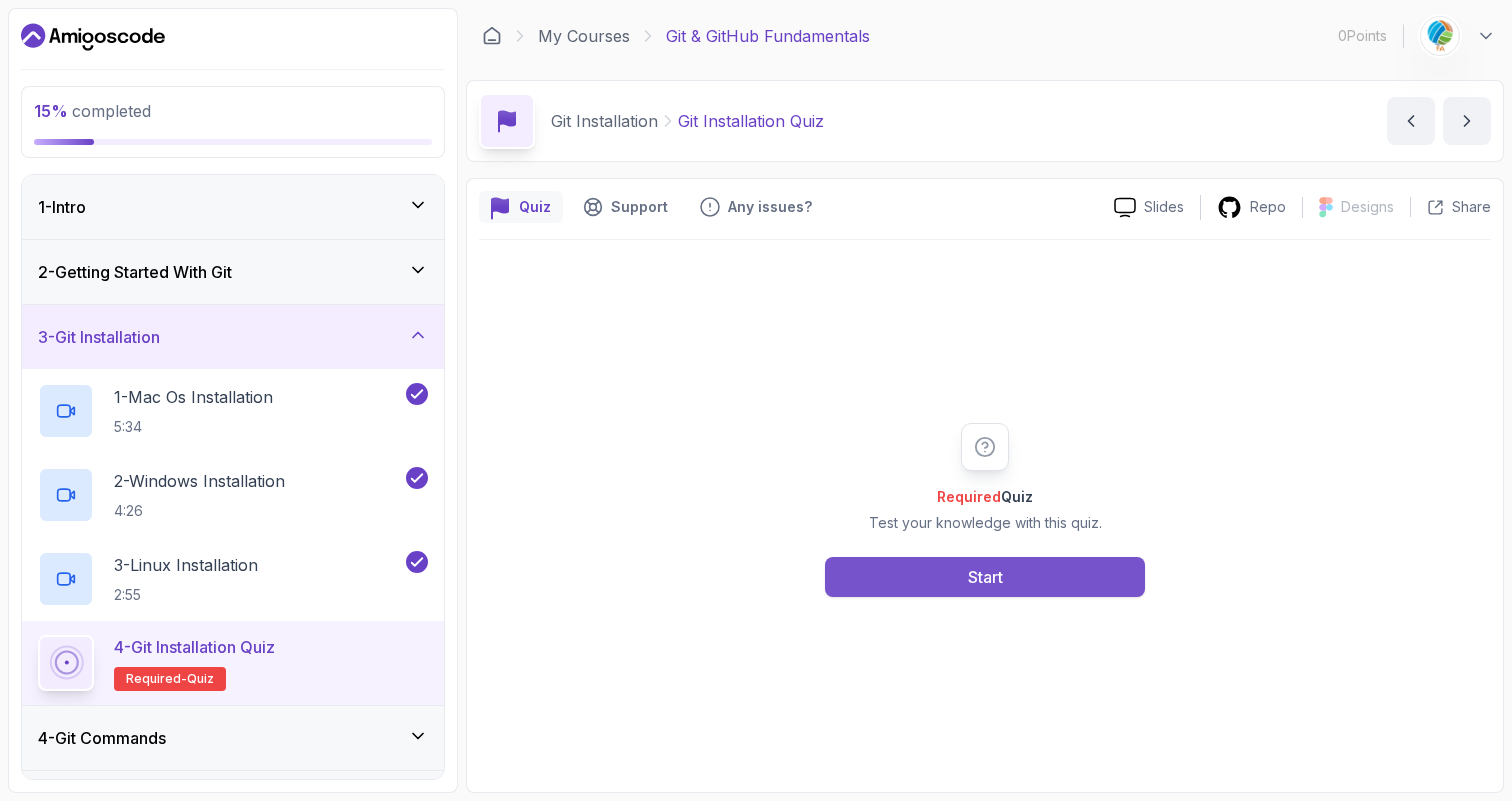 click on "Start" at bounding box center (985, 577) 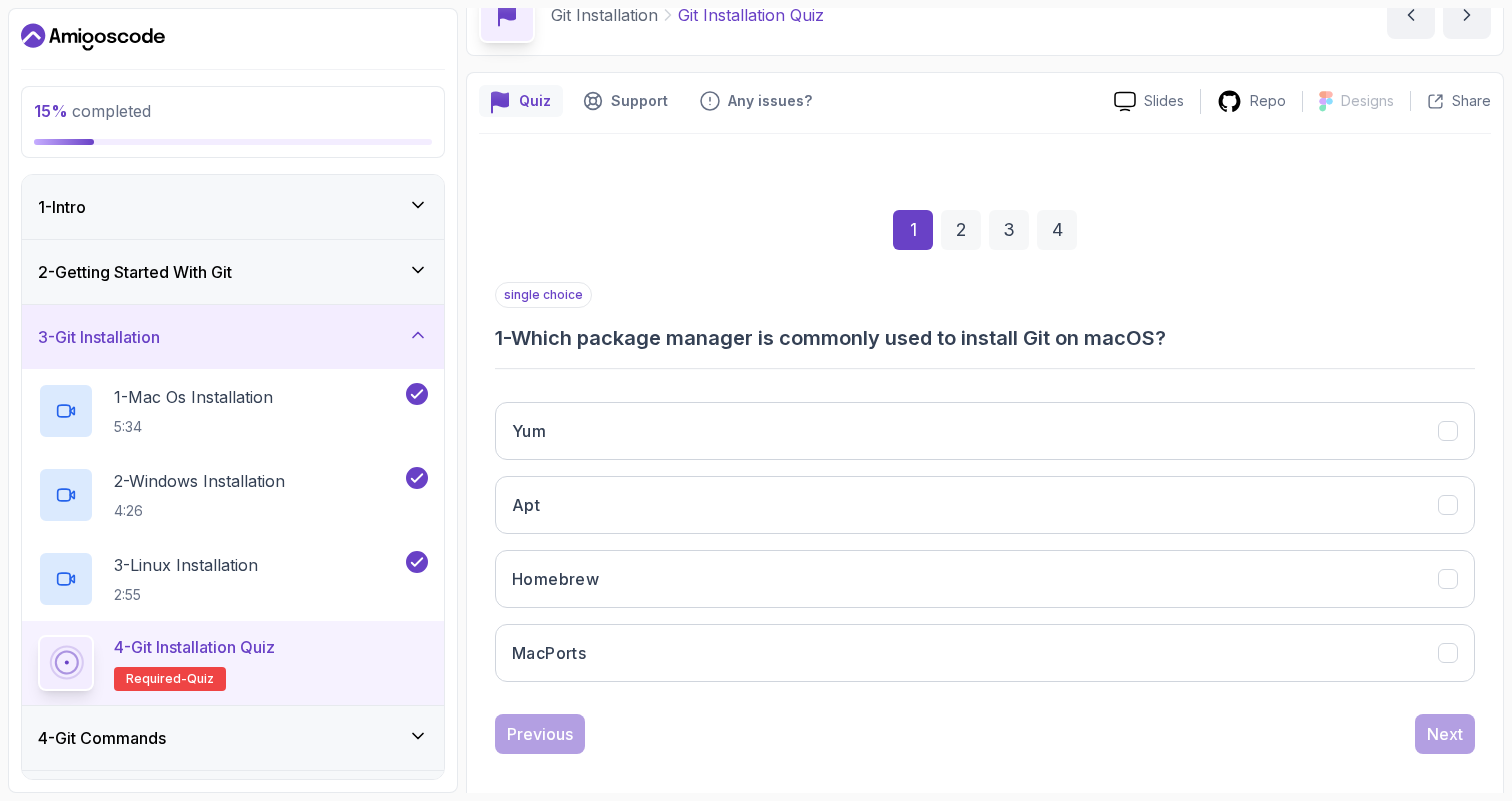 scroll, scrollTop: 124, scrollLeft: 0, axis: vertical 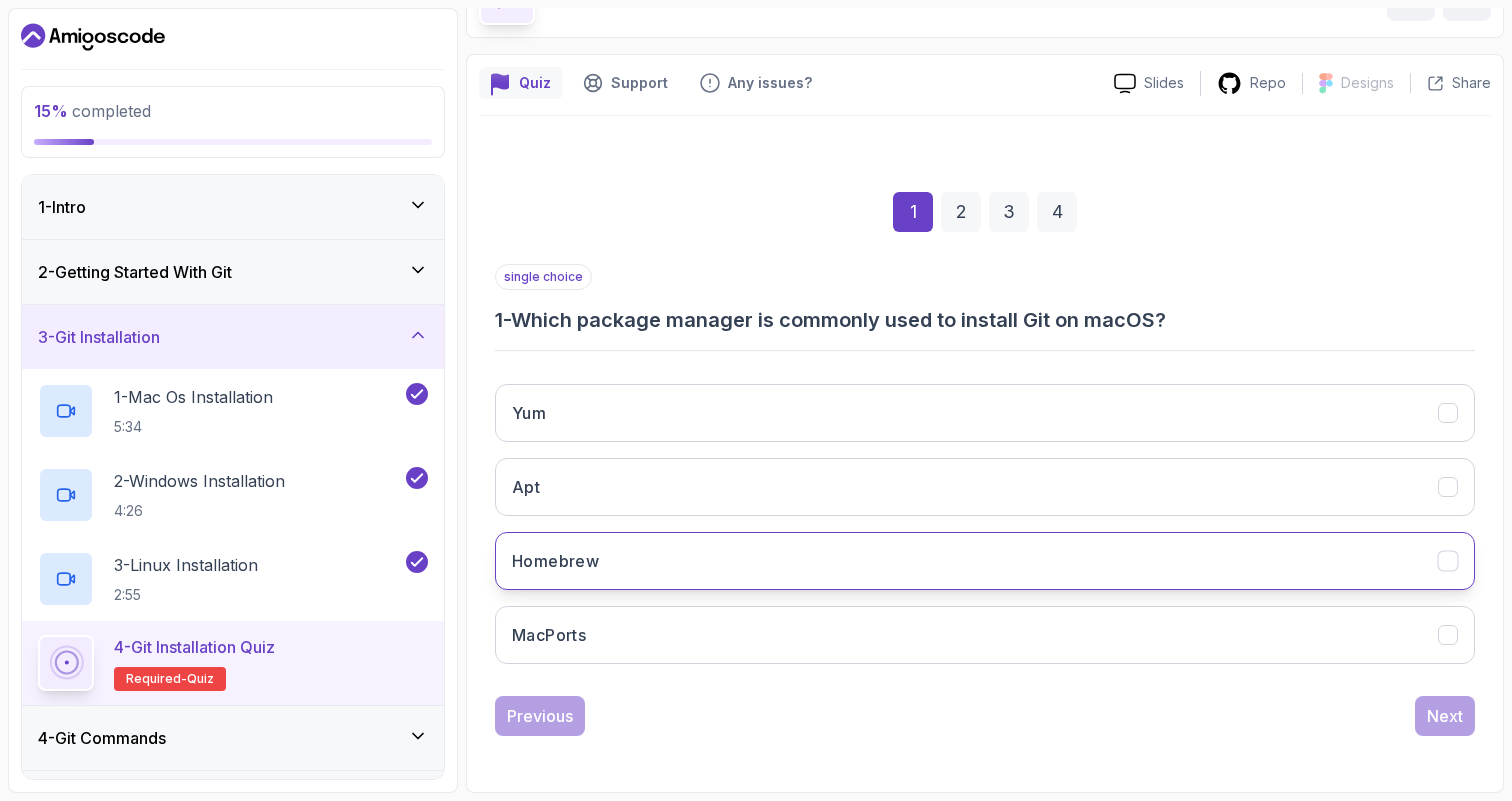 click on "Homebrew" at bounding box center [985, 561] 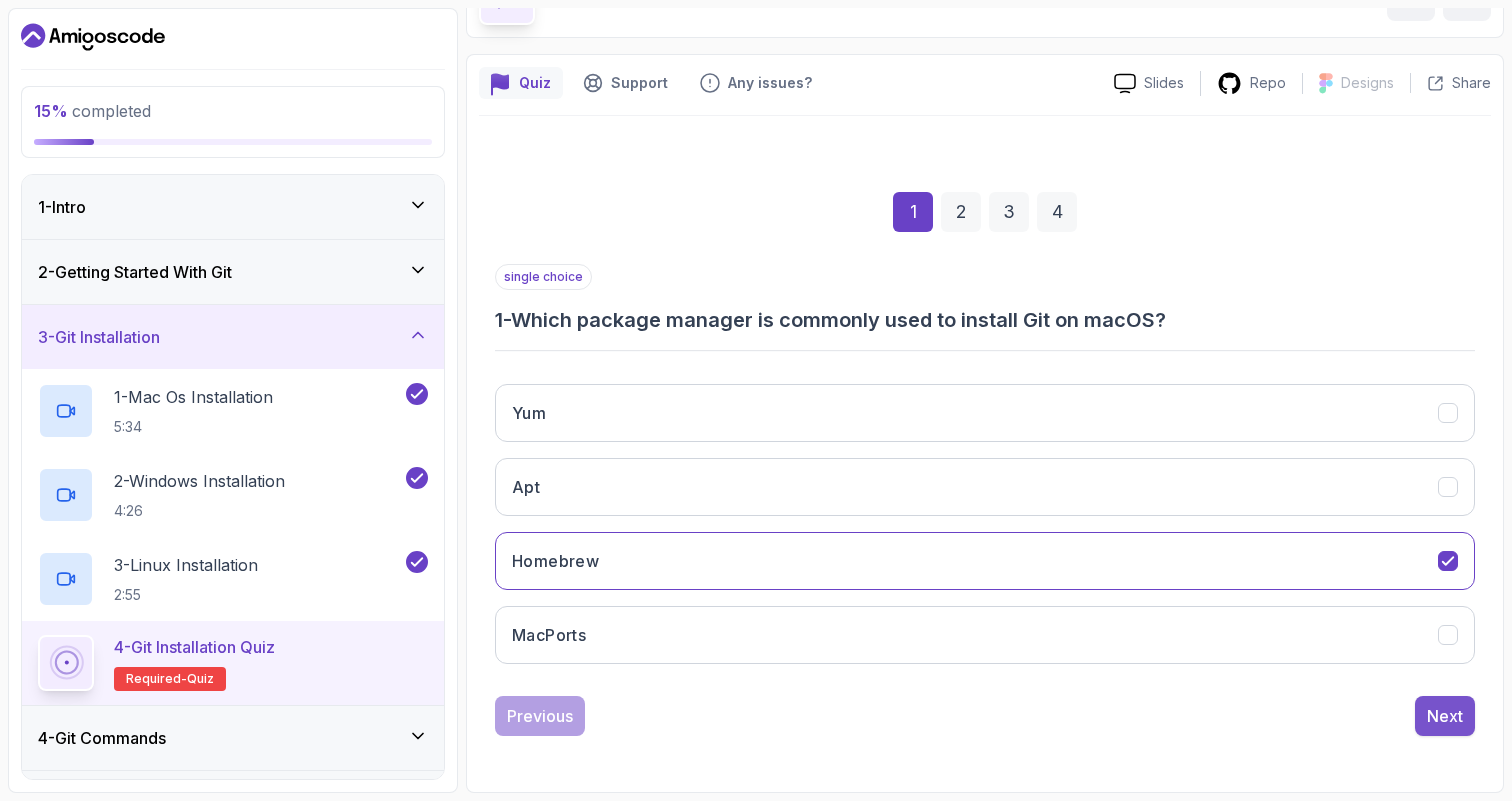 click on "Next" at bounding box center [1445, 716] 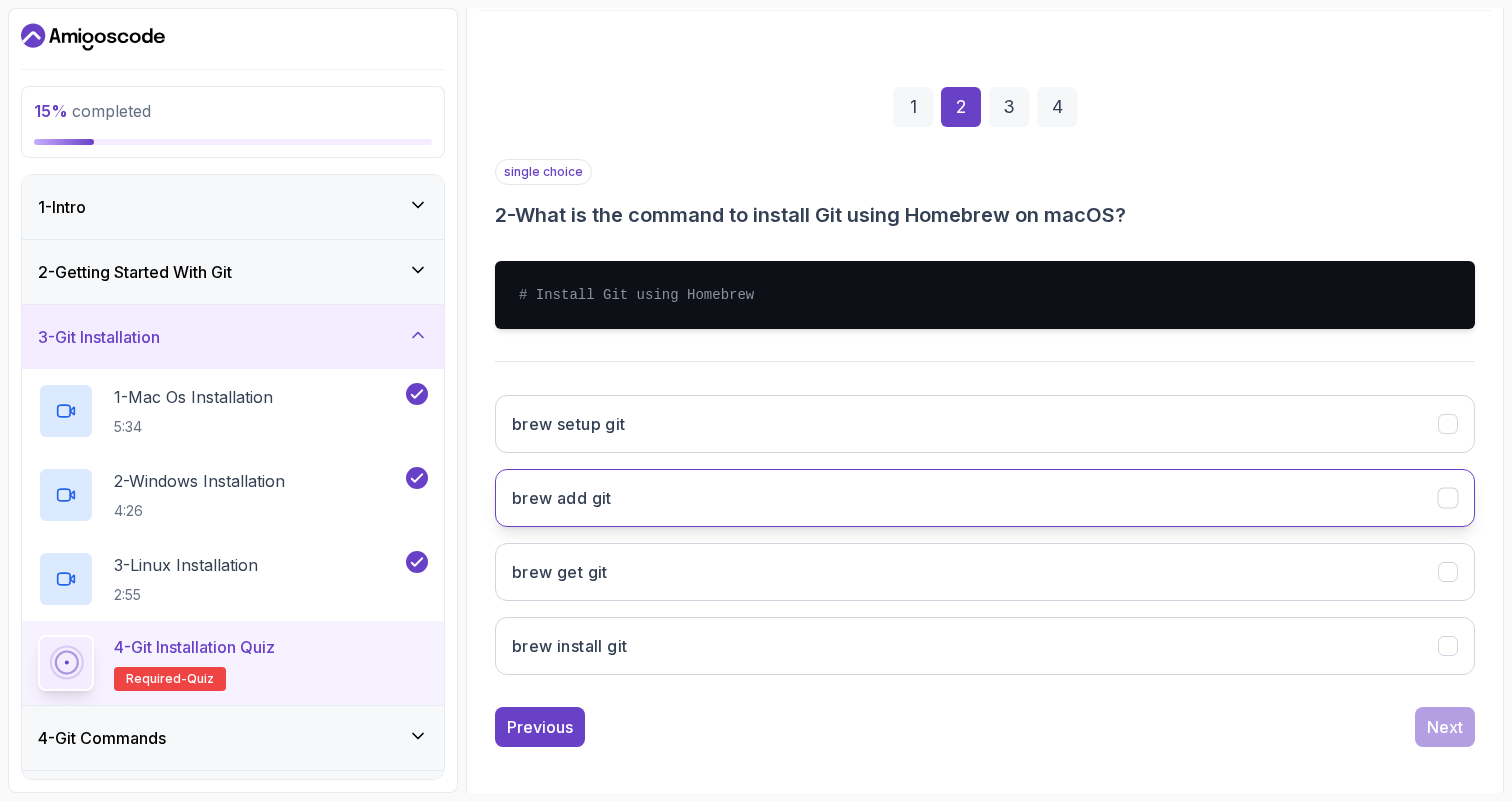 scroll, scrollTop: 240, scrollLeft: 0, axis: vertical 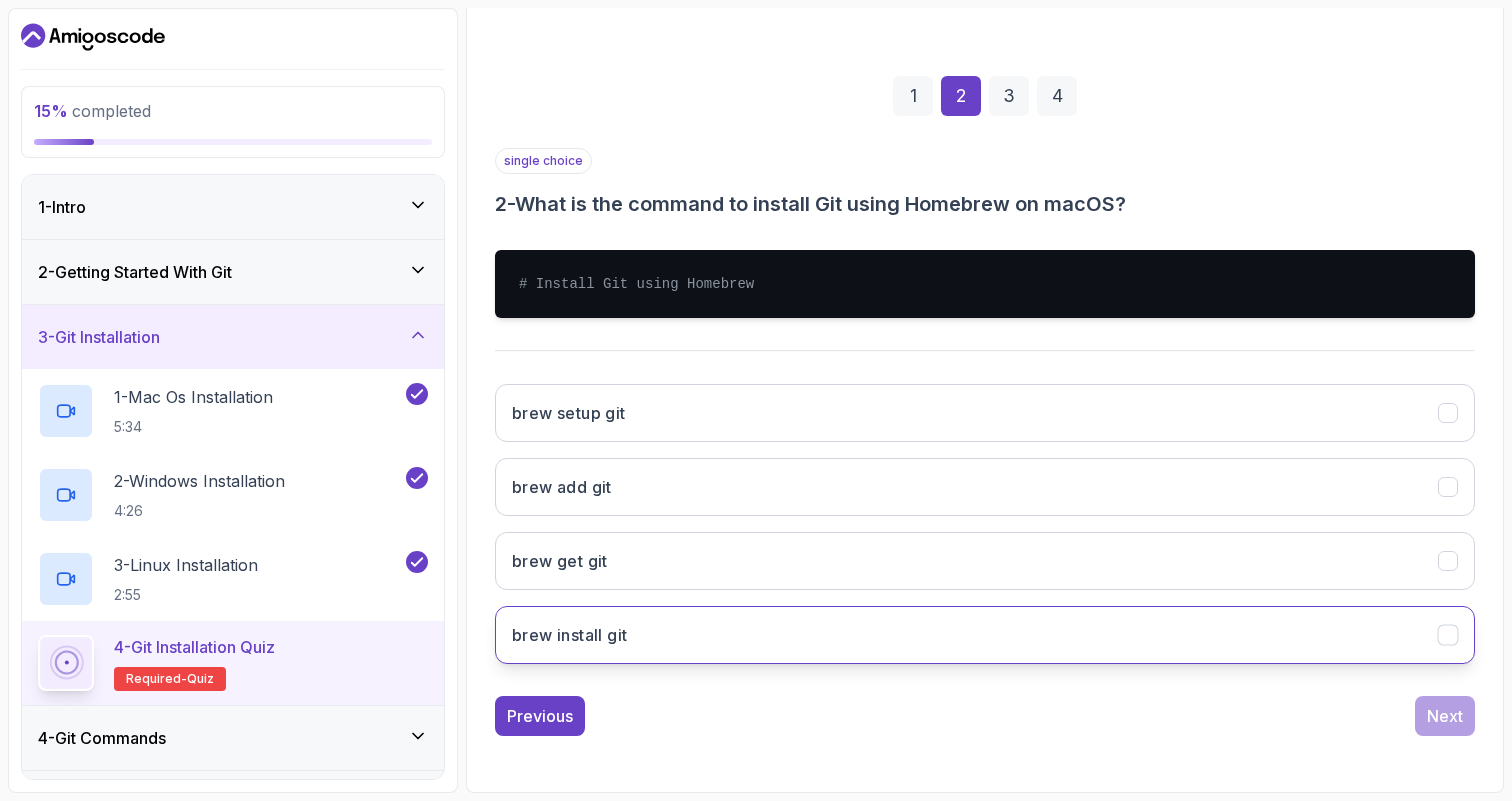 click on "brew install git" at bounding box center [985, 635] 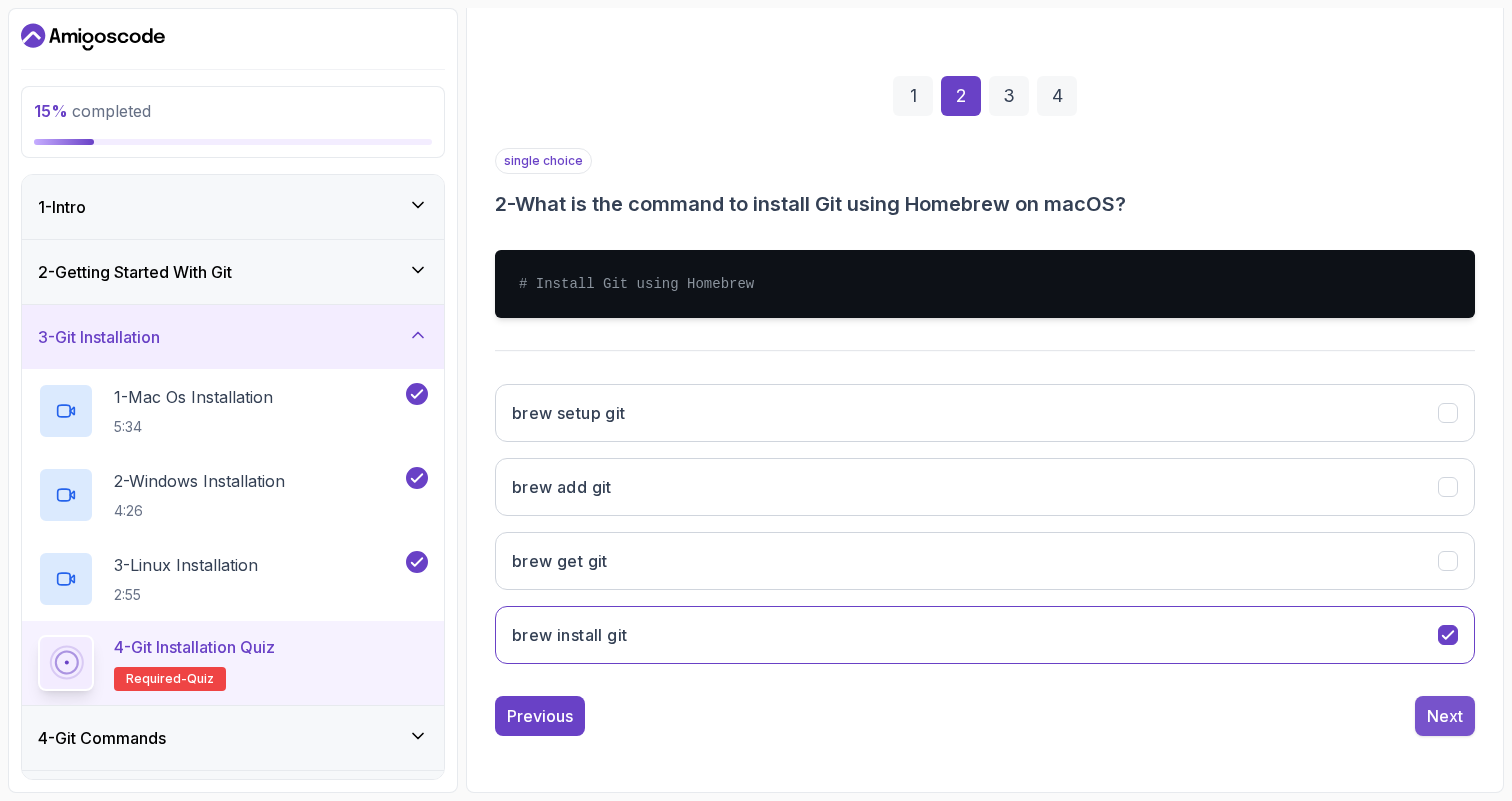 click on "Next" at bounding box center [1445, 716] 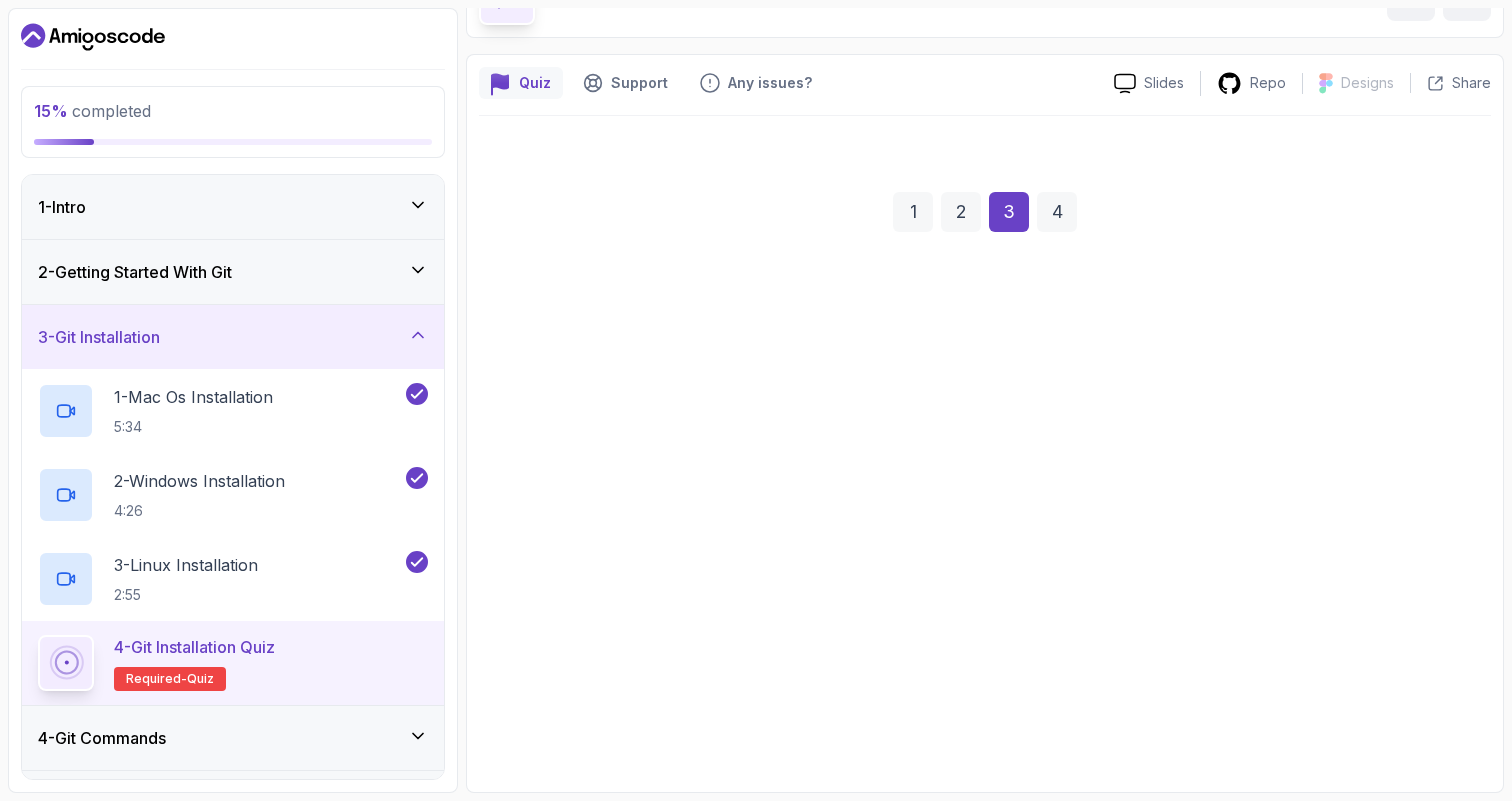 scroll, scrollTop: 124, scrollLeft: 0, axis: vertical 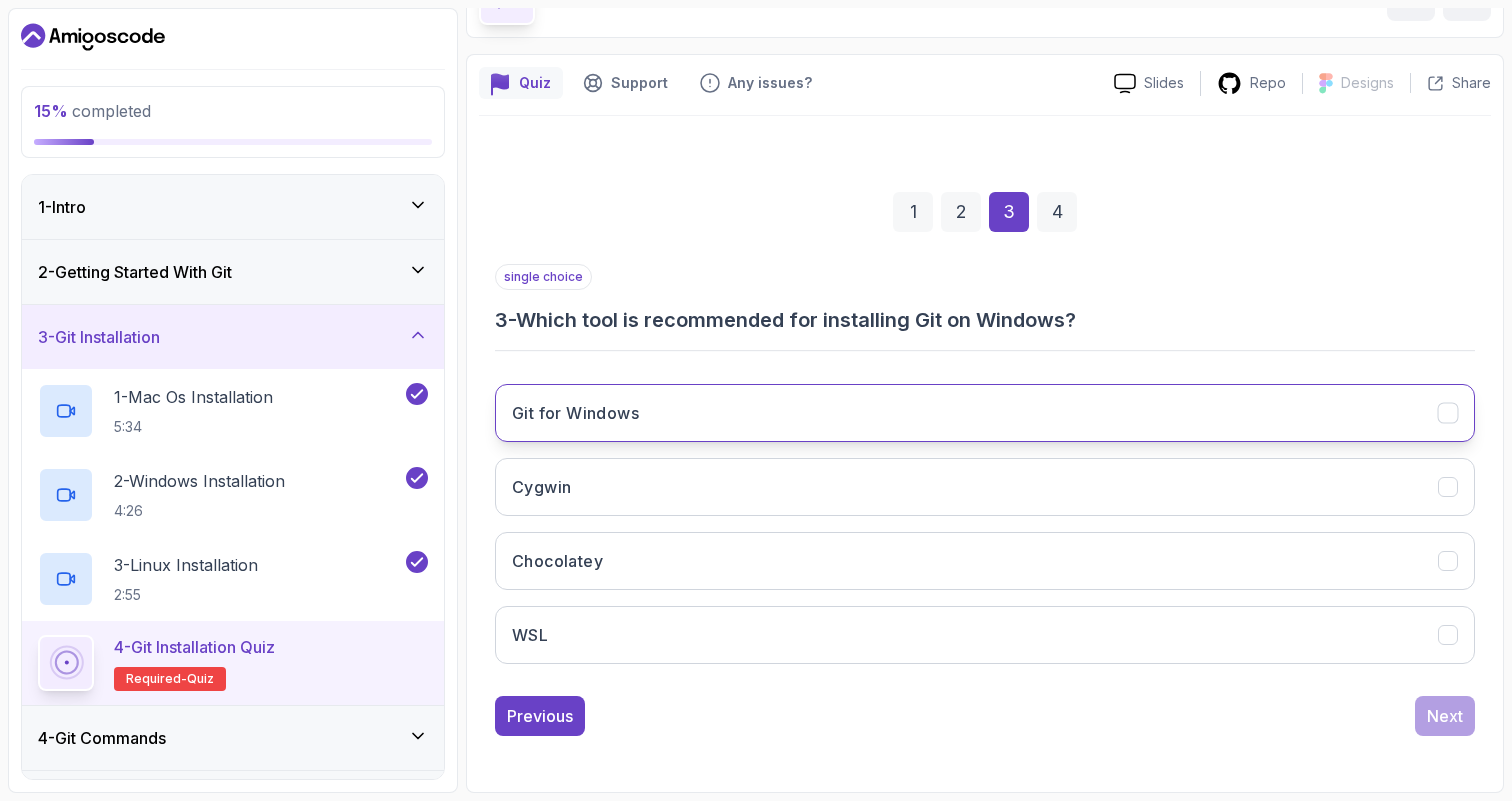 click on "Git for Windows" at bounding box center (985, 413) 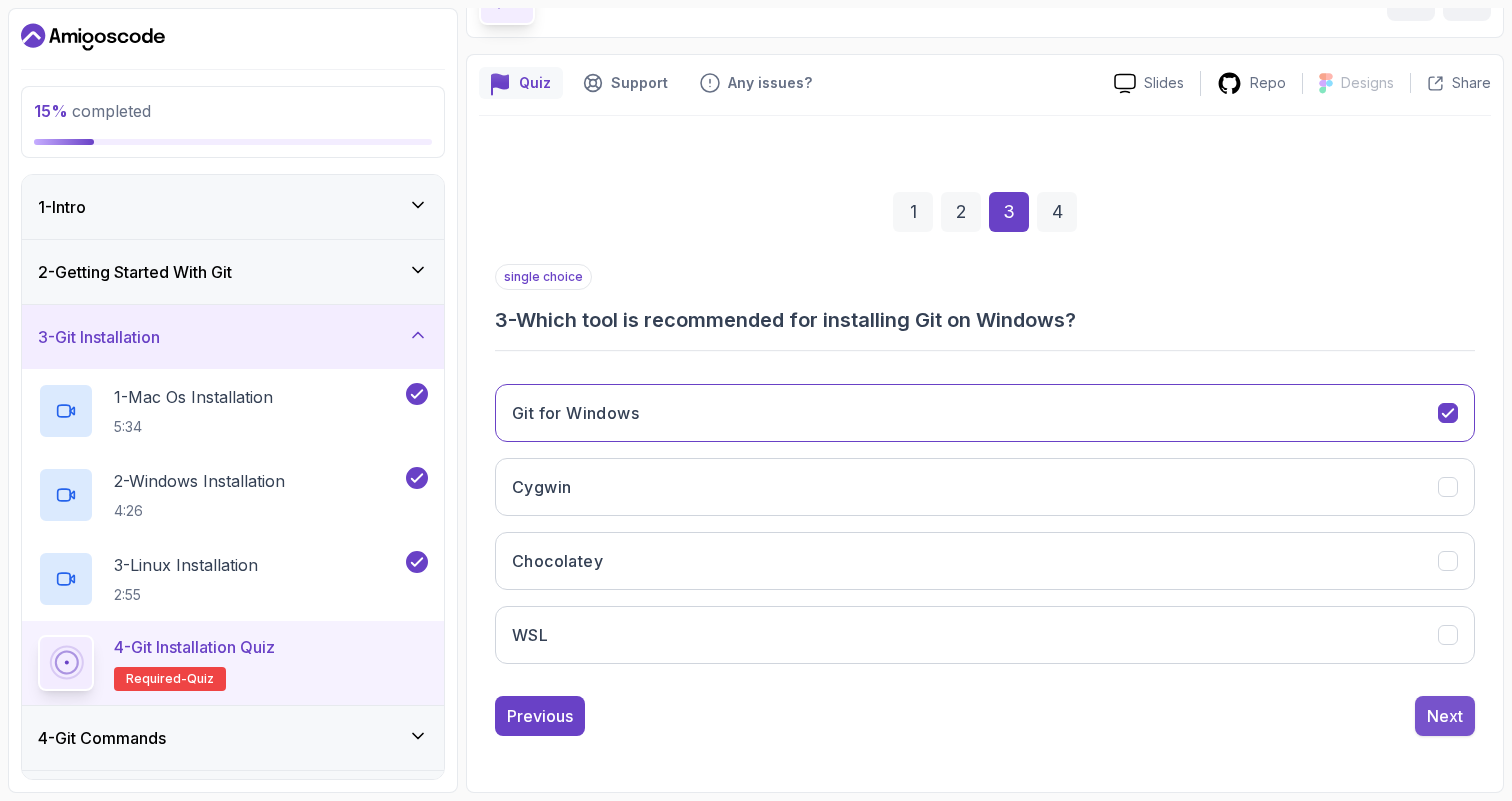click on "Next" at bounding box center (1445, 716) 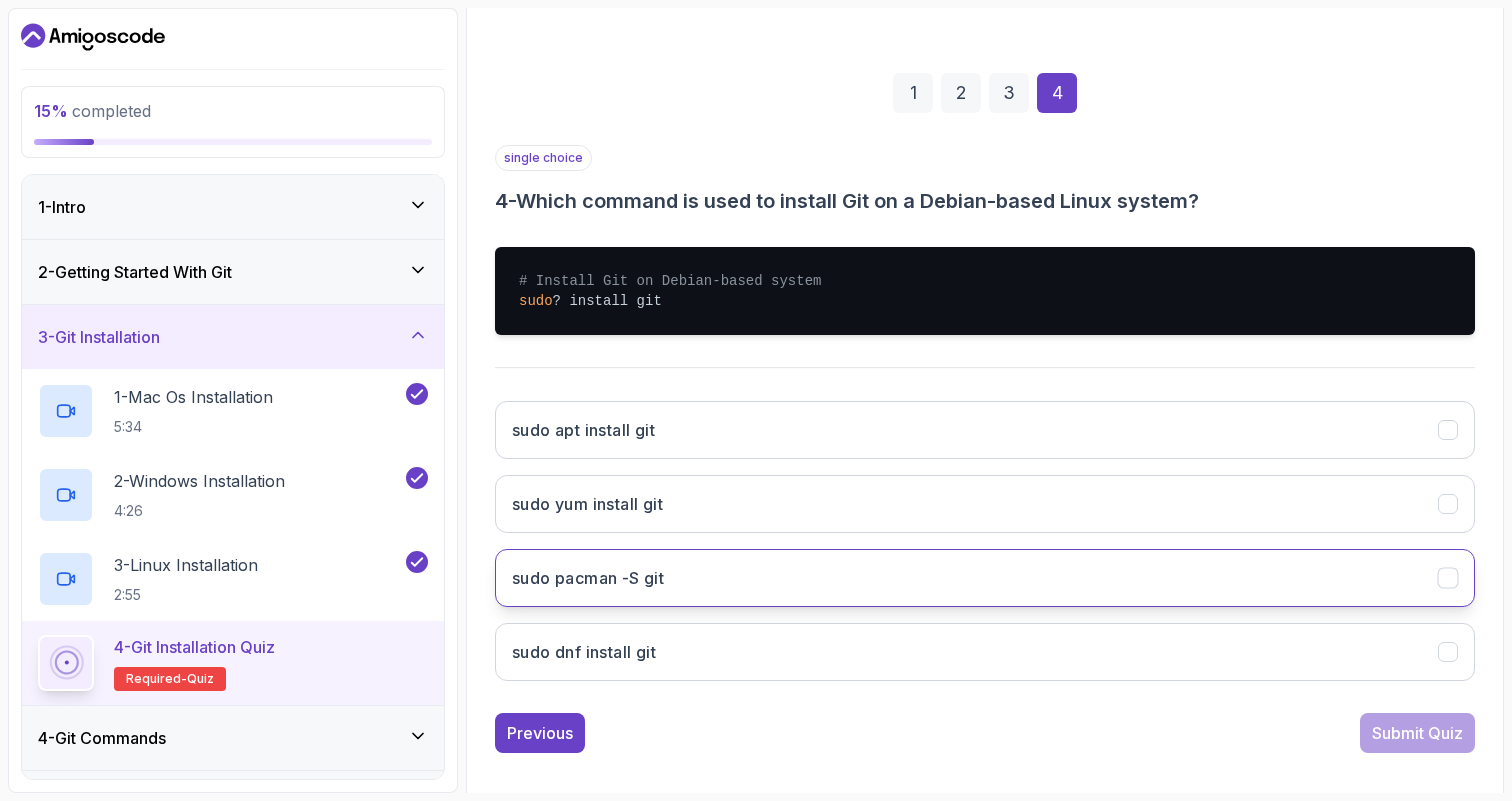 scroll, scrollTop: 244, scrollLeft: 0, axis: vertical 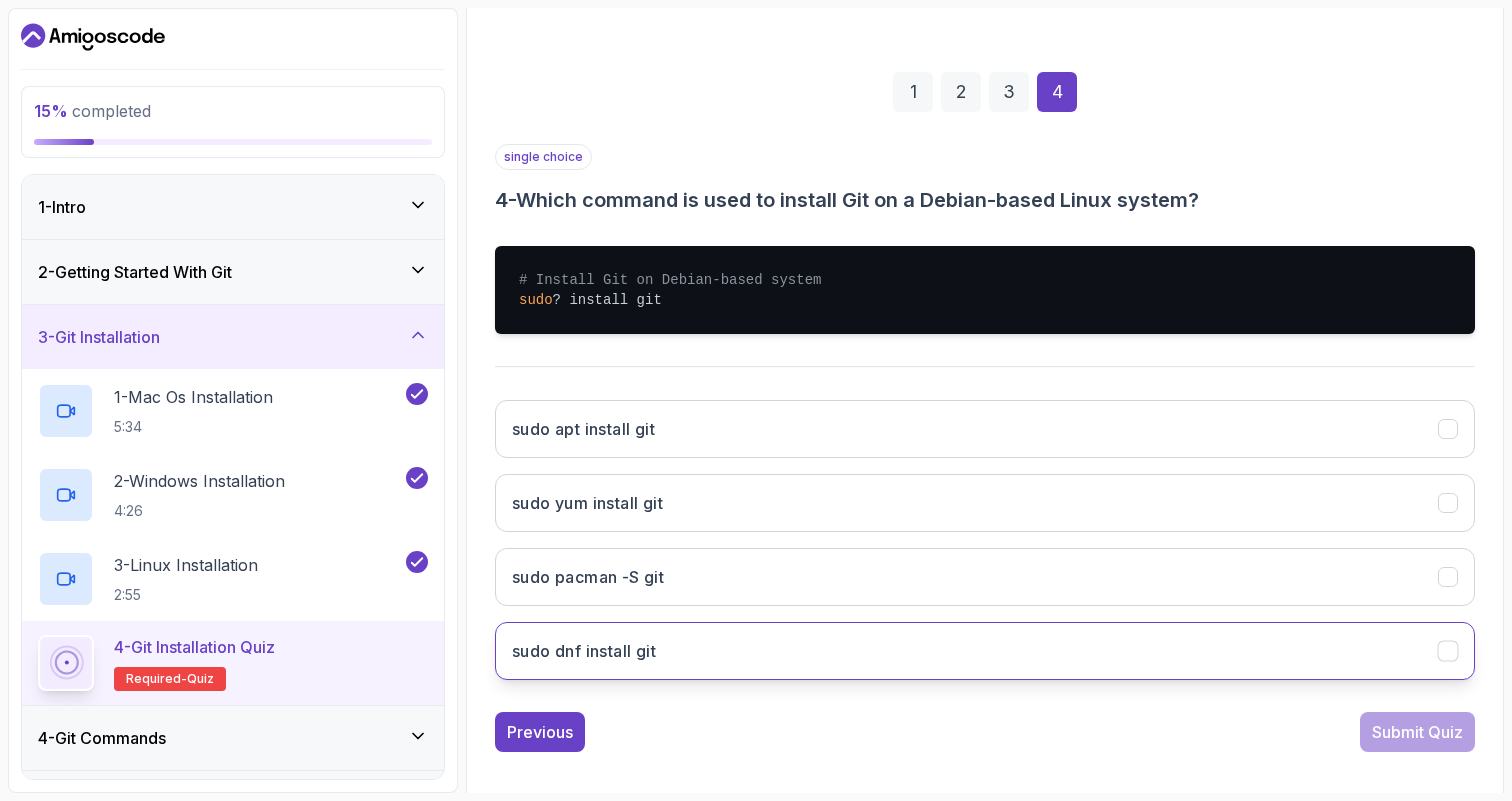click 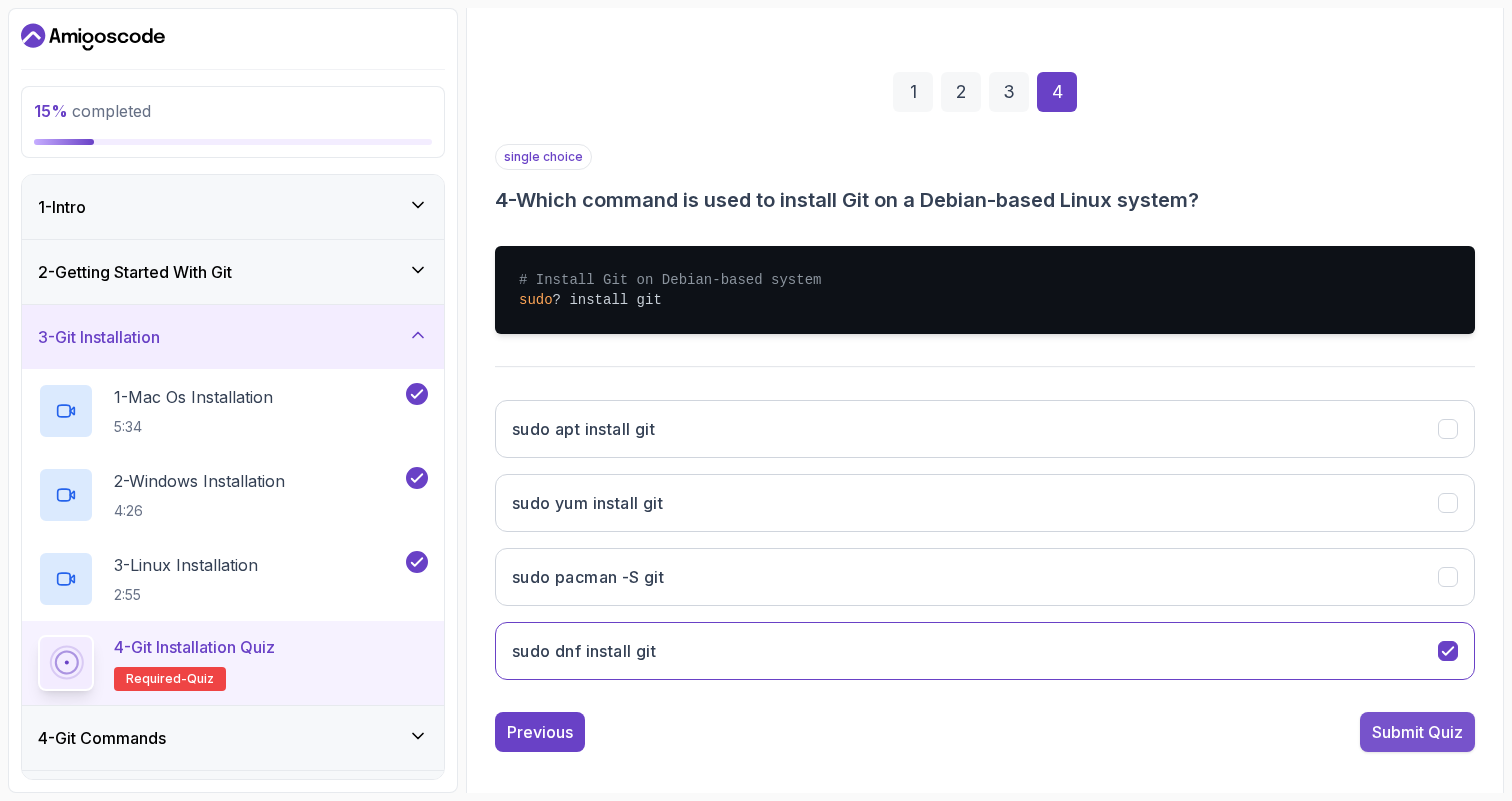 click on "Submit Quiz" at bounding box center (1417, 732) 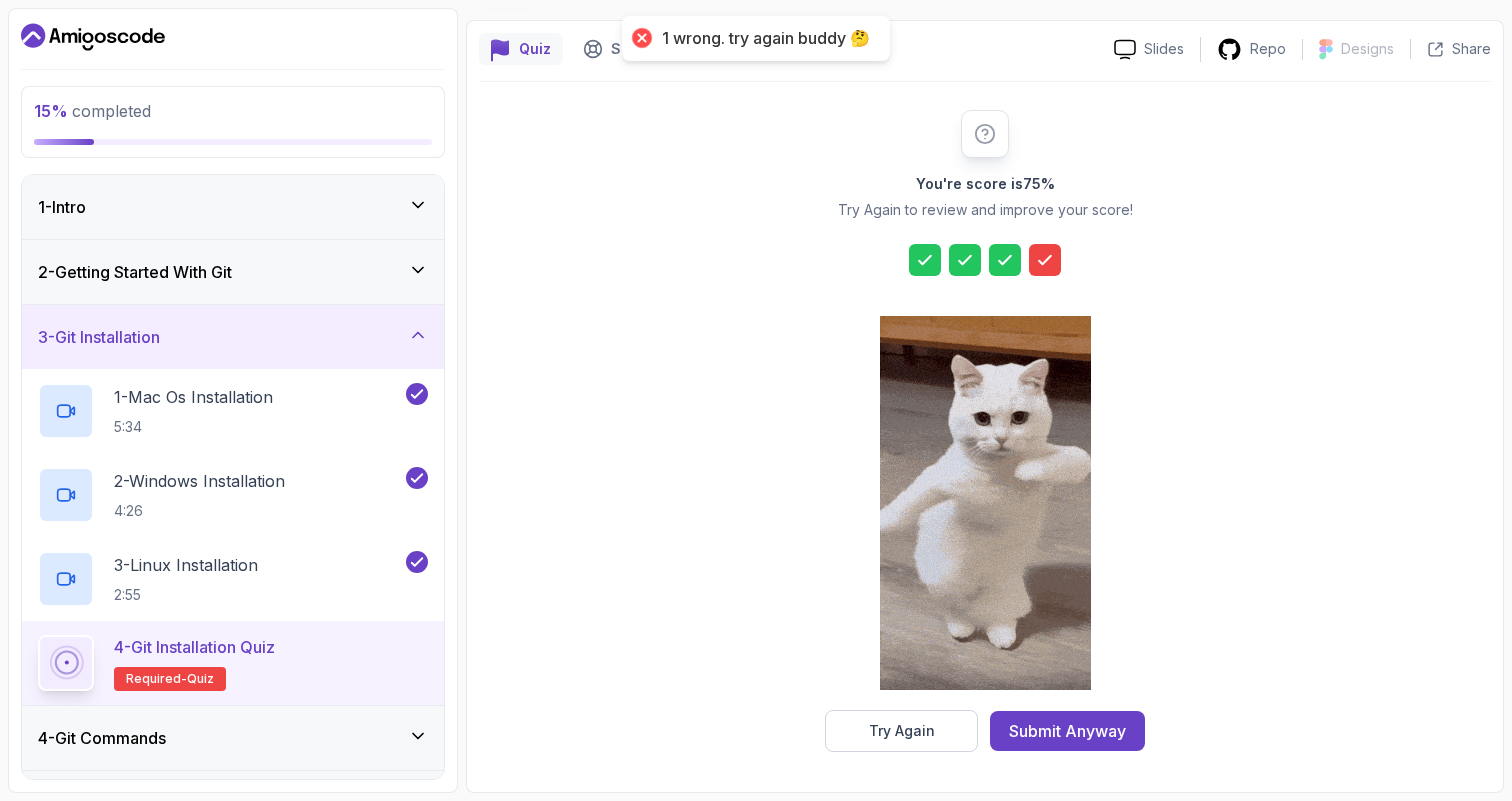 click at bounding box center (985, 505) 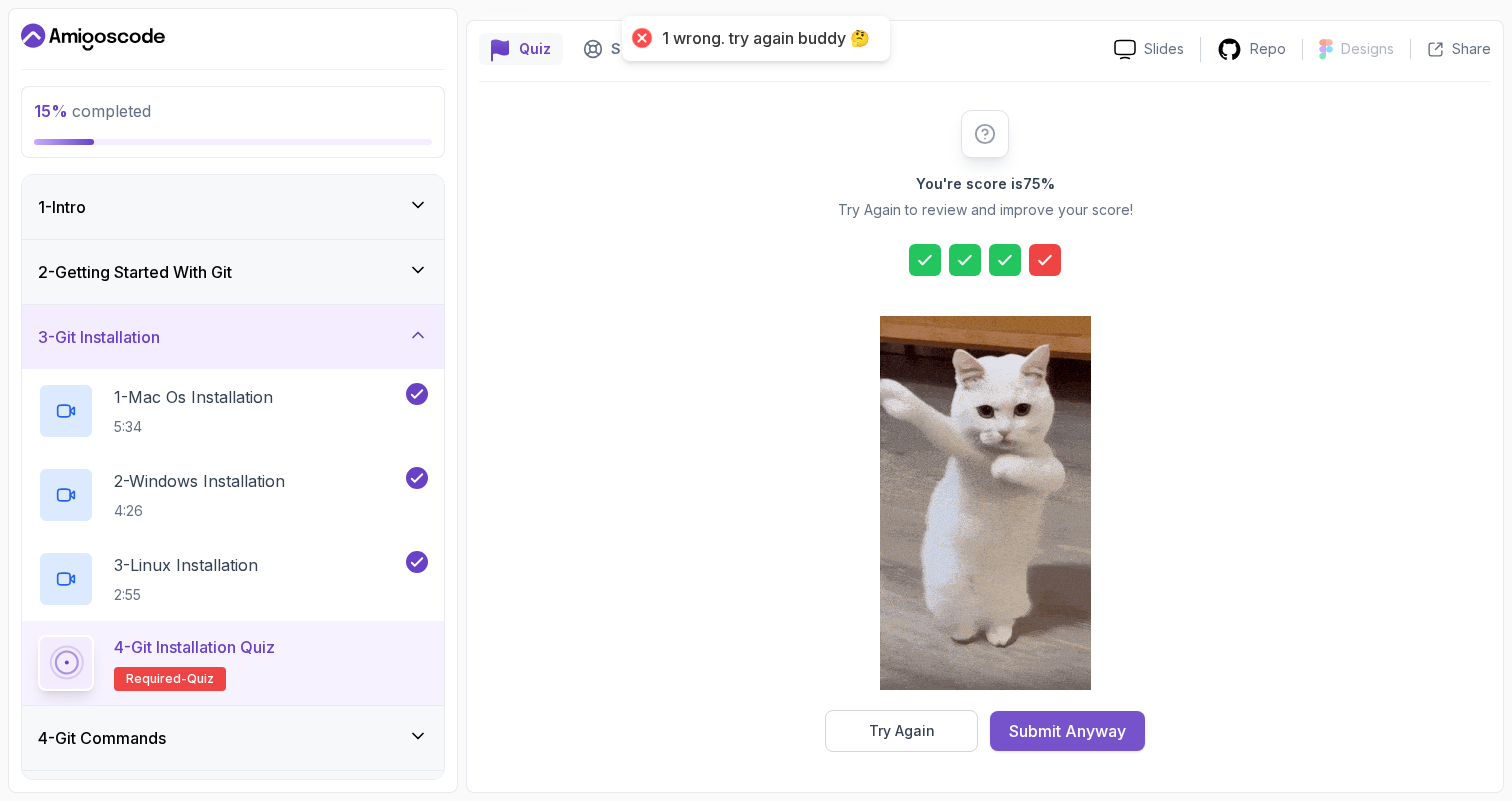 click on "Submit Anyway" at bounding box center [1067, 731] 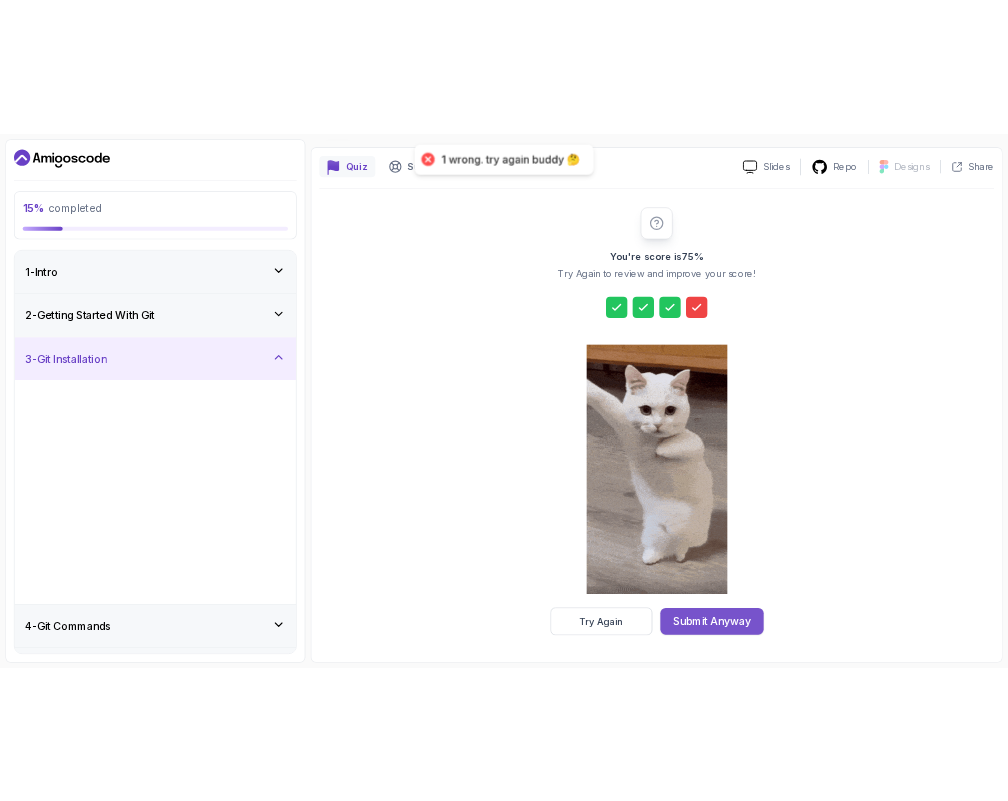 scroll, scrollTop: 0, scrollLeft: 0, axis: both 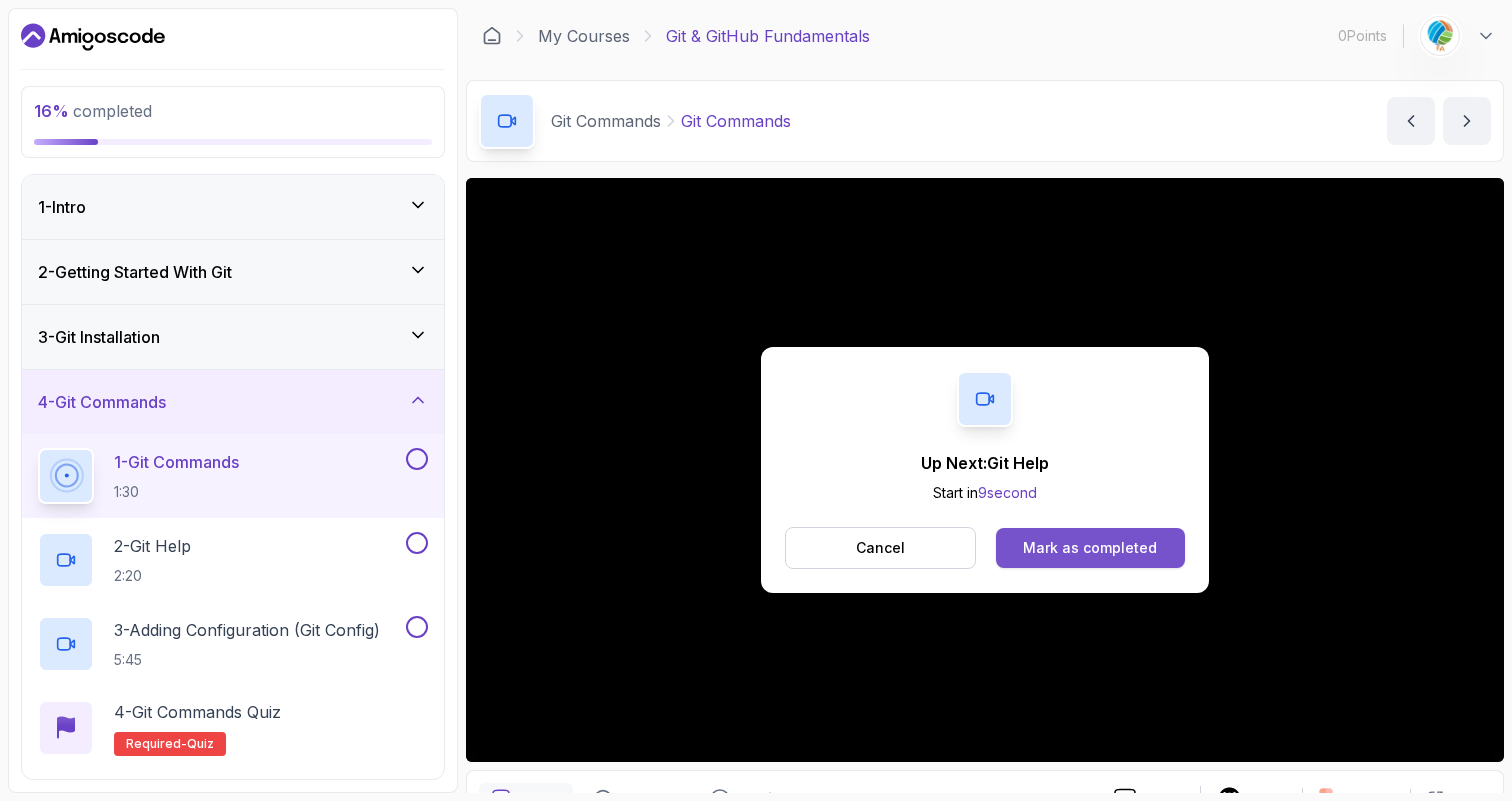 click on "Mark as completed" at bounding box center (1090, 548) 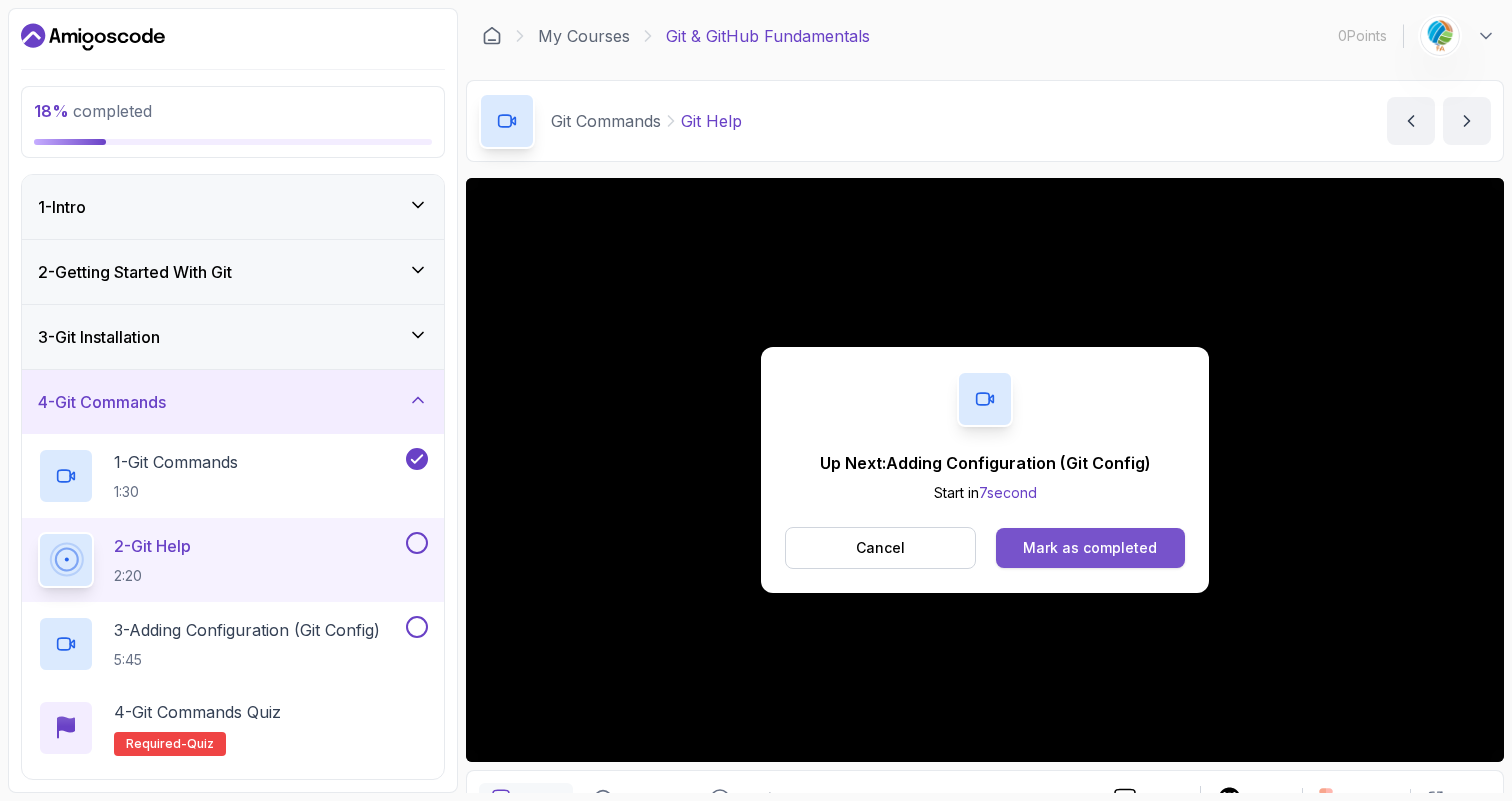 click on "Mark as completed" at bounding box center [1090, 548] 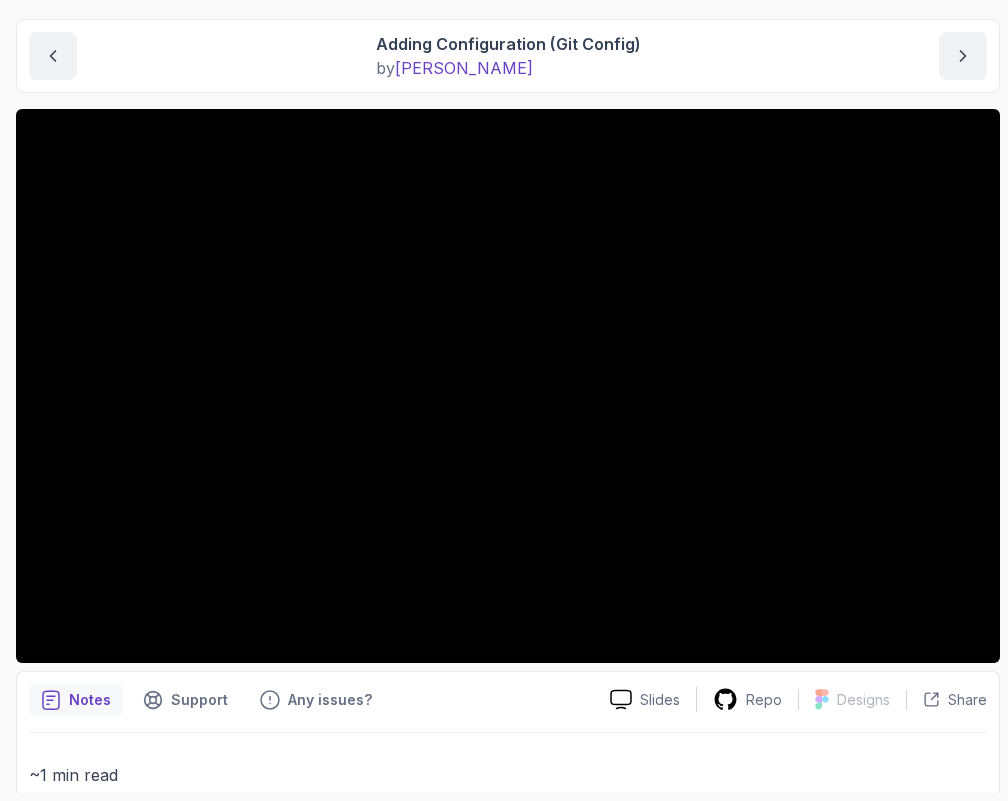 scroll, scrollTop: 195, scrollLeft: 0, axis: vertical 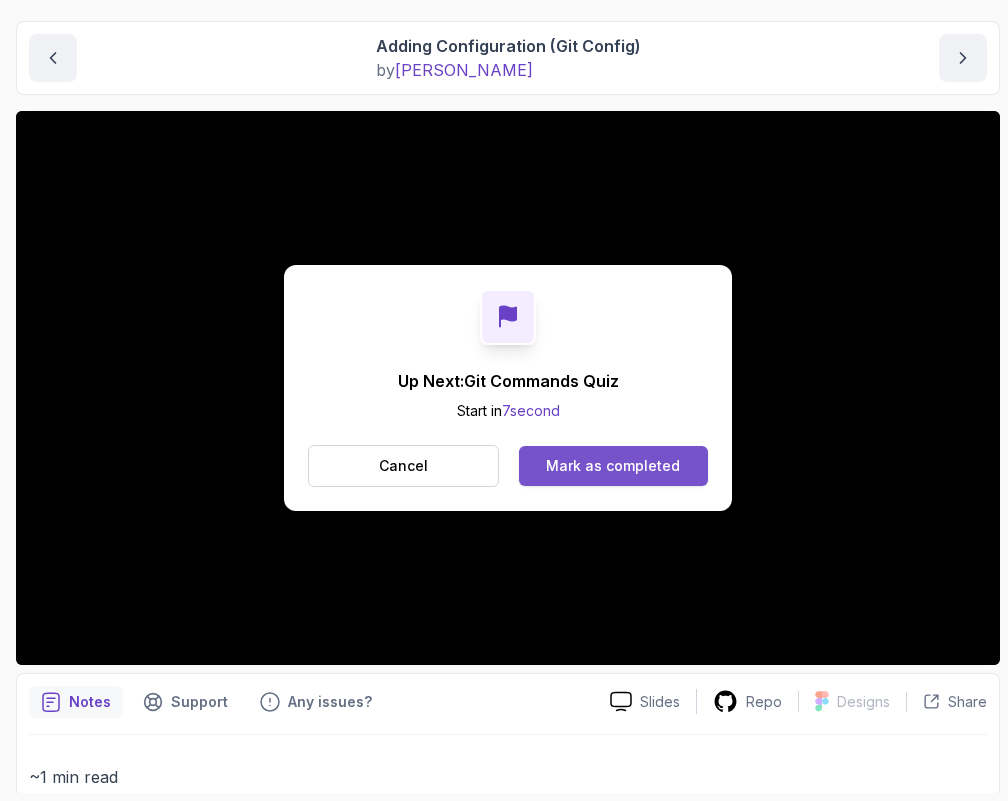 click on "Mark as completed" at bounding box center (613, 466) 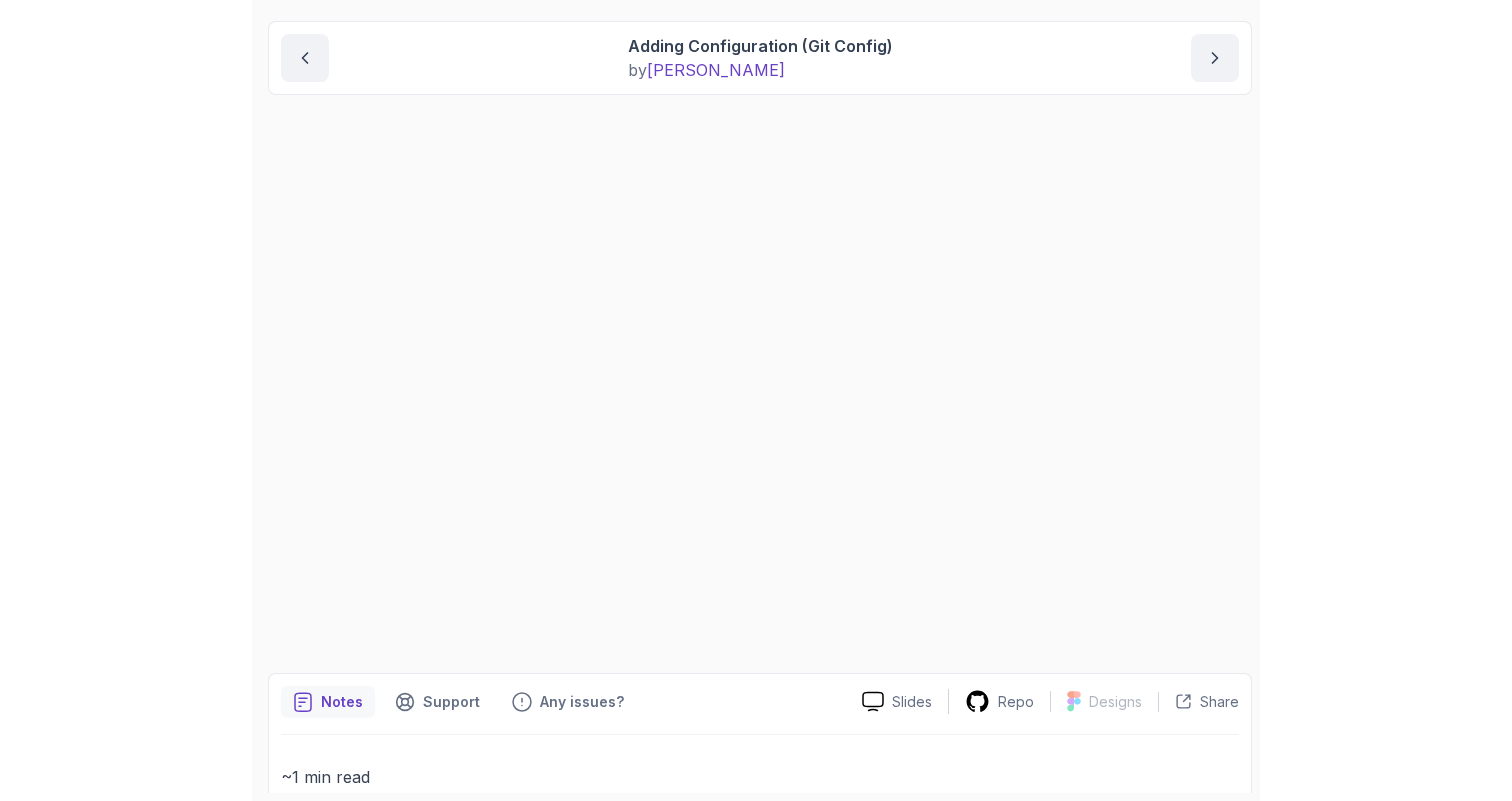 scroll, scrollTop: 0, scrollLeft: 0, axis: both 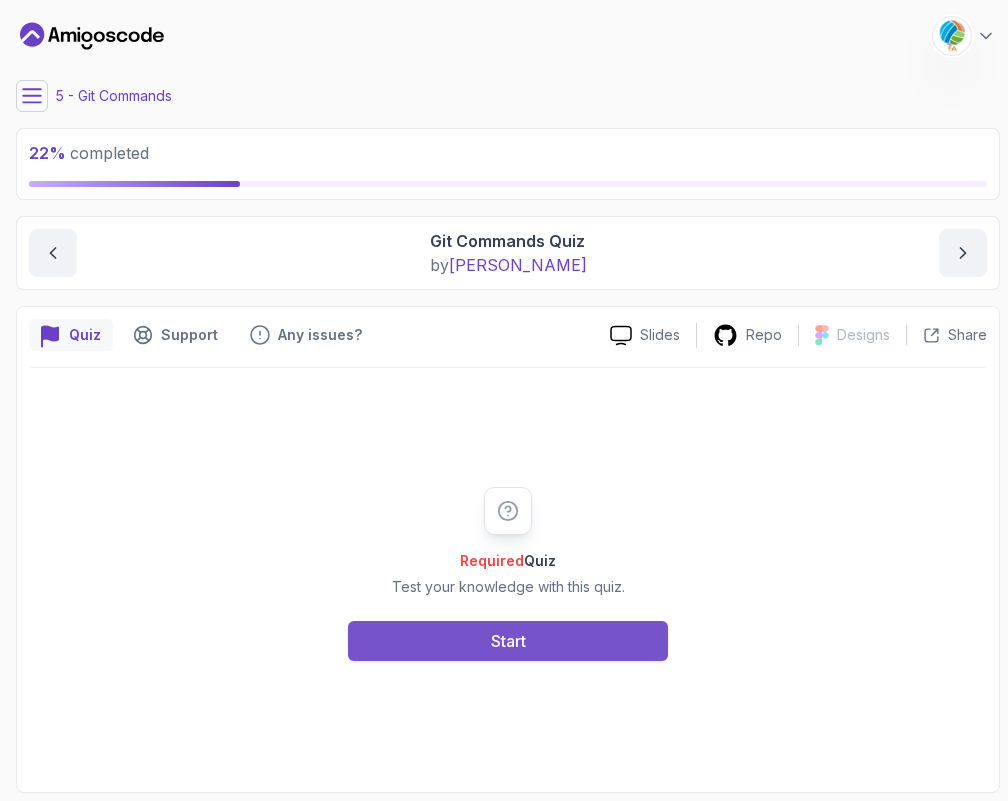 click on "Start" at bounding box center [508, 641] 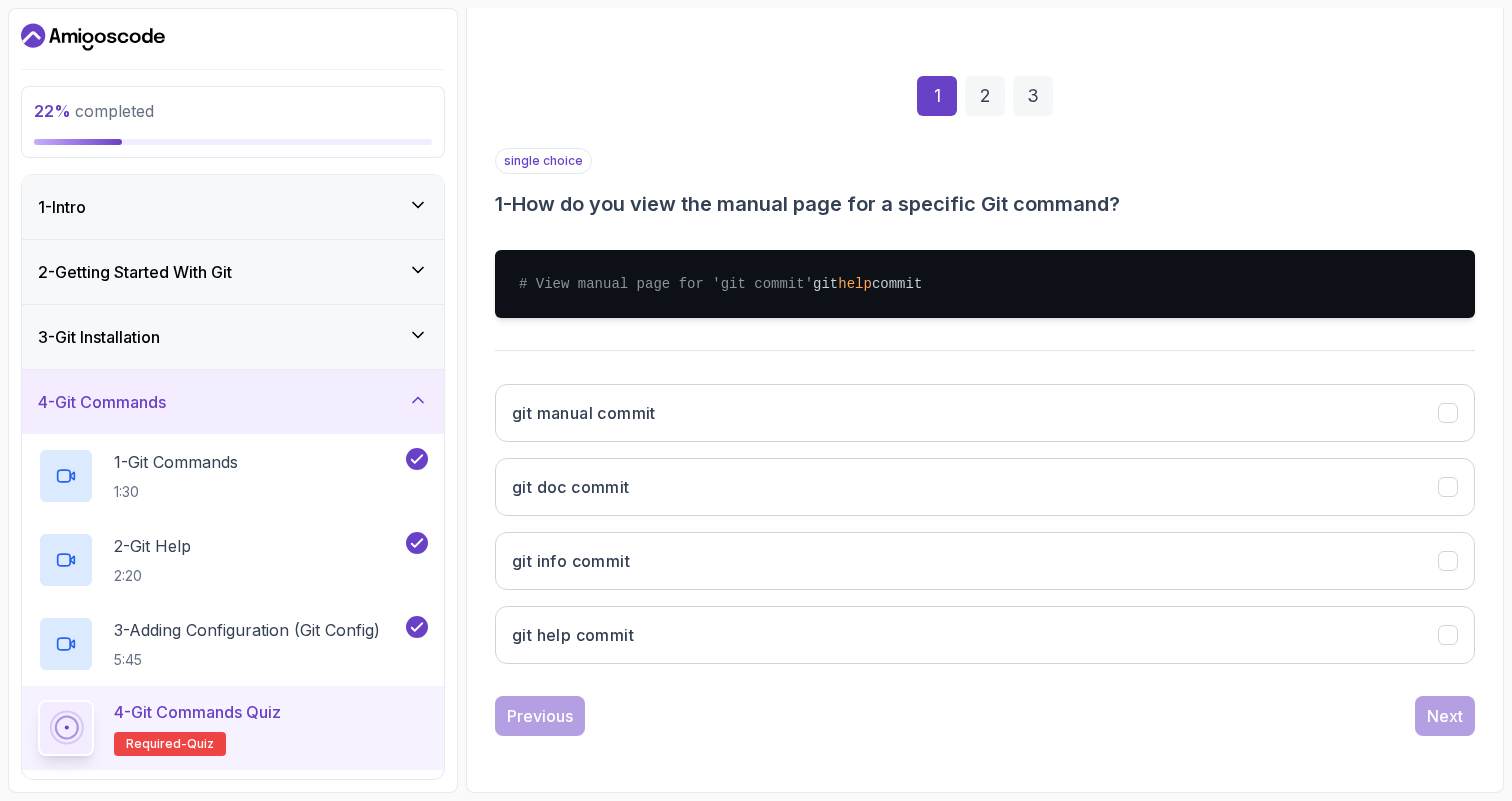 scroll, scrollTop: 260, scrollLeft: 0, axis: vertical 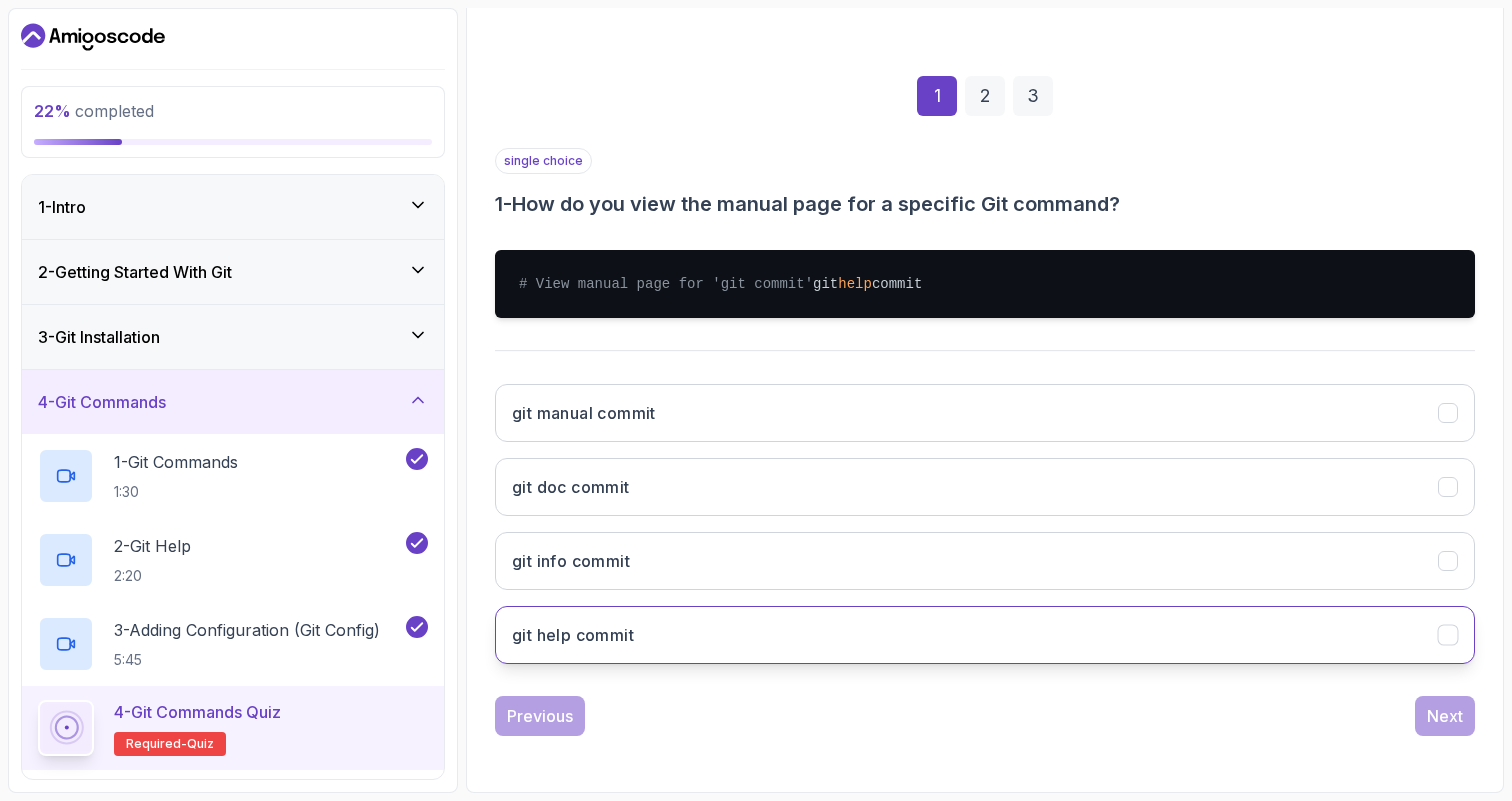 click on "git help commit" at bounding box center [985, 635] 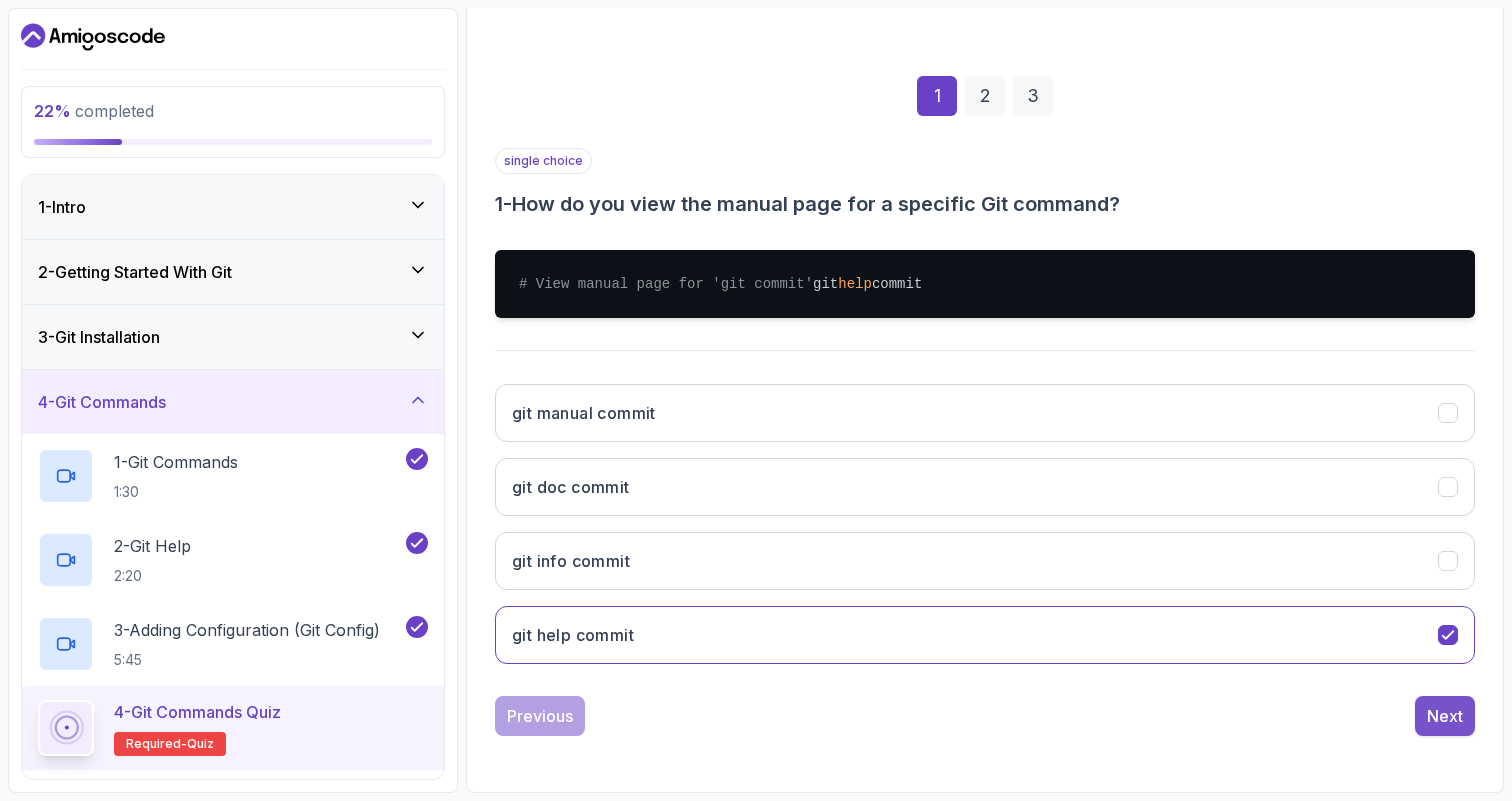 click on "Next" at bounding box center [1445, 716] 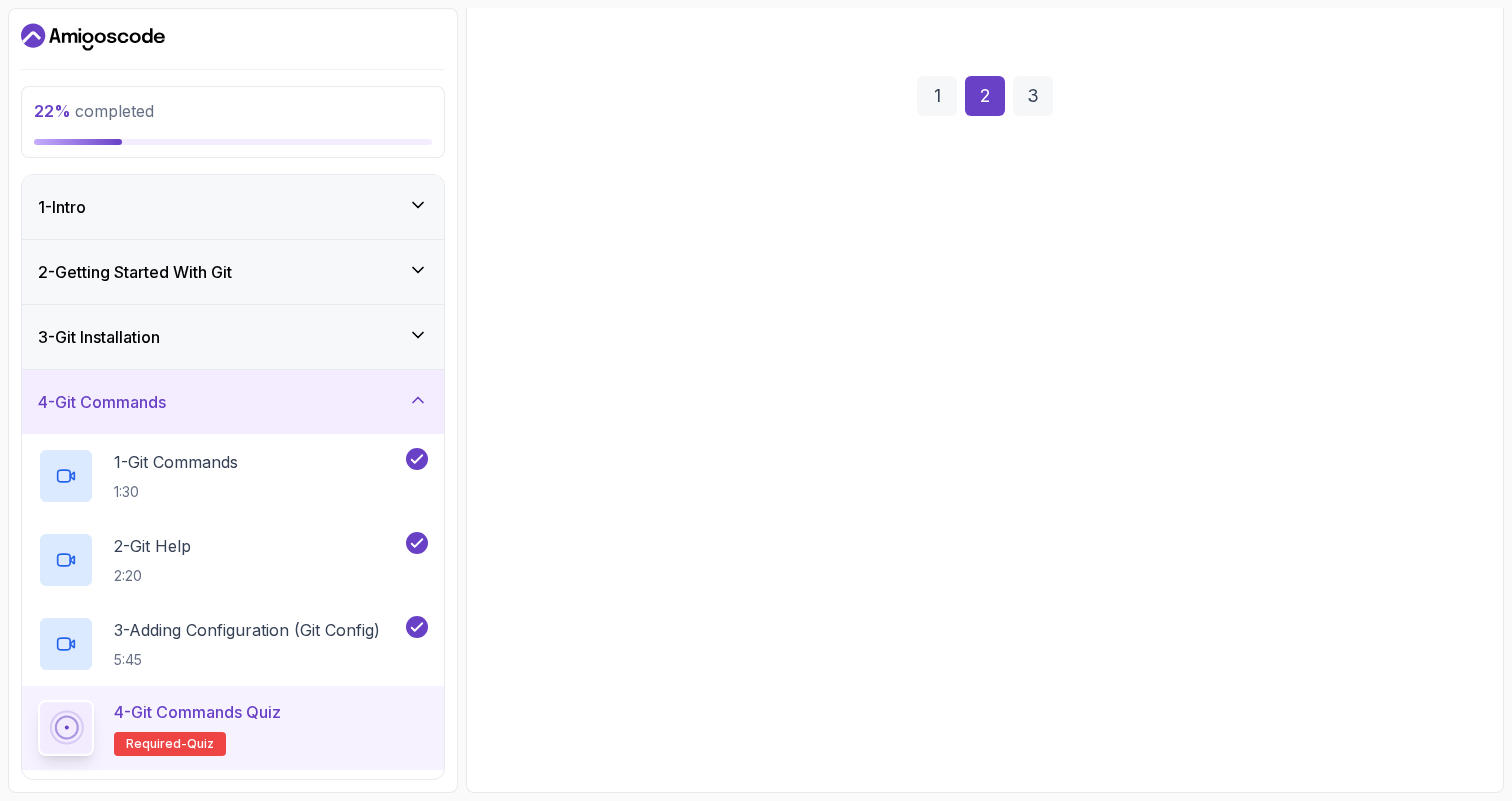 scroll, scrollTop: 240, scrollLeft: 0, axis: vertical 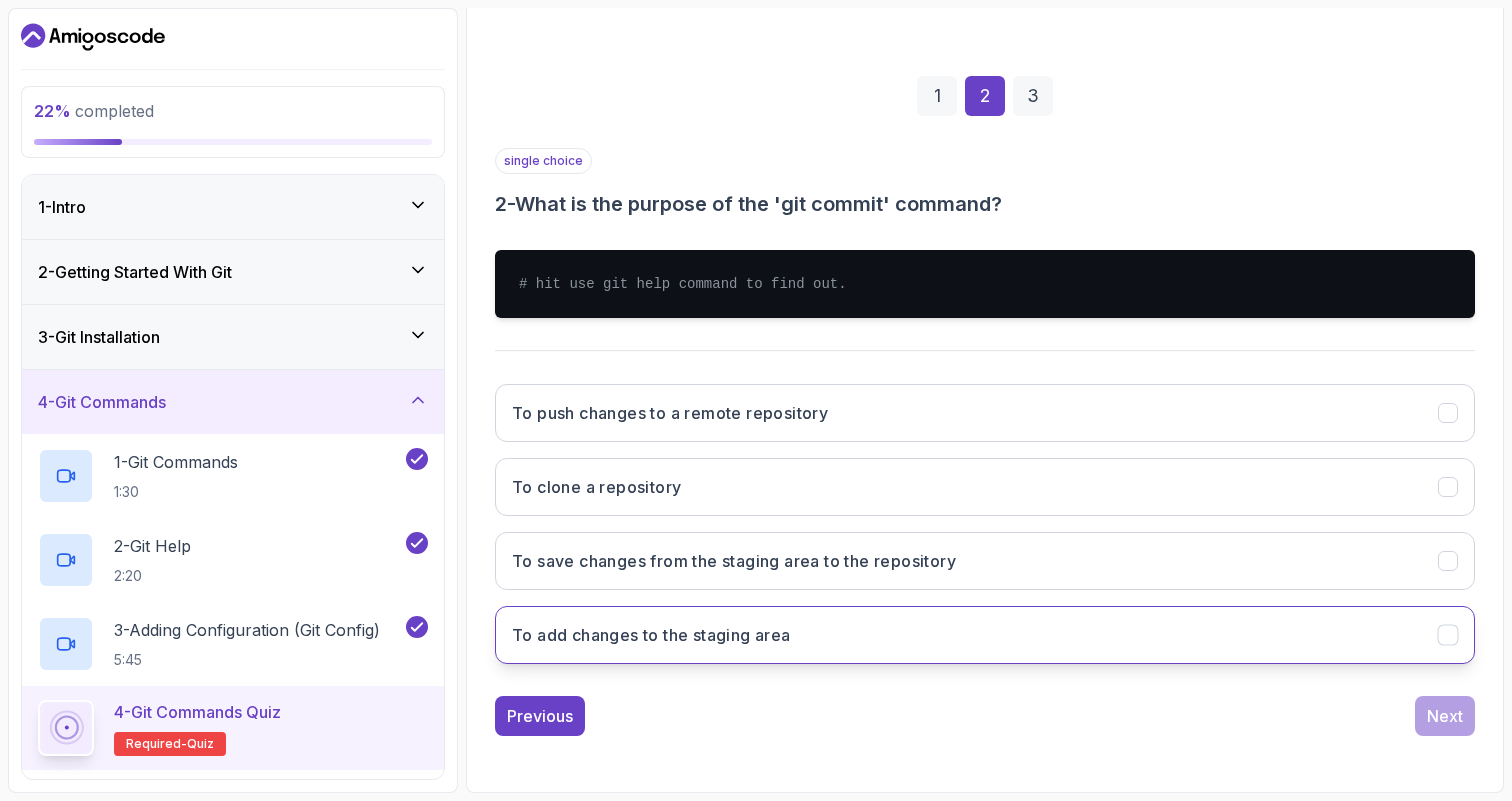 click on "To add changes to the staging area" at bounding box center [985, 635] 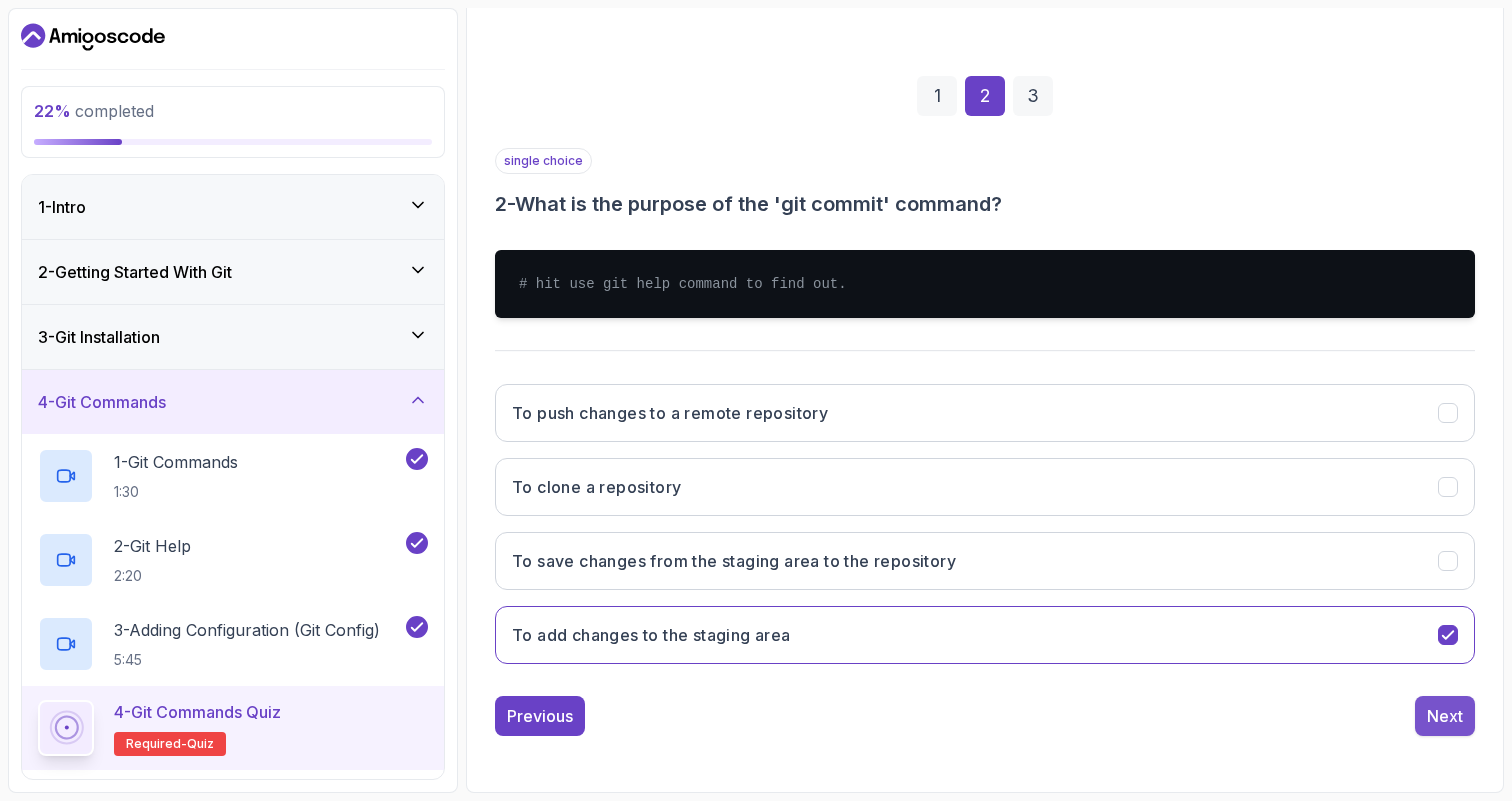 click on "Next" at bounding box center (1445, 716) 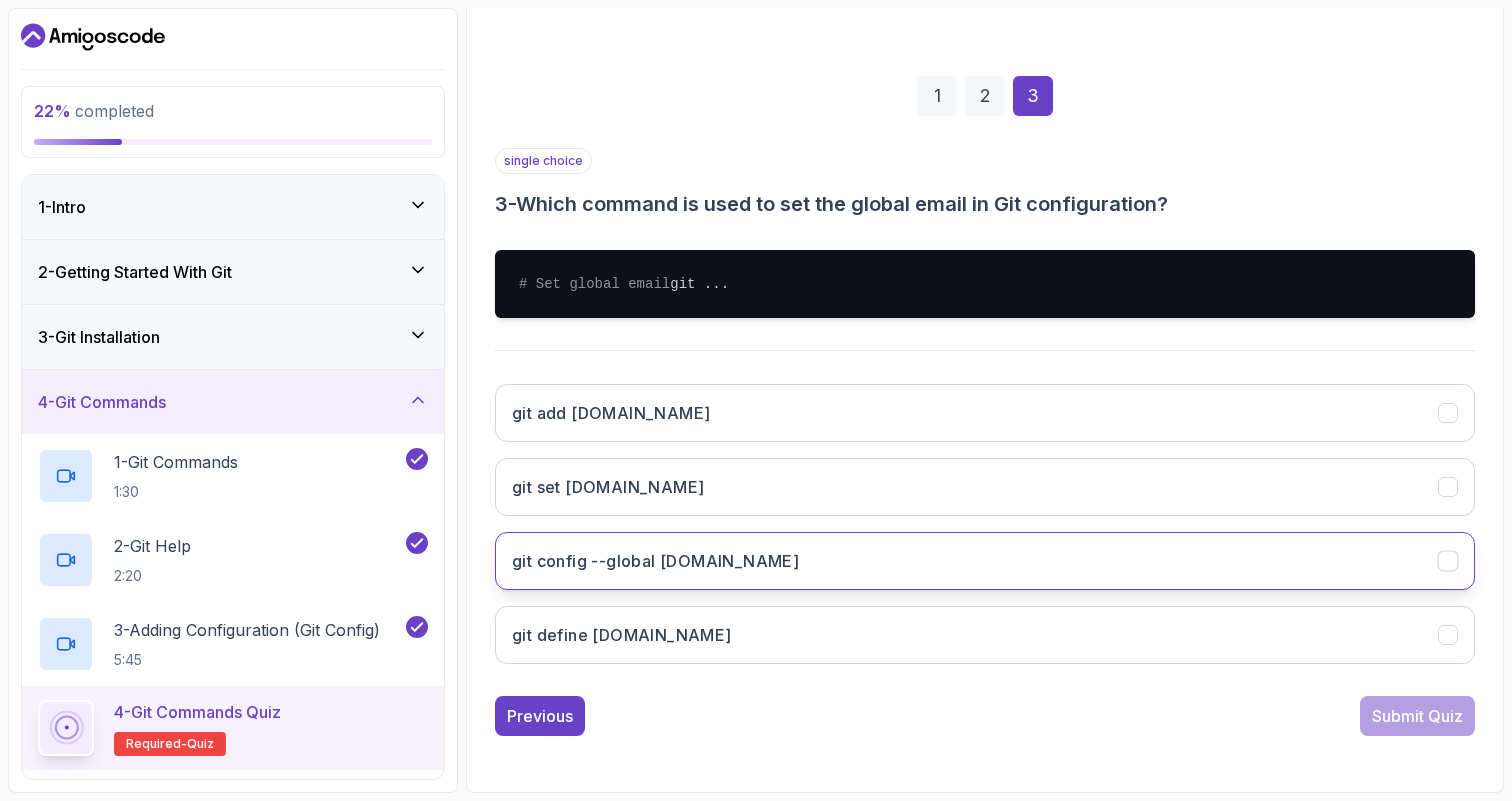 click on "git config --global user.email" at bounding box center (985, 561) 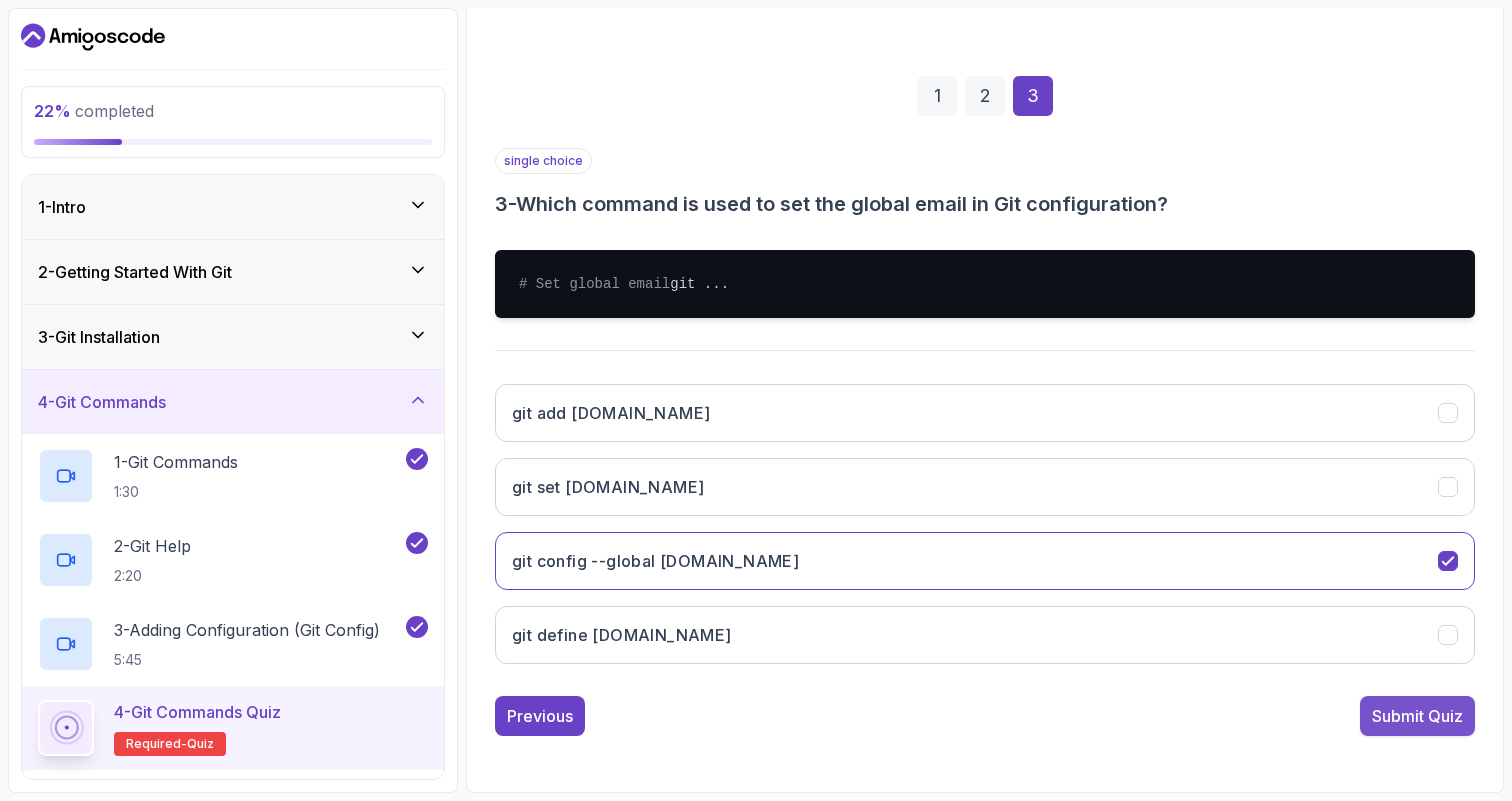 click on "Submit Quiz" at bounding box center [1417, 716] 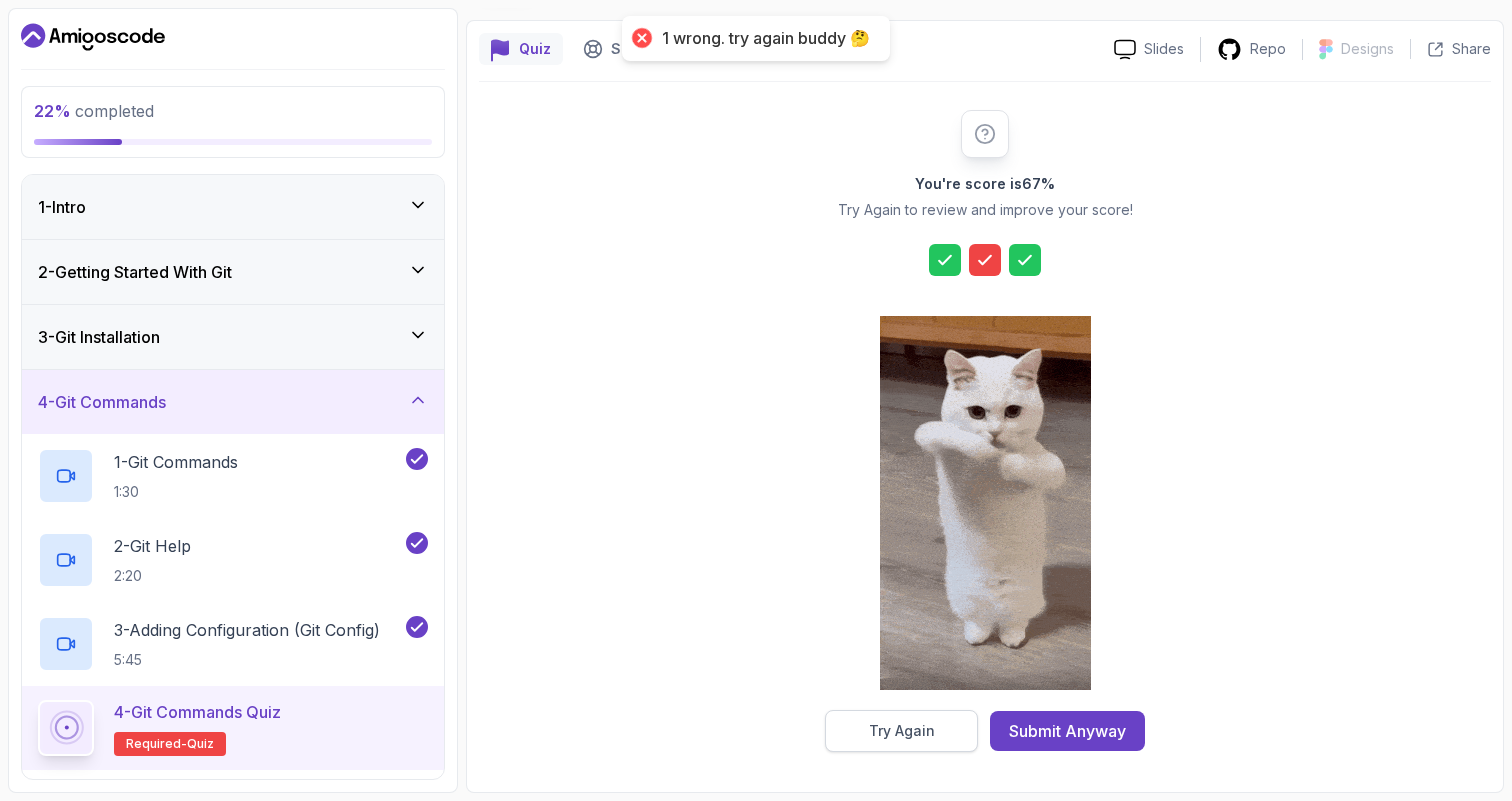 click on "Try Again" at bounding box center [902, 731] 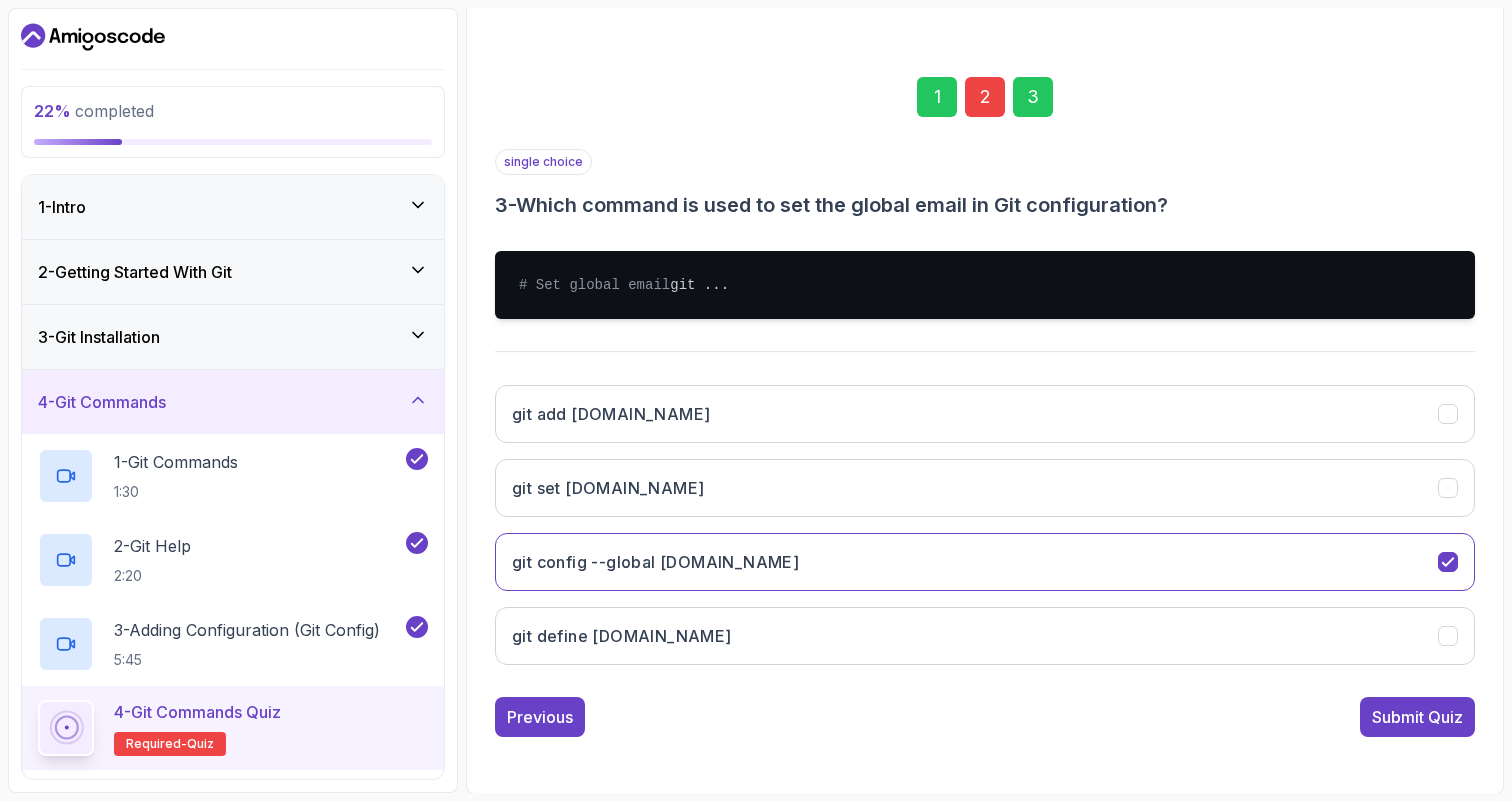 scroll, scrollTop: 240, scrollLeft: 0, axis: vertical 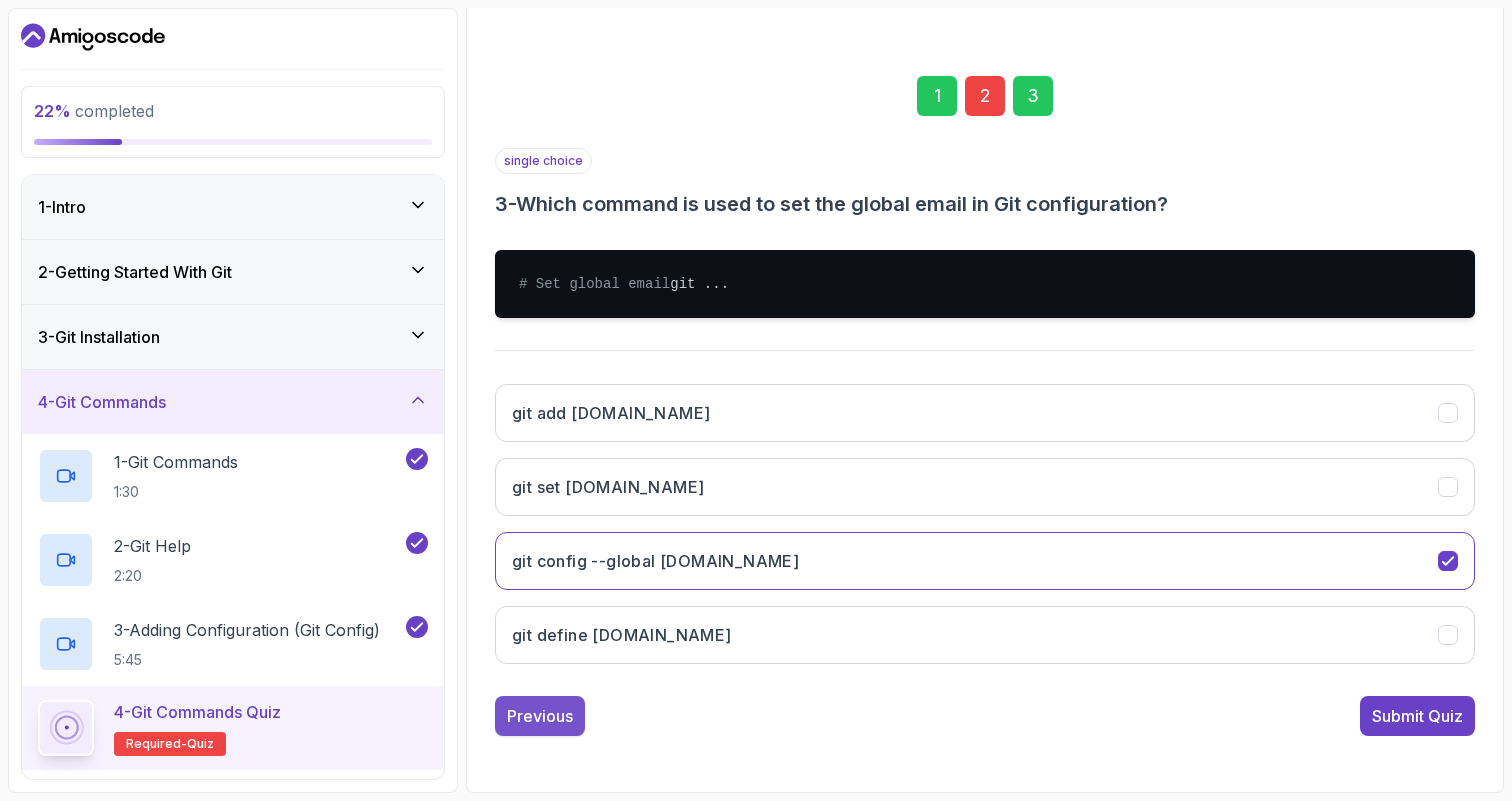 click on "Previous" at bounding box center [540, 716] 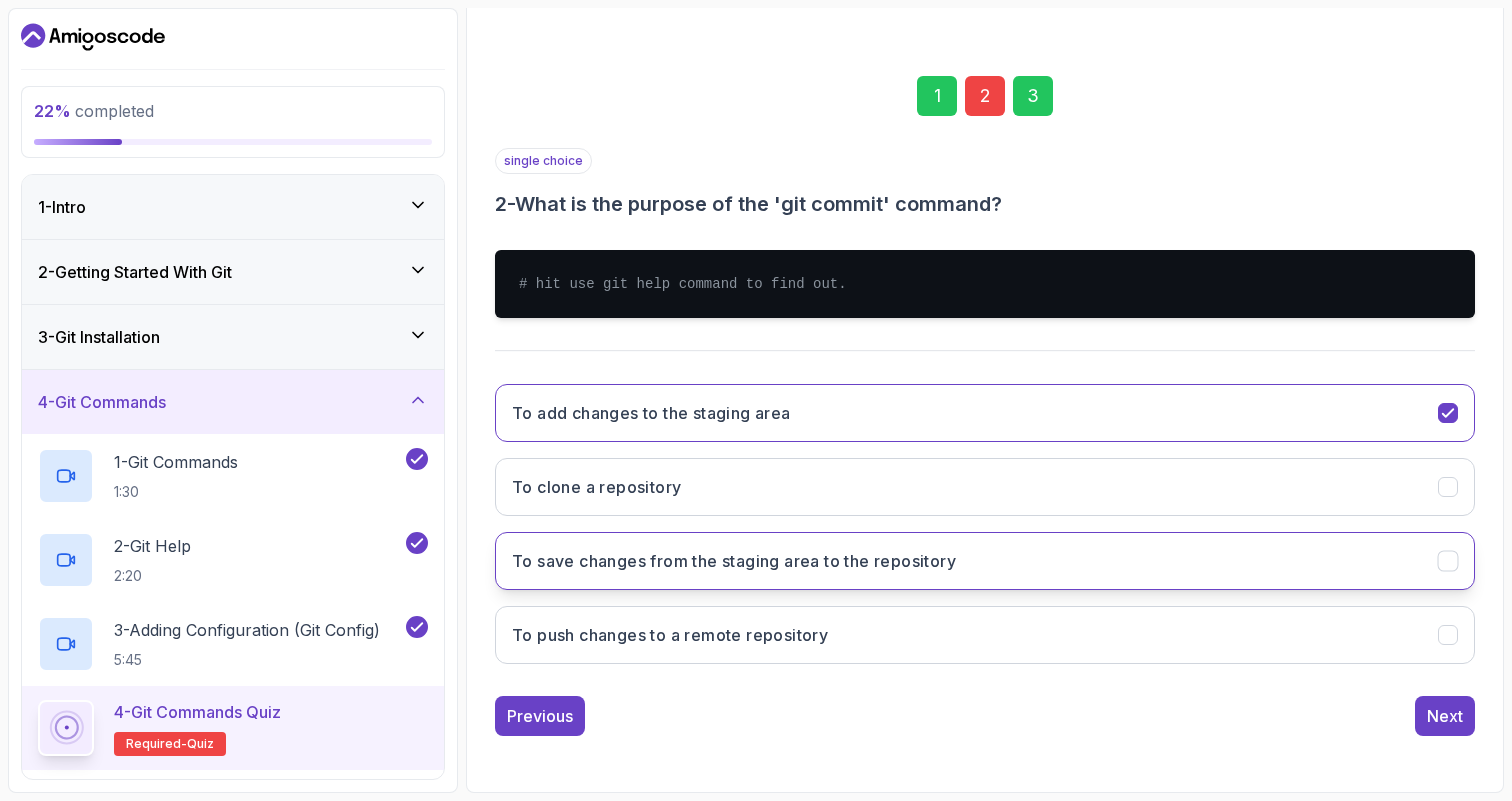 click on "To save changes from the staging area to the repository" at bounding box center [734, 561] 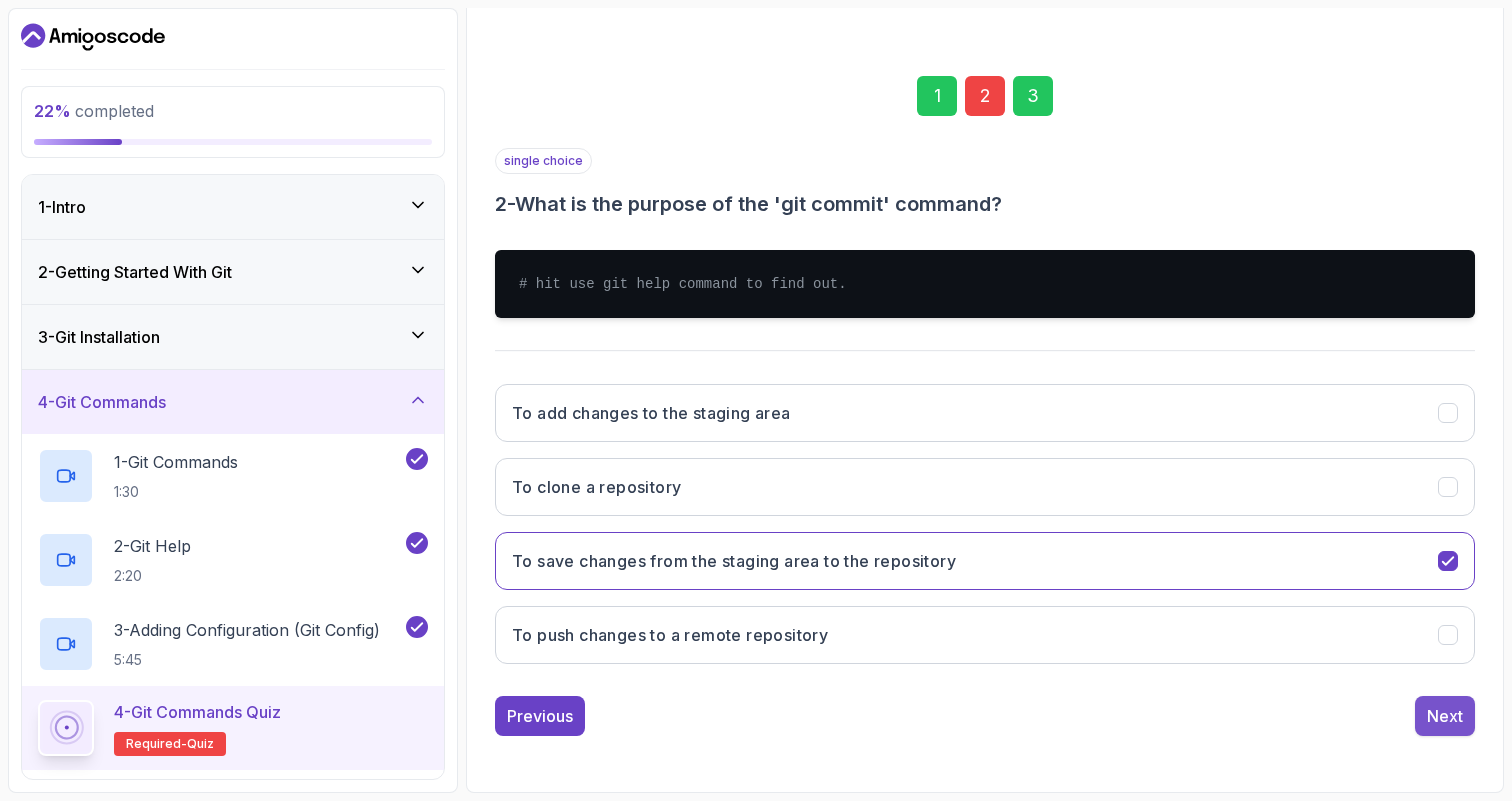 click on "Next" at bounding box center [1445, 716] 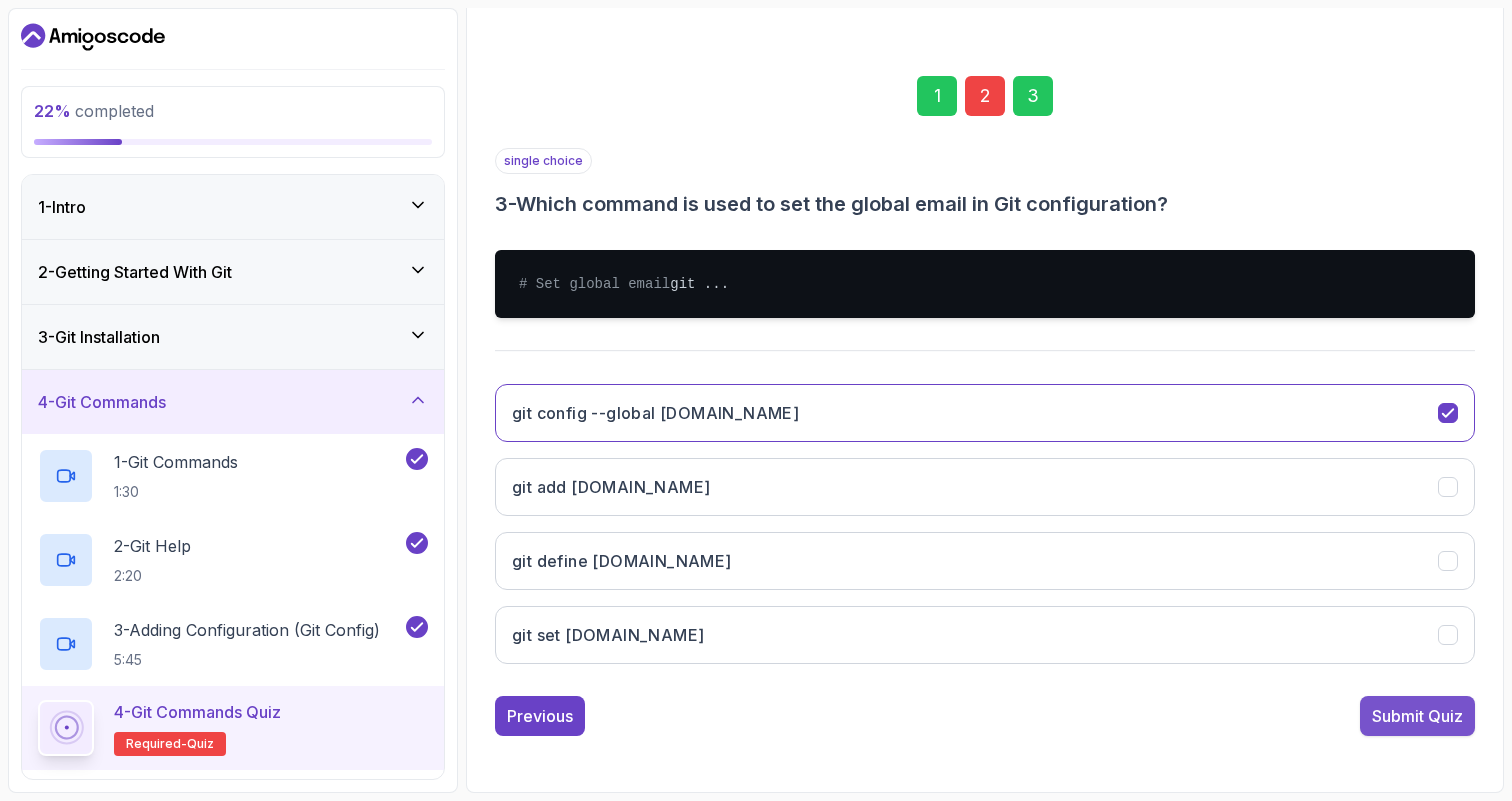 click on "Submit Quiz" at bounding box center [1417, 716] 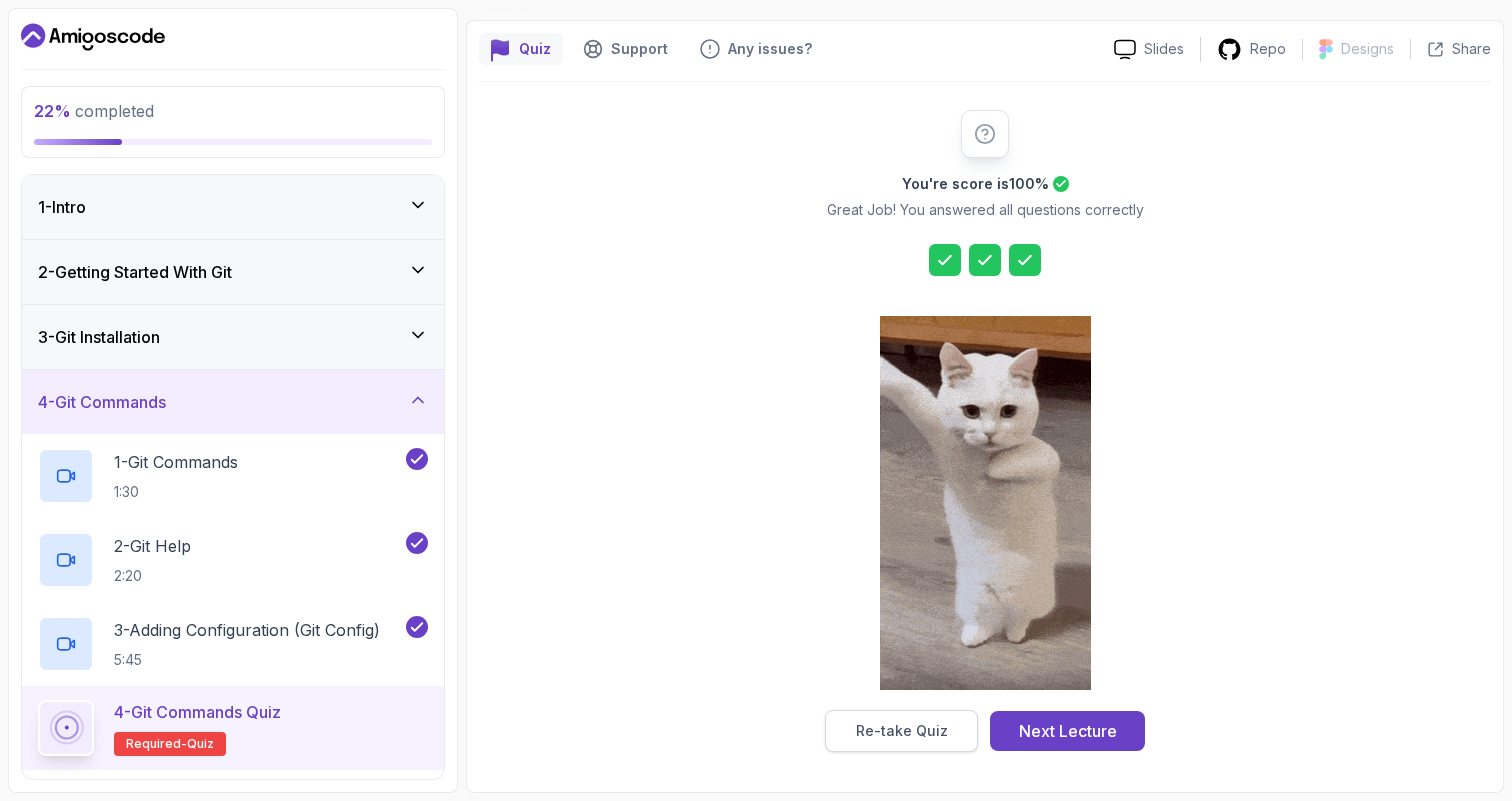 click on "Re-take Quiz" at bounding box center [901, 731] 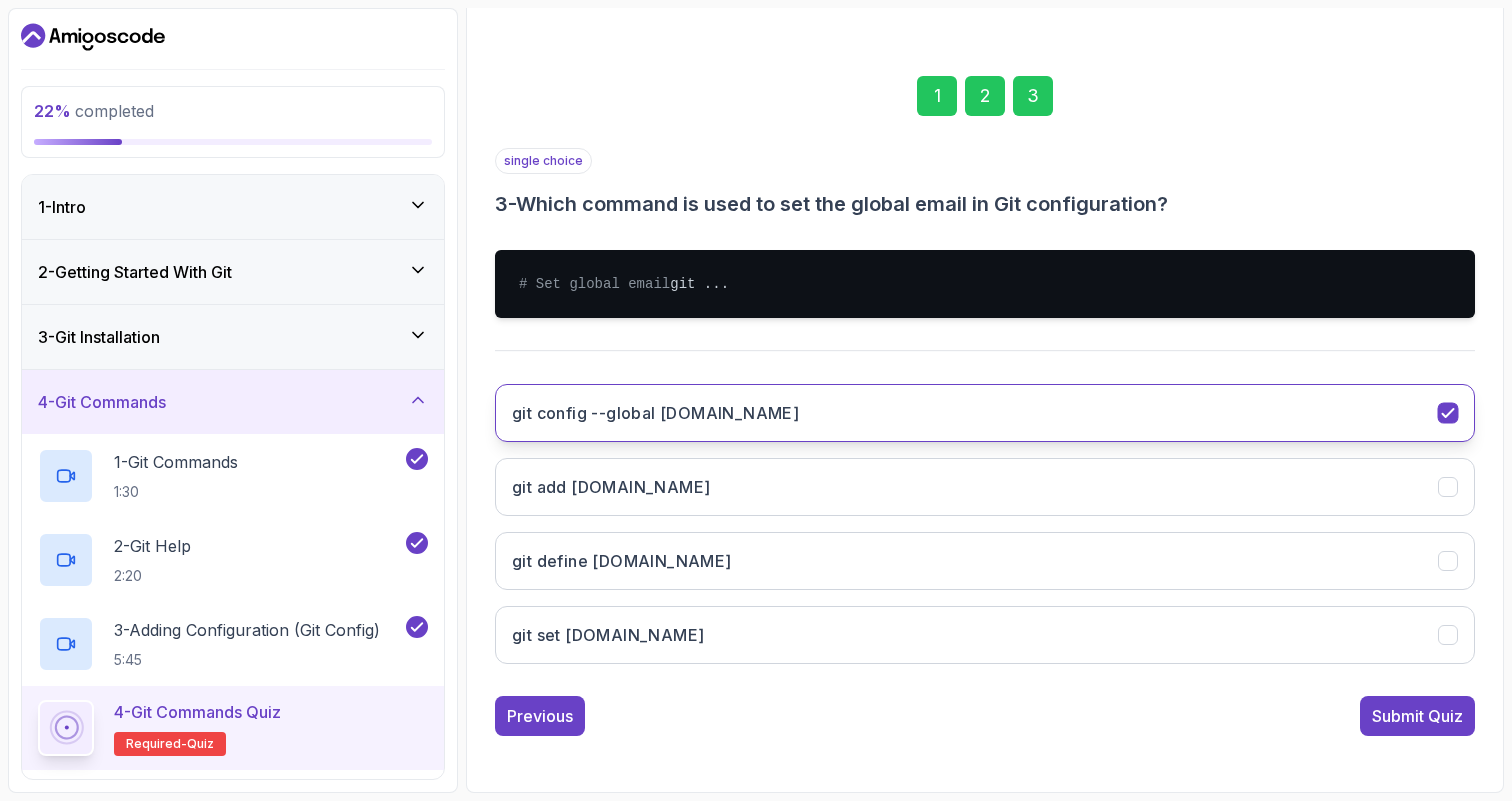 scroll, scrollTop: 260, scrollLeft: 0, axis: vertical 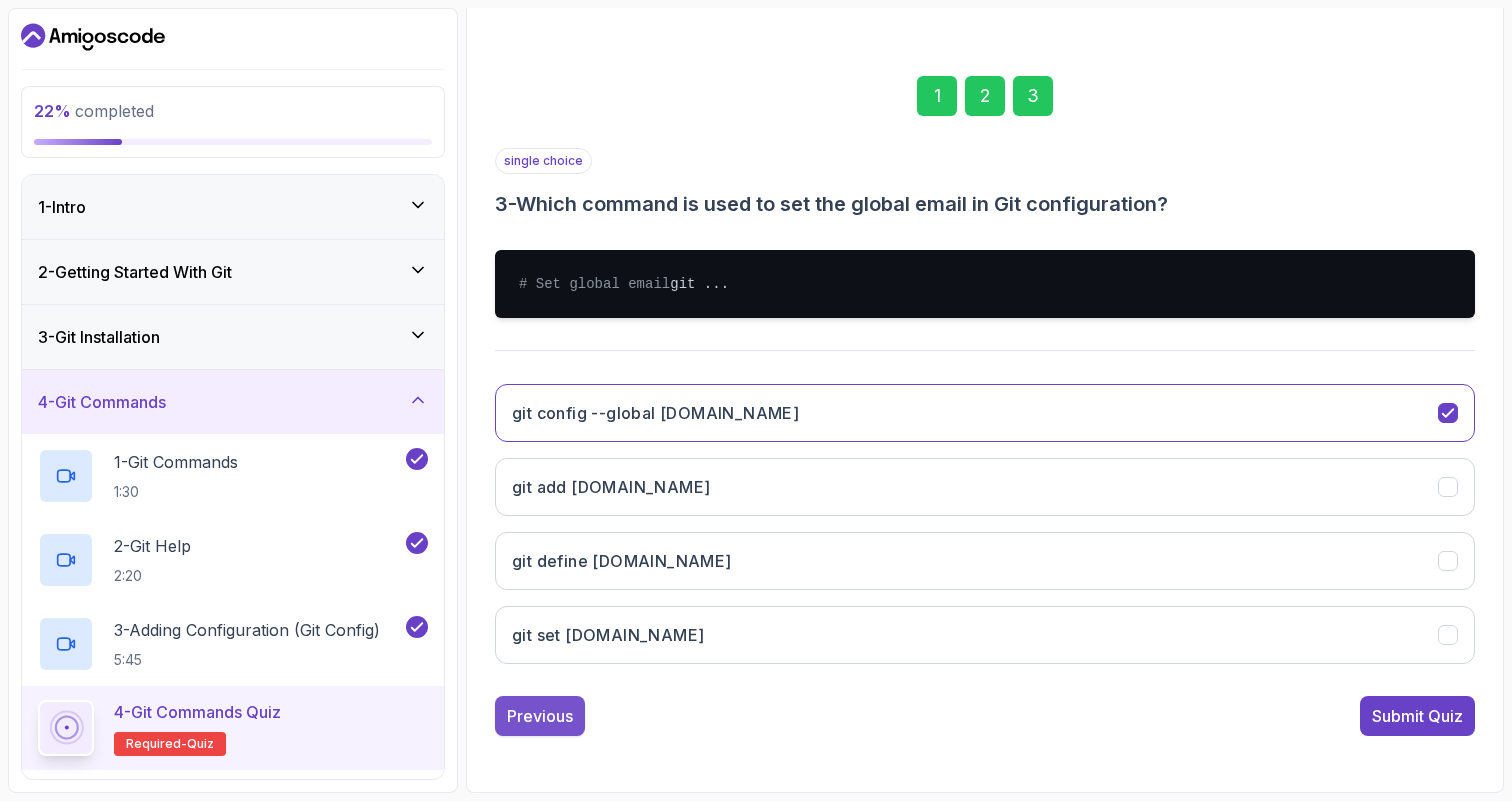 click on "Previous" at bounding box center [540, 716] 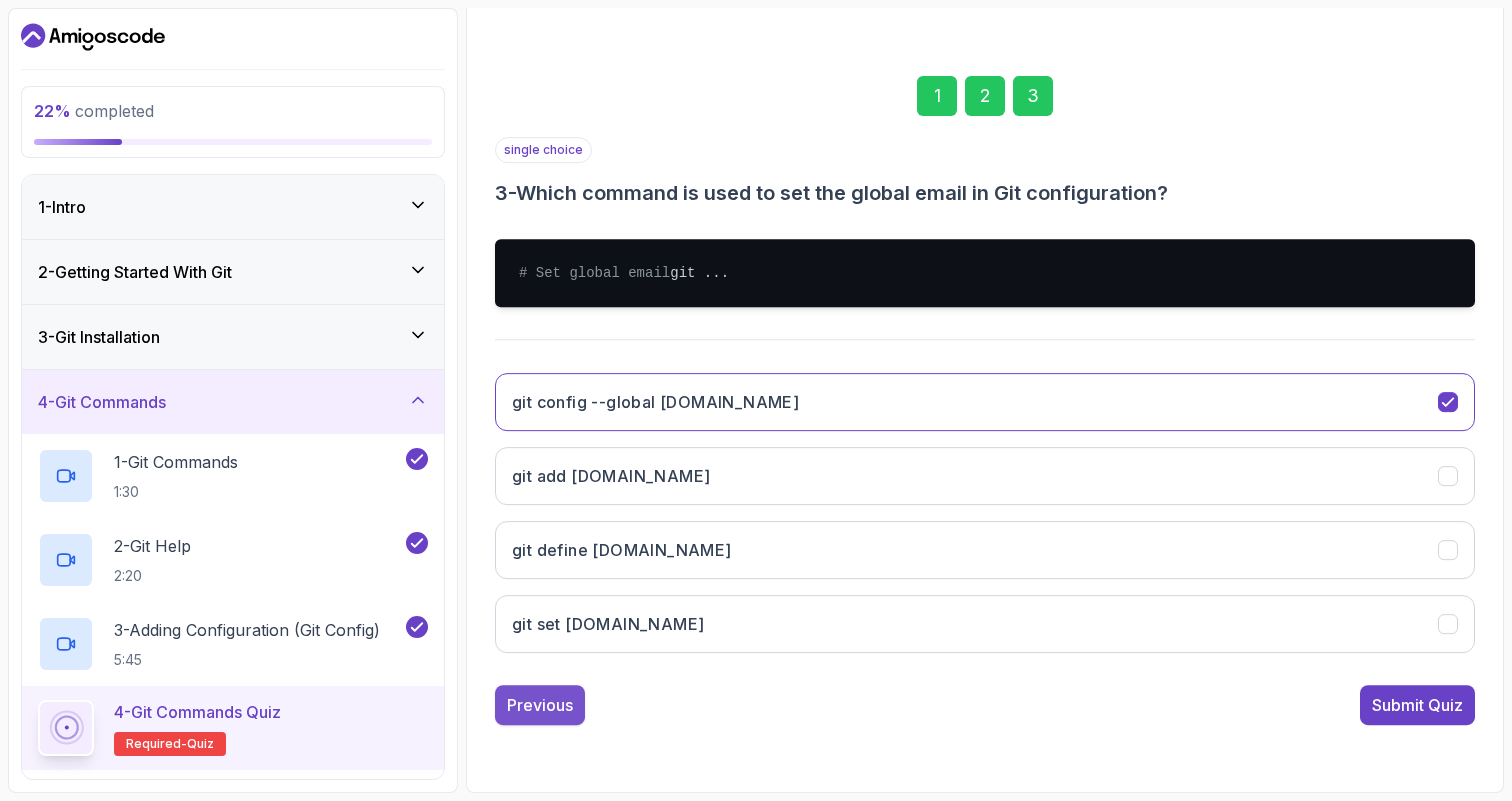 scroll, scrollTop: 240, scrollLeft: 0, axis: vertical 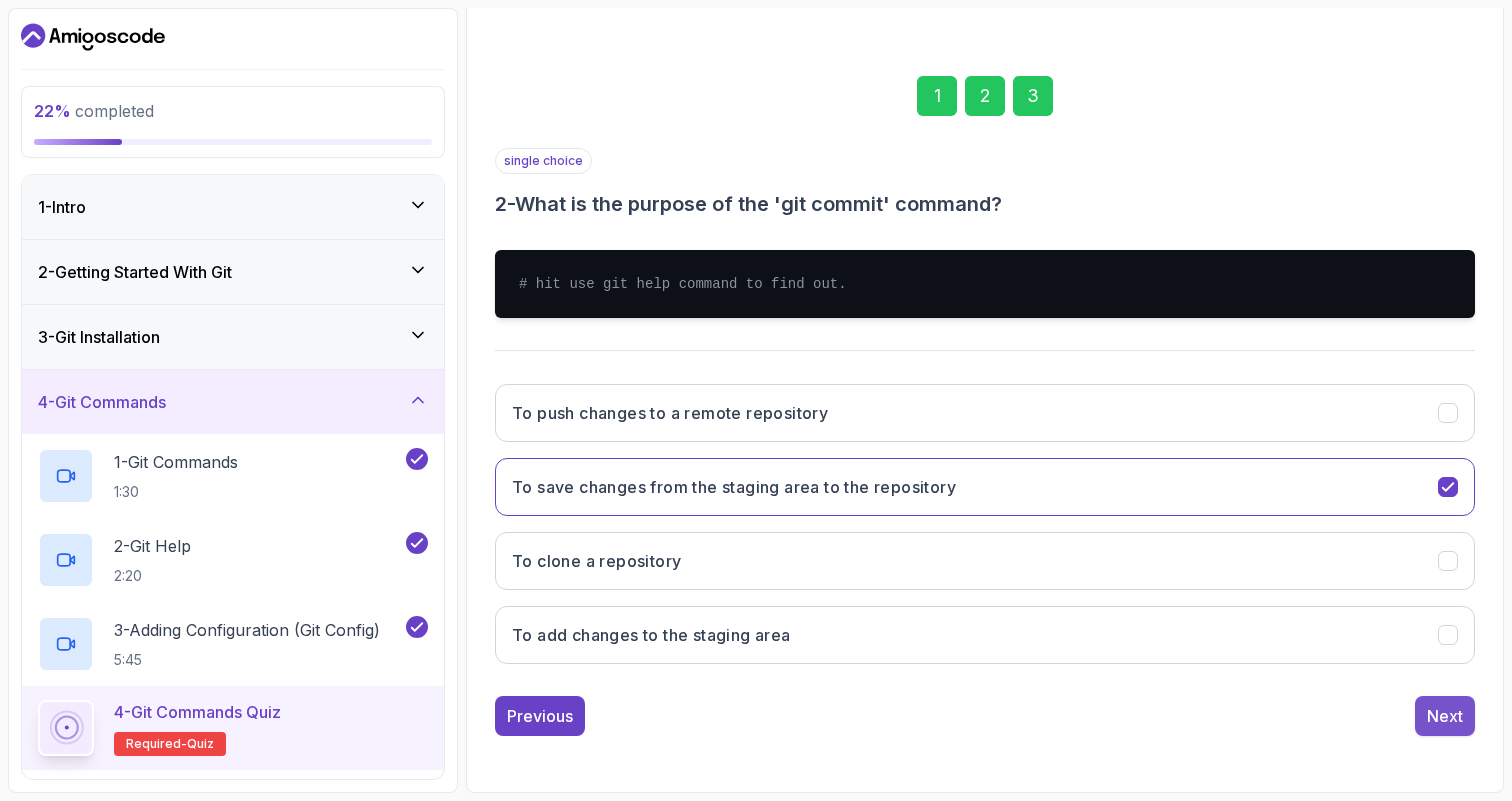 click on "Next" at bounding box center [1445, 716] 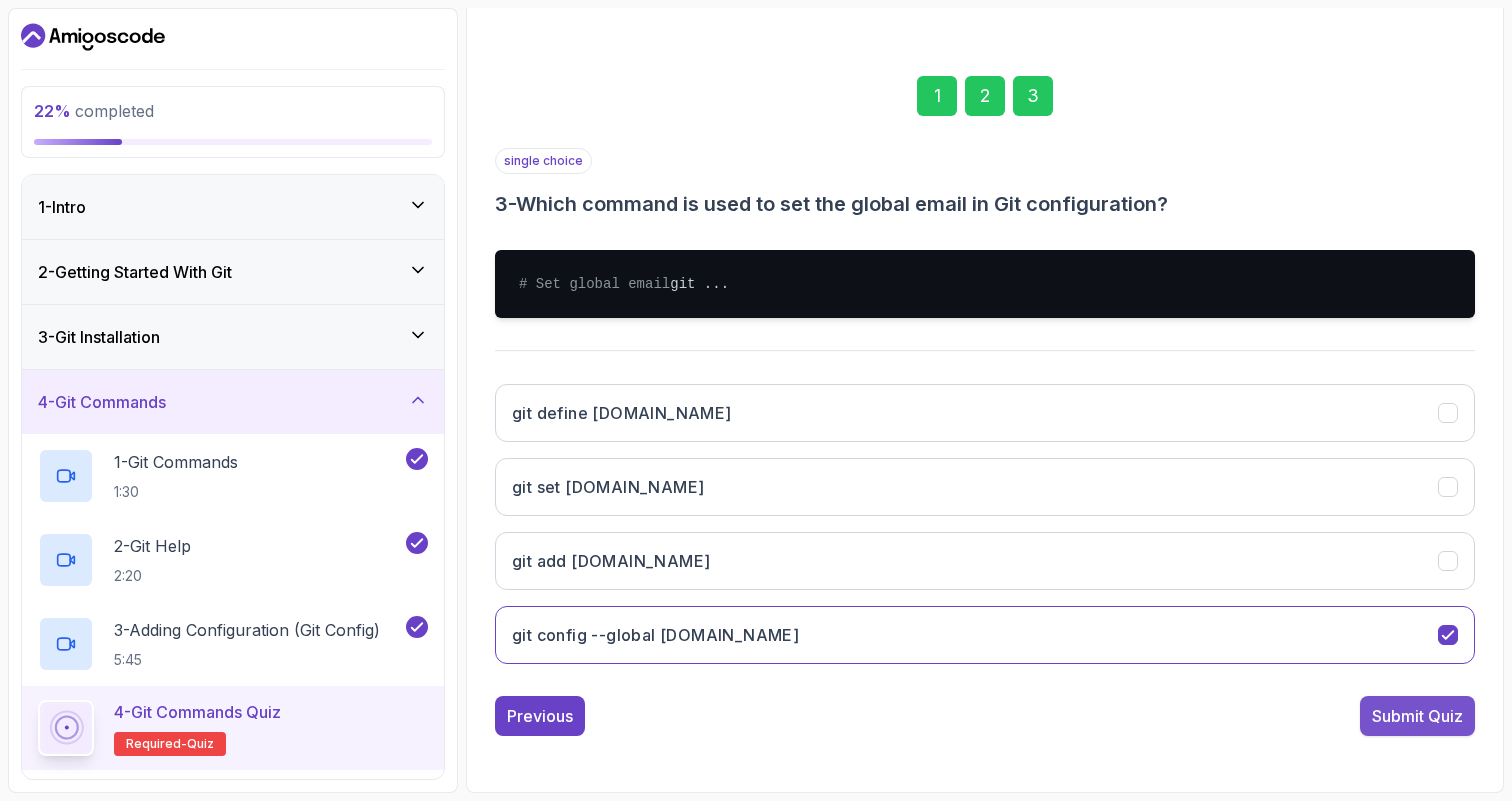 click on "Submit Quiz" at bounding box center [1417, 716] 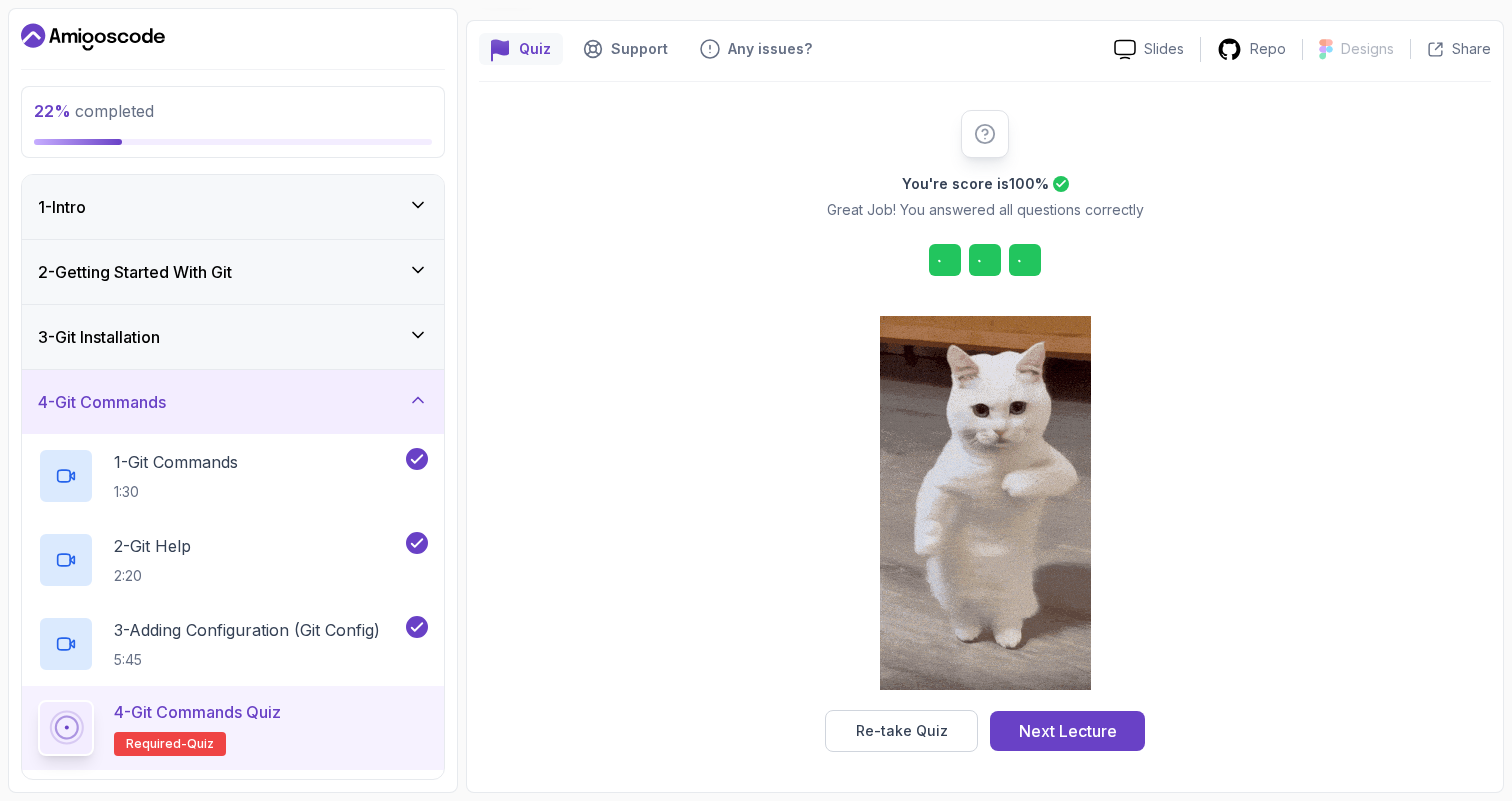 scroll, scrollTop: 158, scrollLeft: 0, axis: vertical 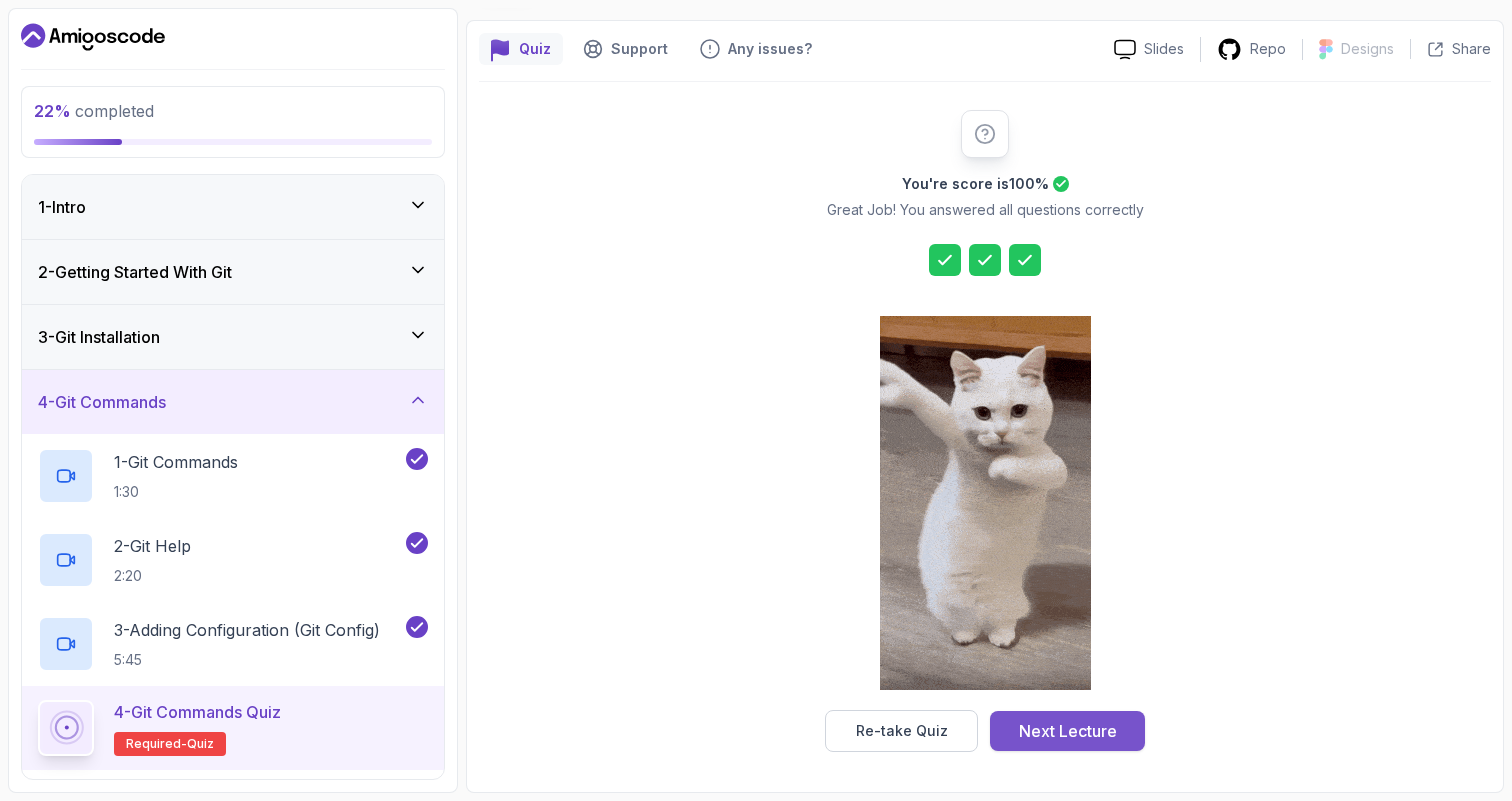 click on "Next Lecture" at bounding box center [1068, 731] 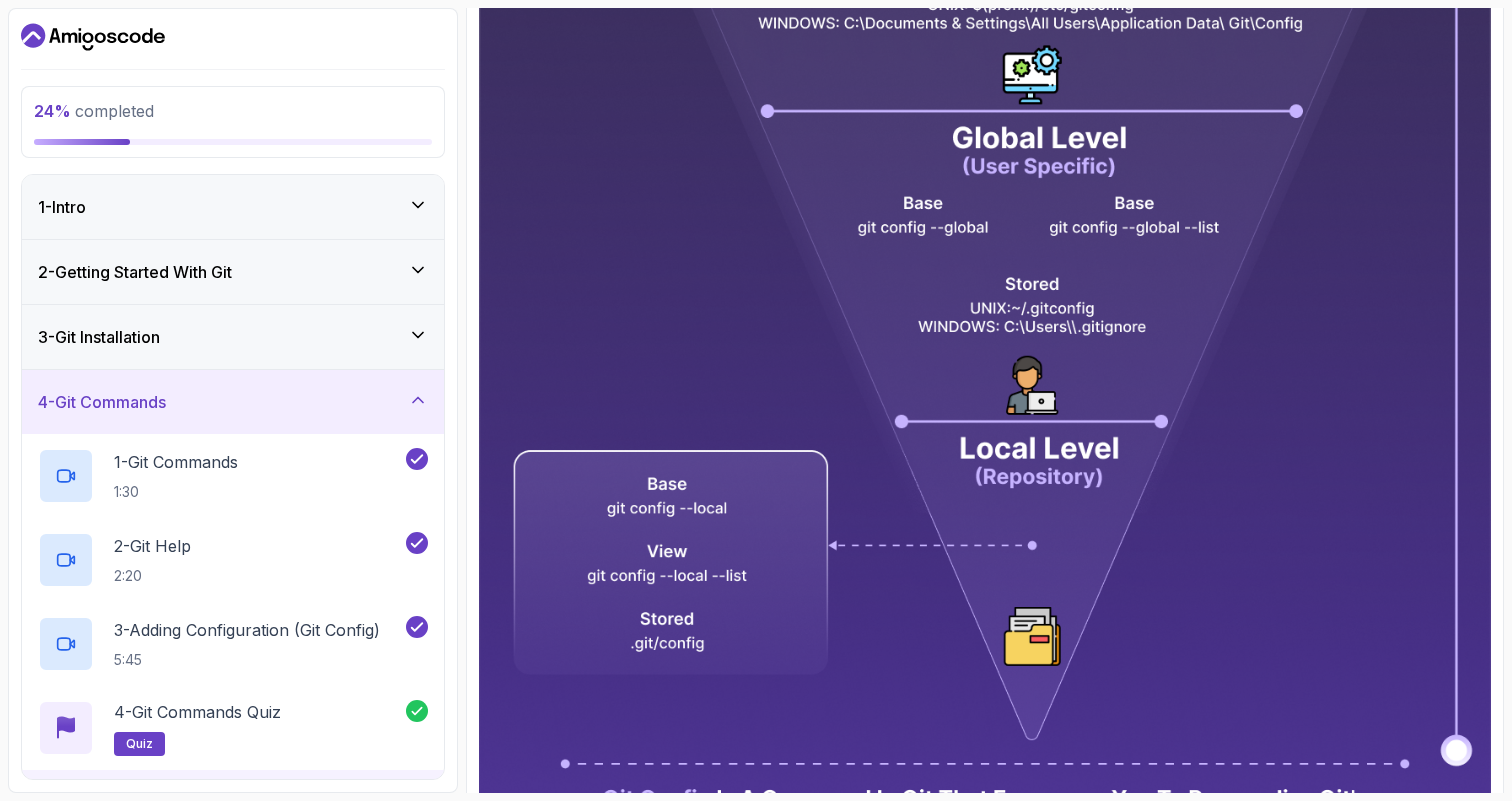 scroll, scrollTop: 651, scrollLeft: 0, axis: vertical 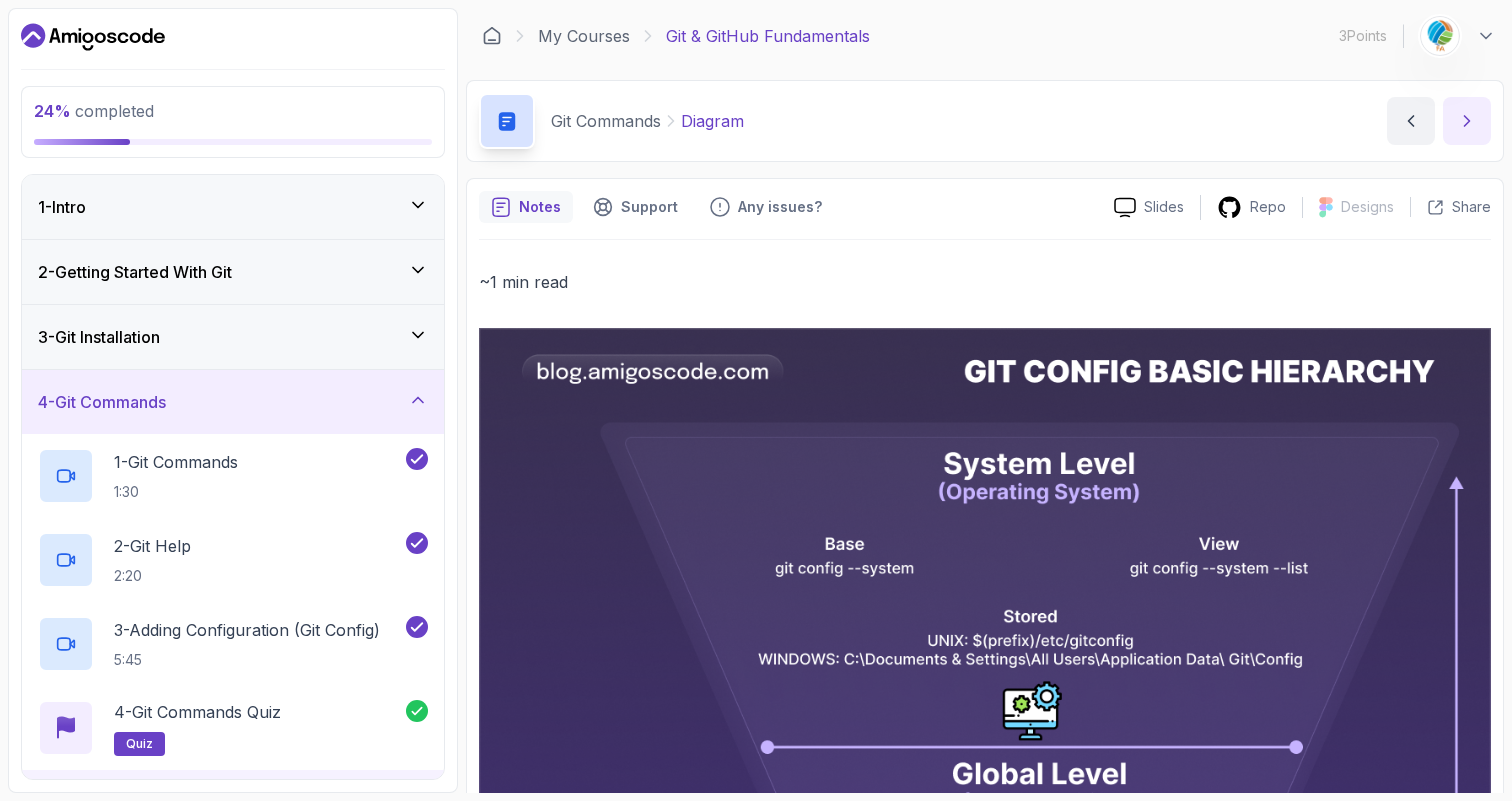 click 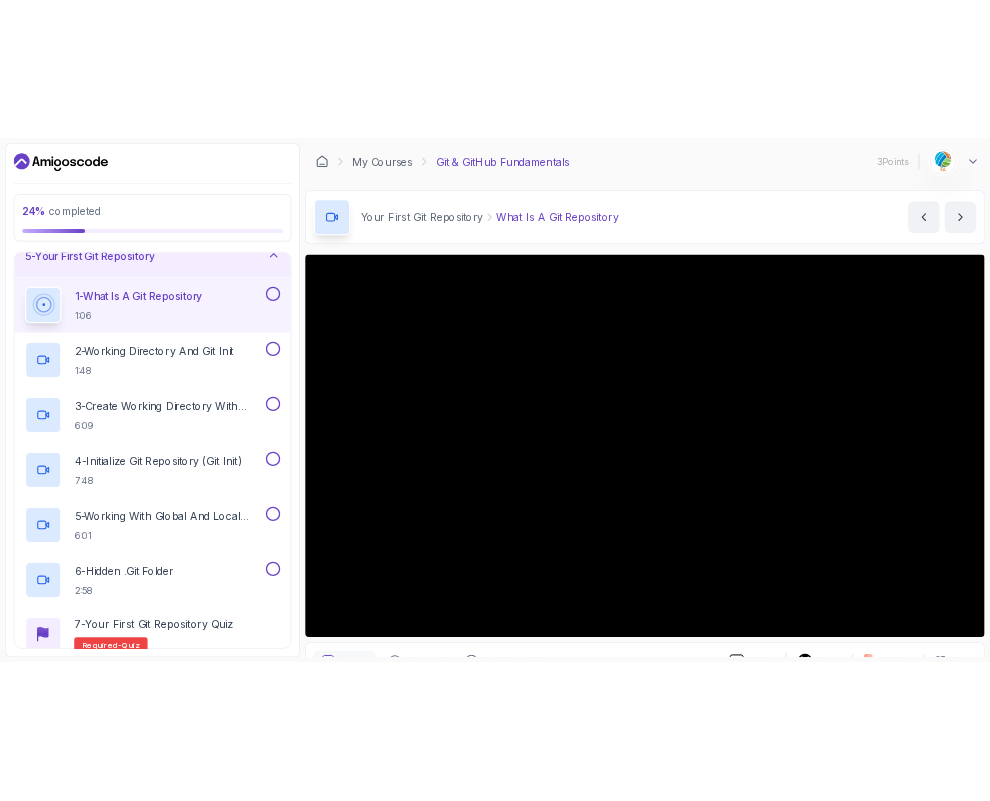 scroll, scrollTop: 233, scrollLeft: 0, axis: vertical 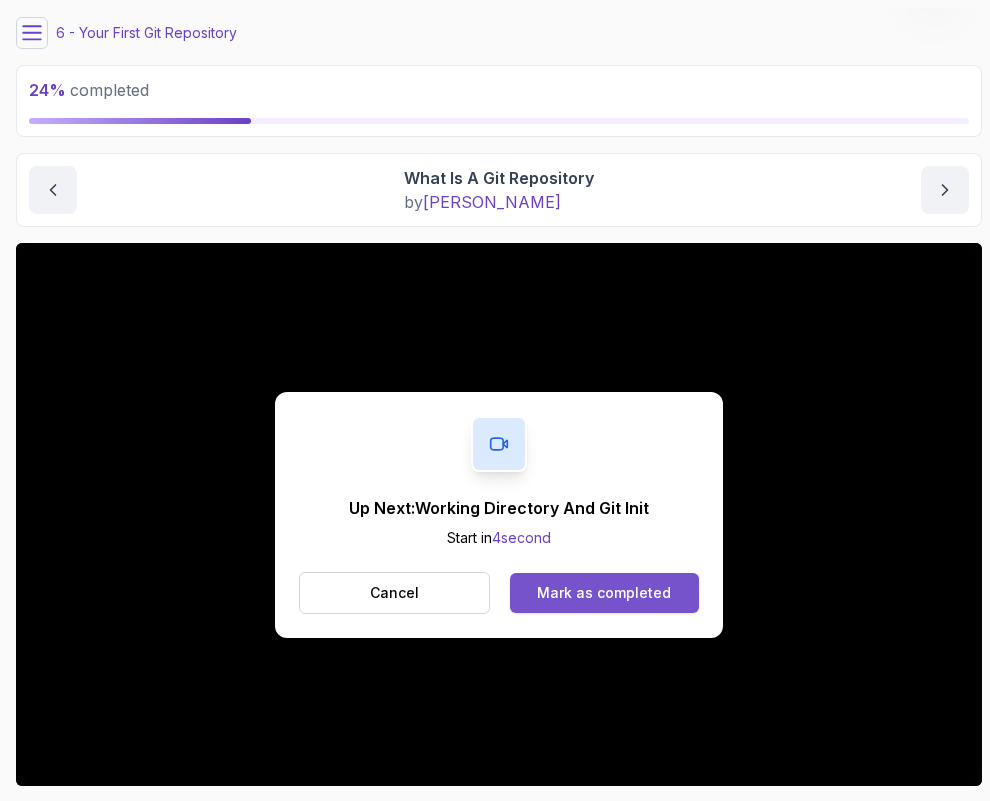 click on "Mark as completed" at bounding box center [604, 593] 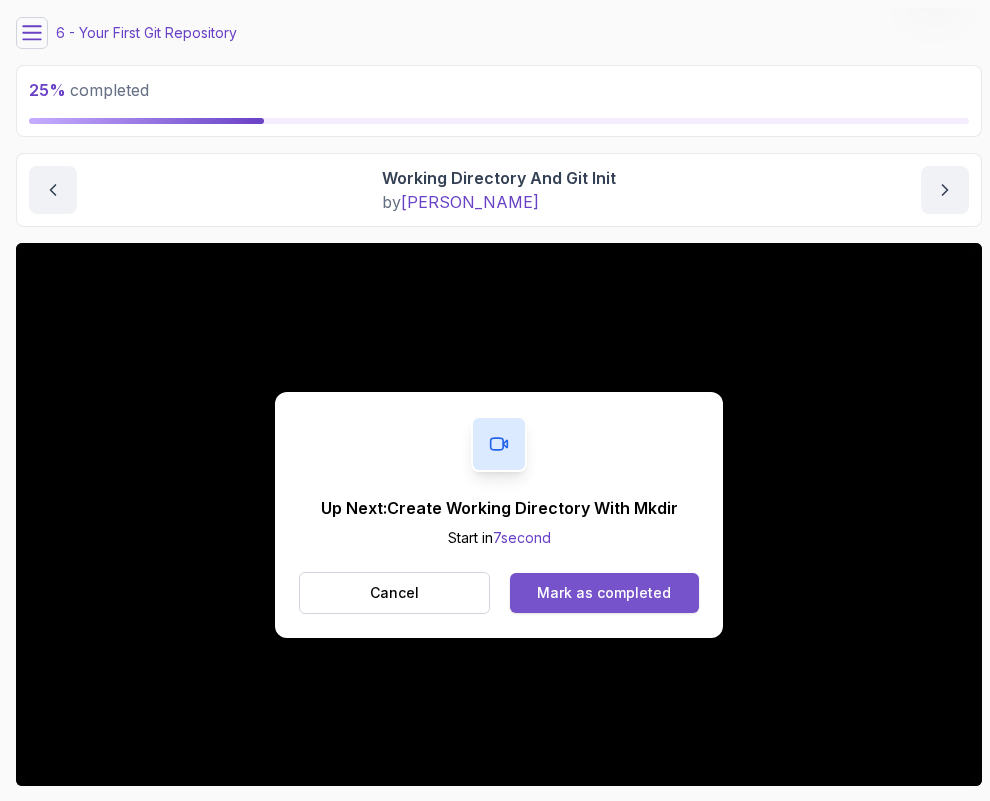 click on "Mark as completed" at bounding box center [604, 593] 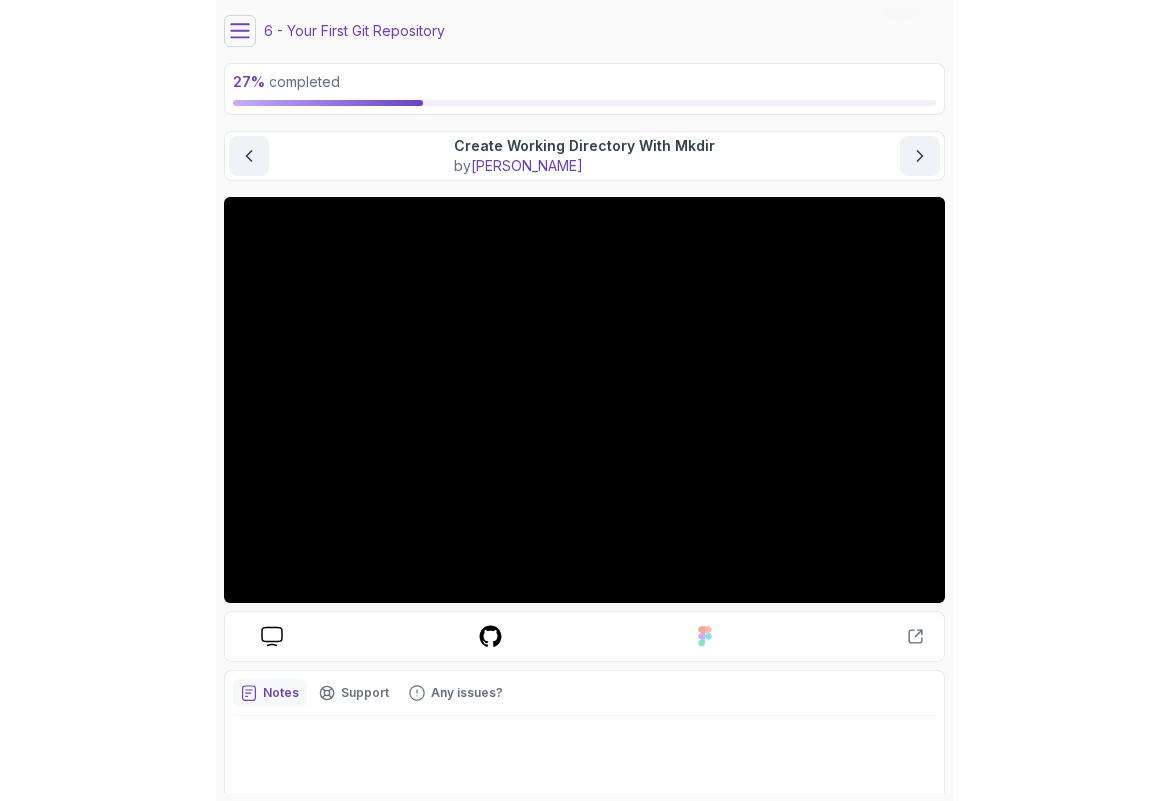 scroll, scrollTop: 55, scrollLeft: 0, axis: vertical 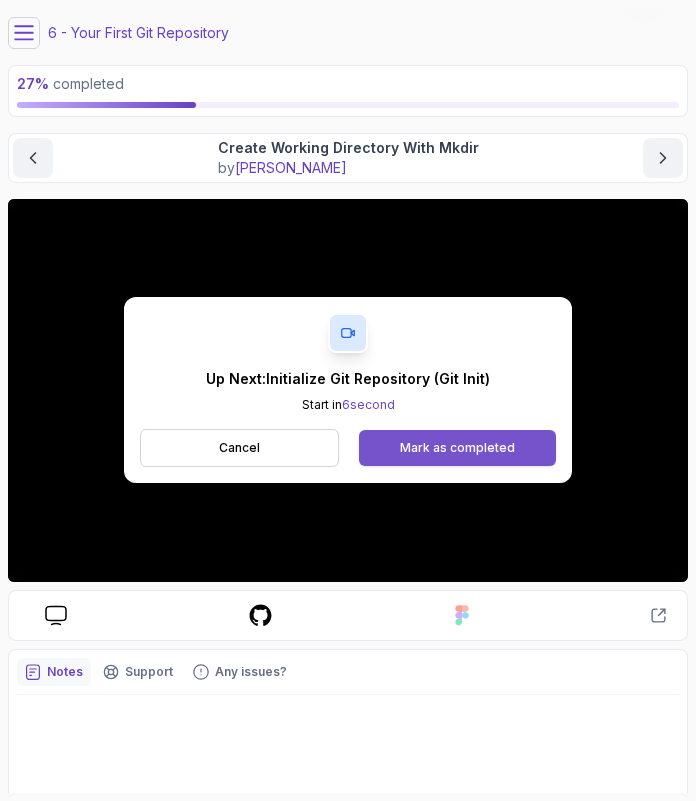 click on "Mark as completed" at bounding box center (457, 448) 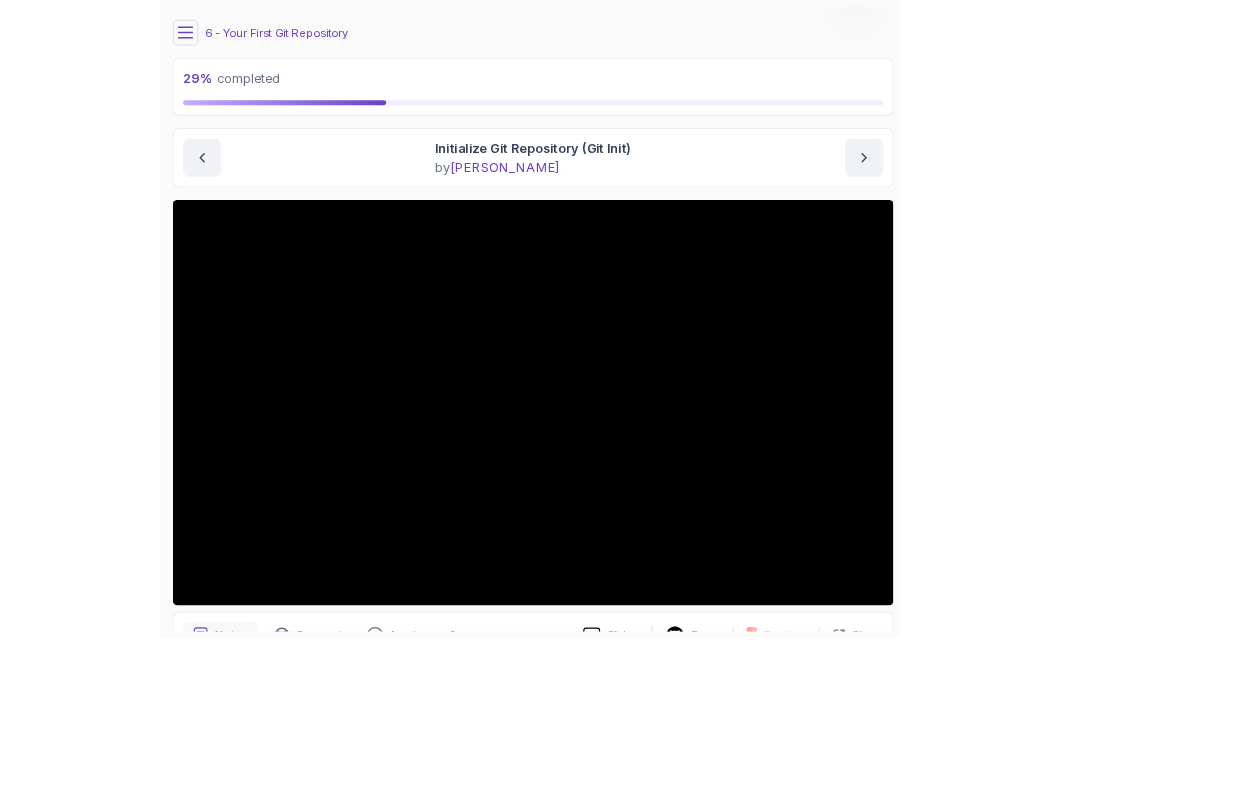 scroll, scrollTop: 0, scrollLeft: 0, axis: both 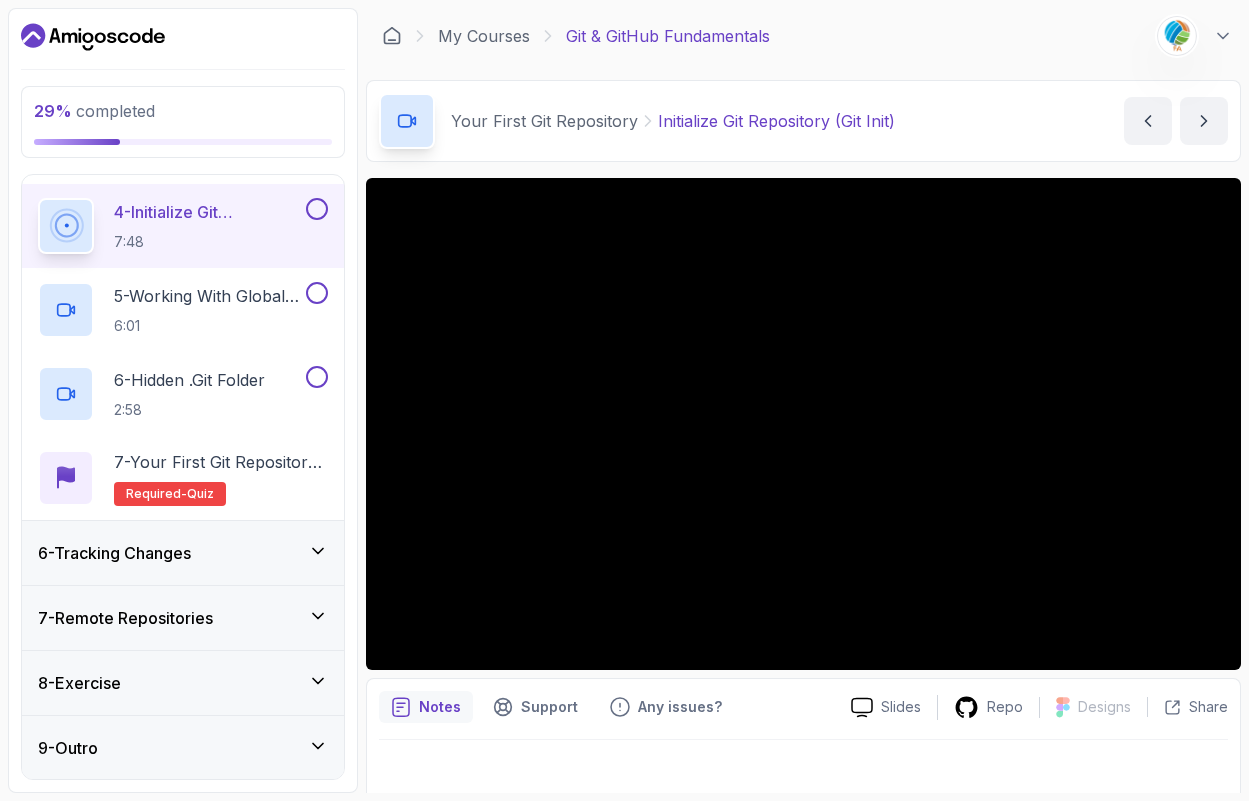 click on "6  -  Tracking Changes" at bounding box center [183, 553] 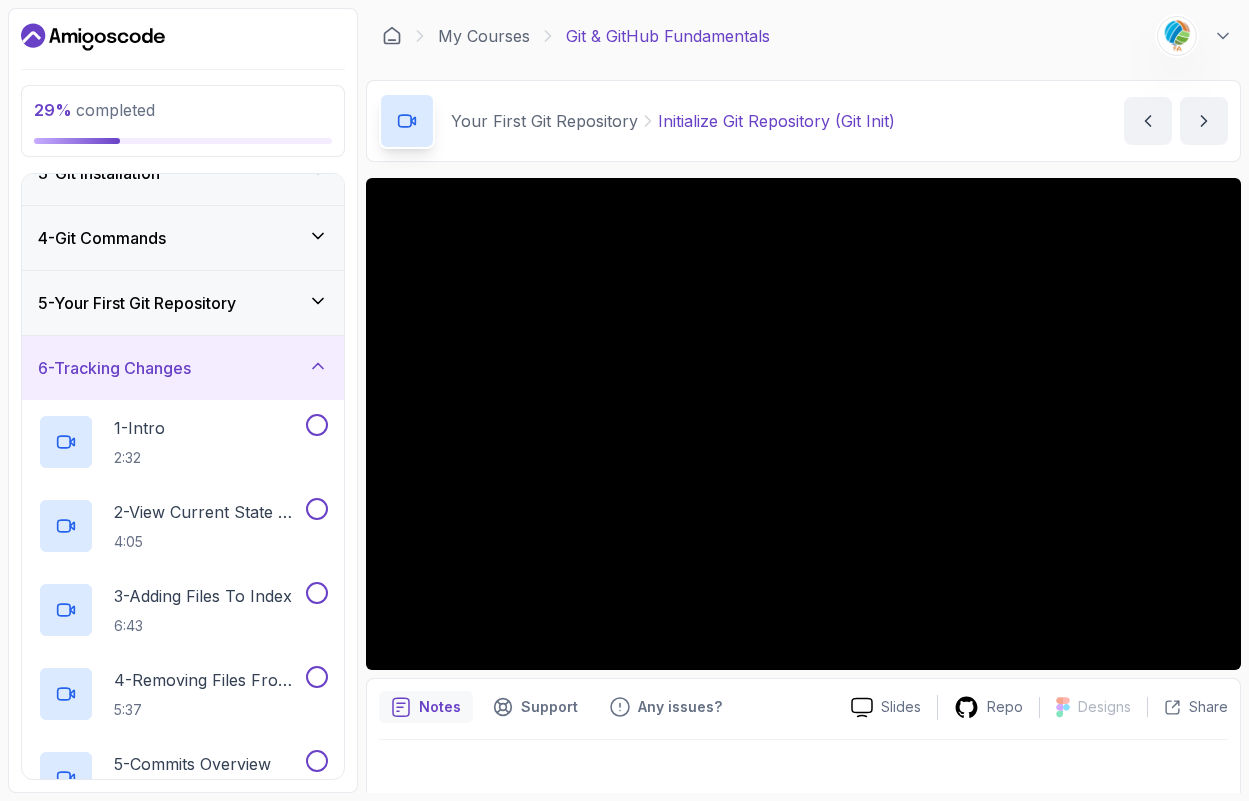 scroll, scrollTop: 151, scrollLeft: 0, axis: vertical 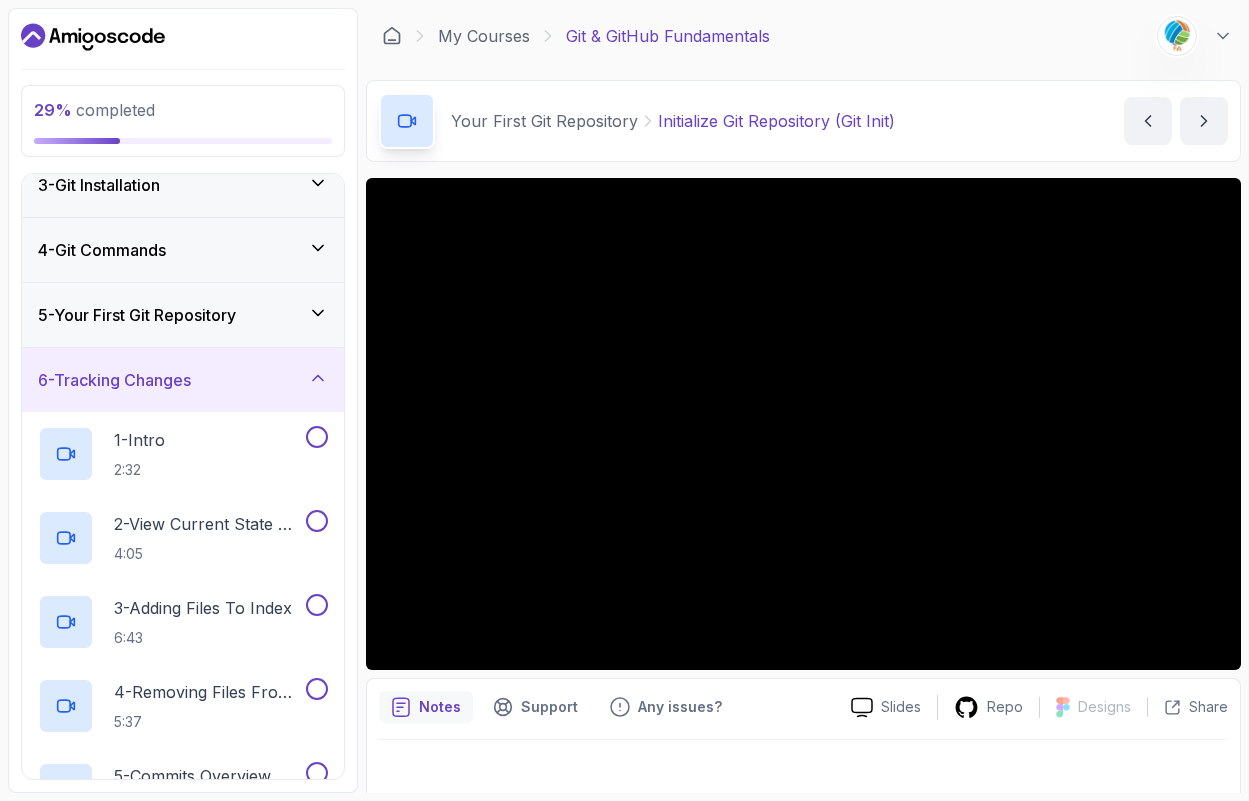 click 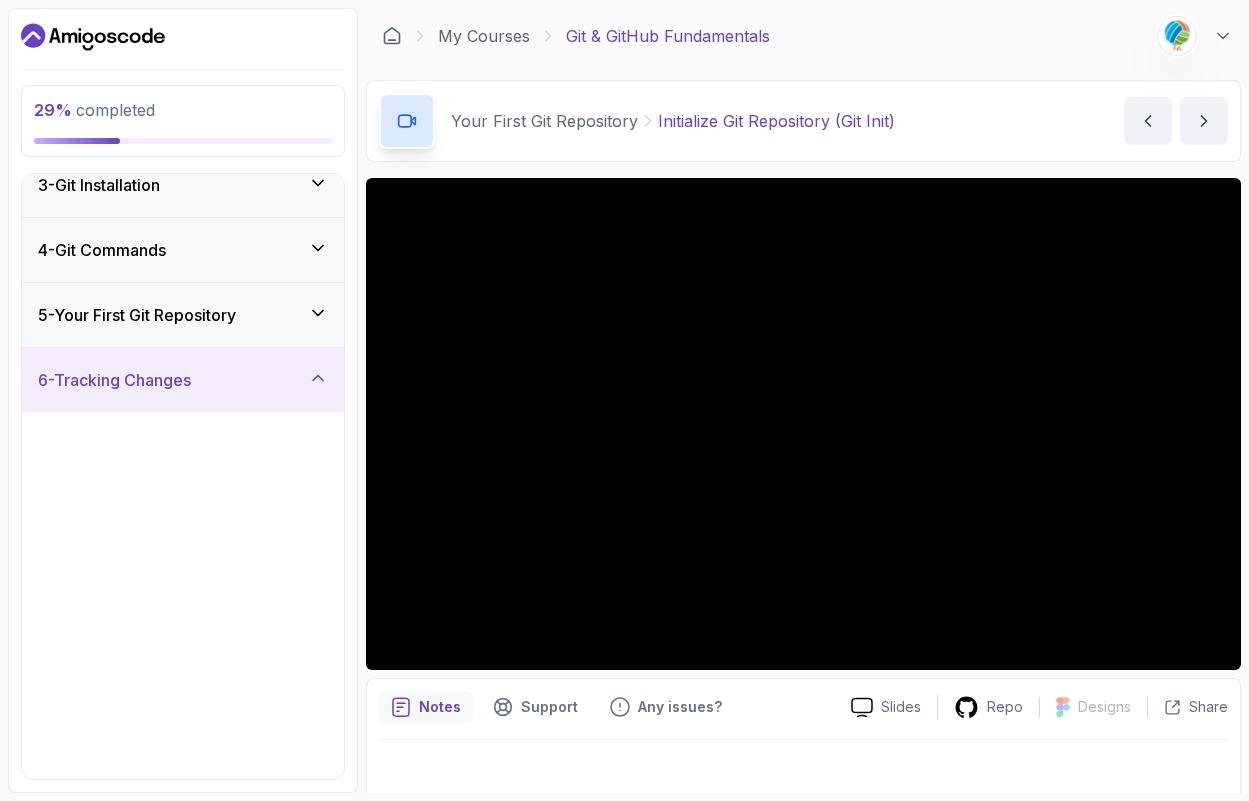 scroll, scrollTop: 0, scrollLeft: 0, axis: both 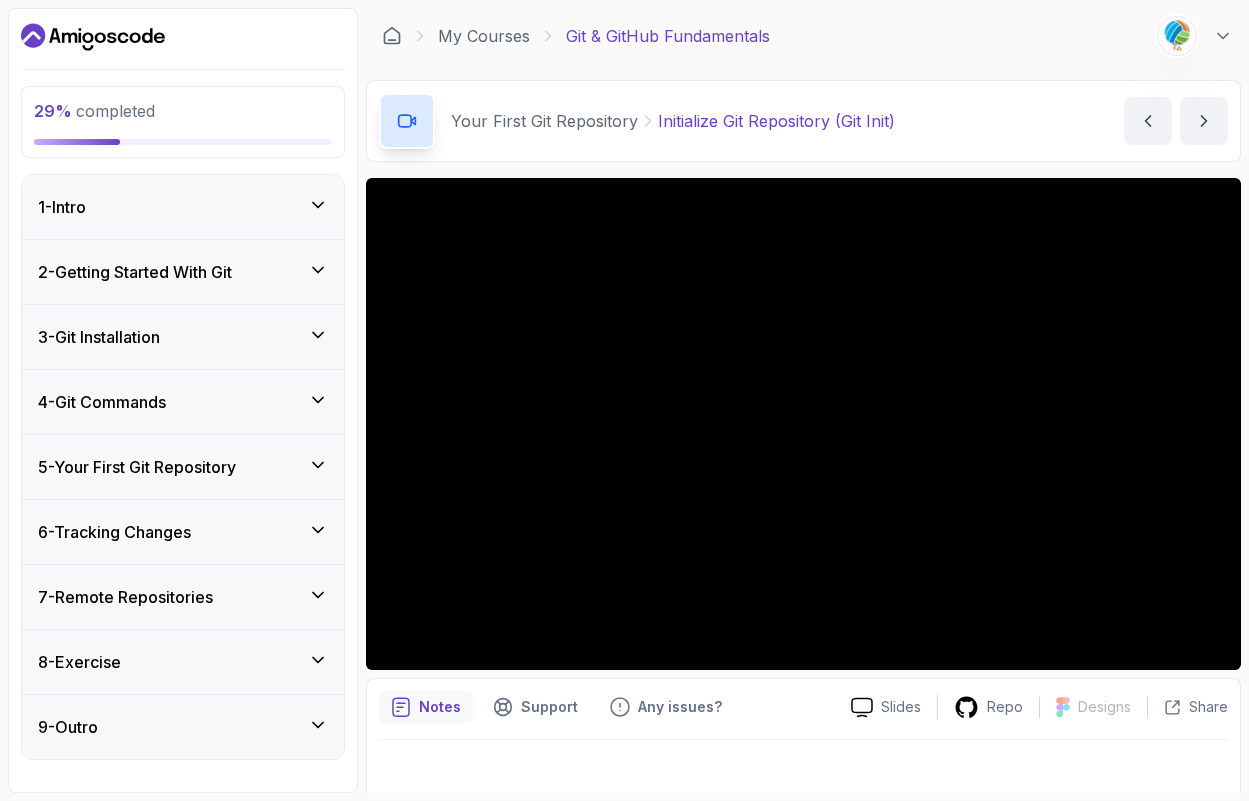 click 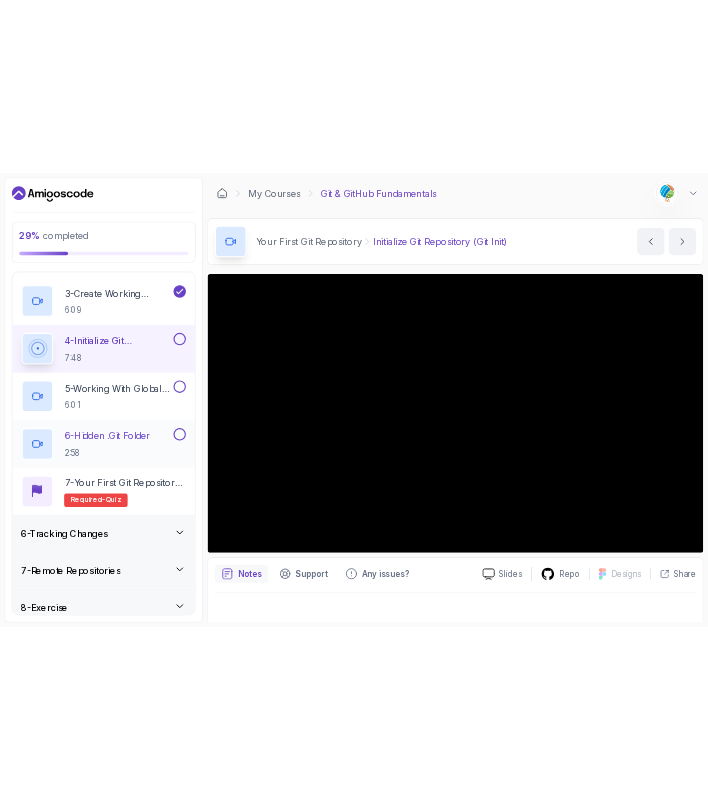 scroll, scrollTop: 484, scrollLeft: 0, axis: vertical 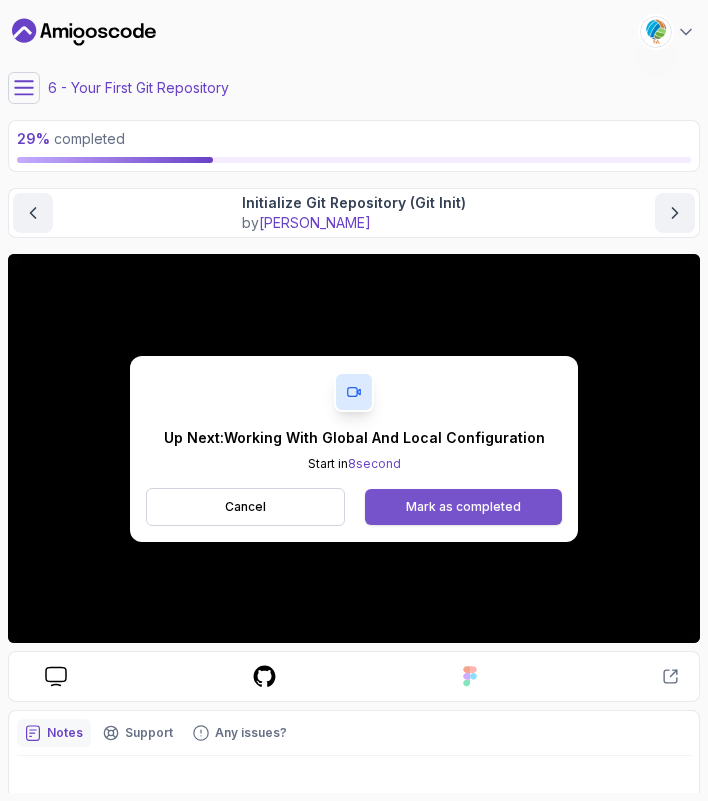 click on "Mark as completed" at bounding box center [463, 507] 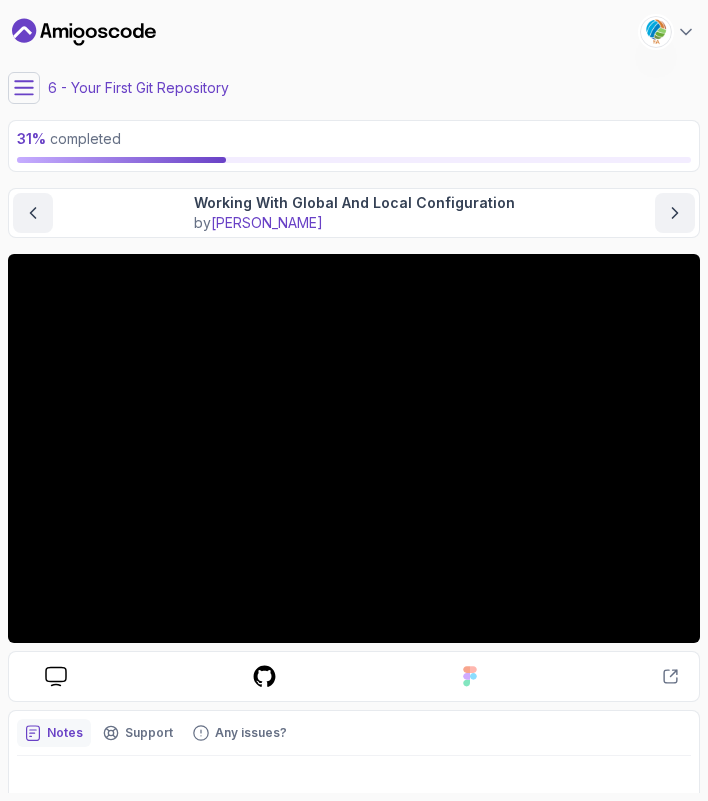 click 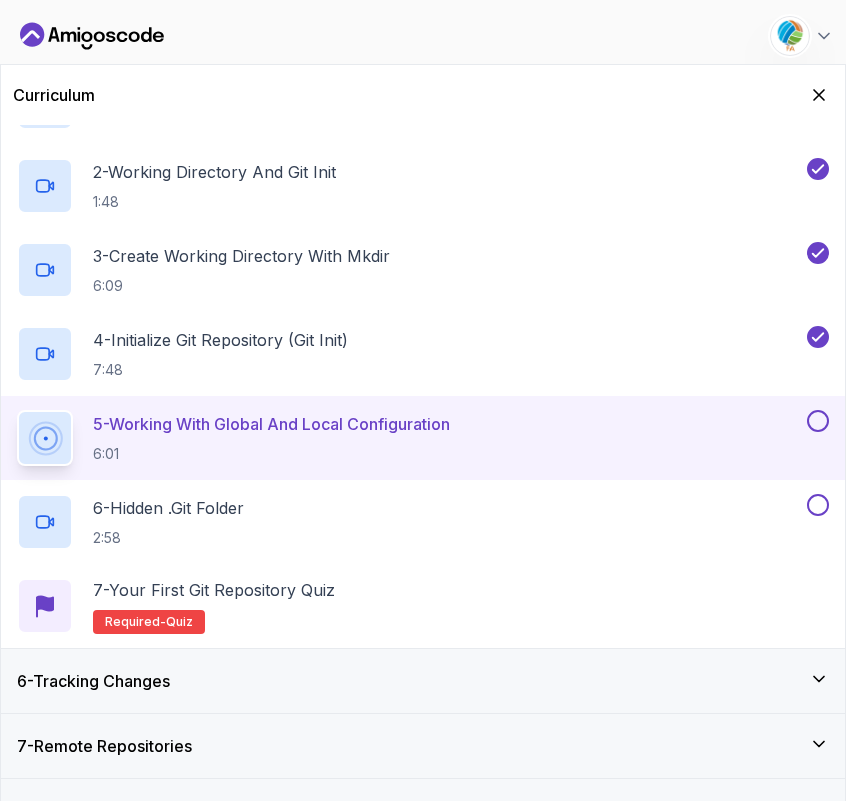 scroll, scrollTop: 433, scrollLeft: 0, axis: vertical 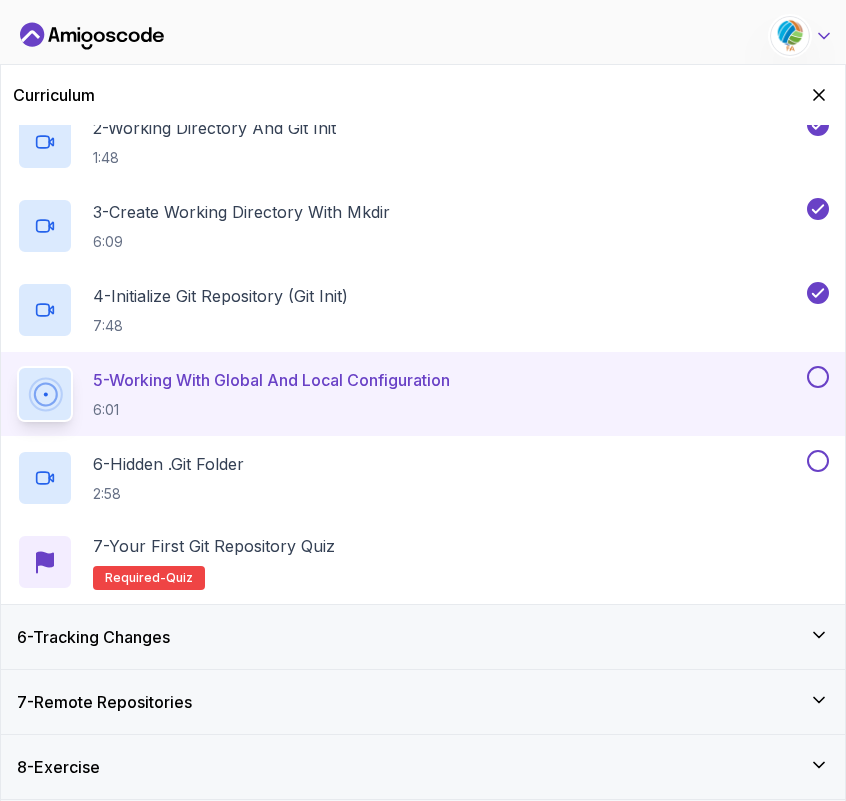 click 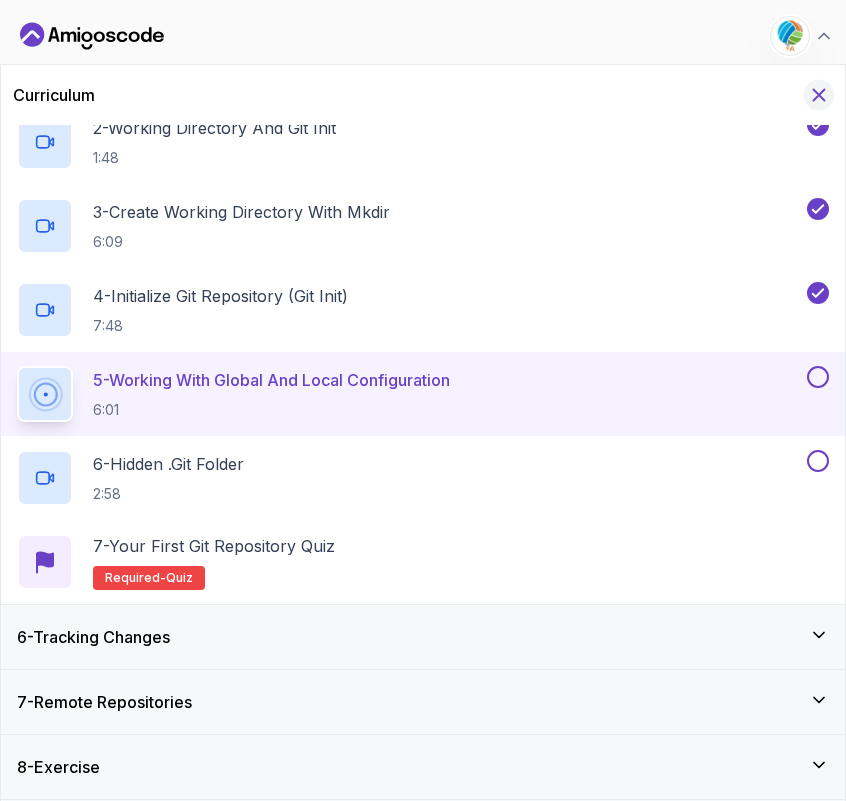 click 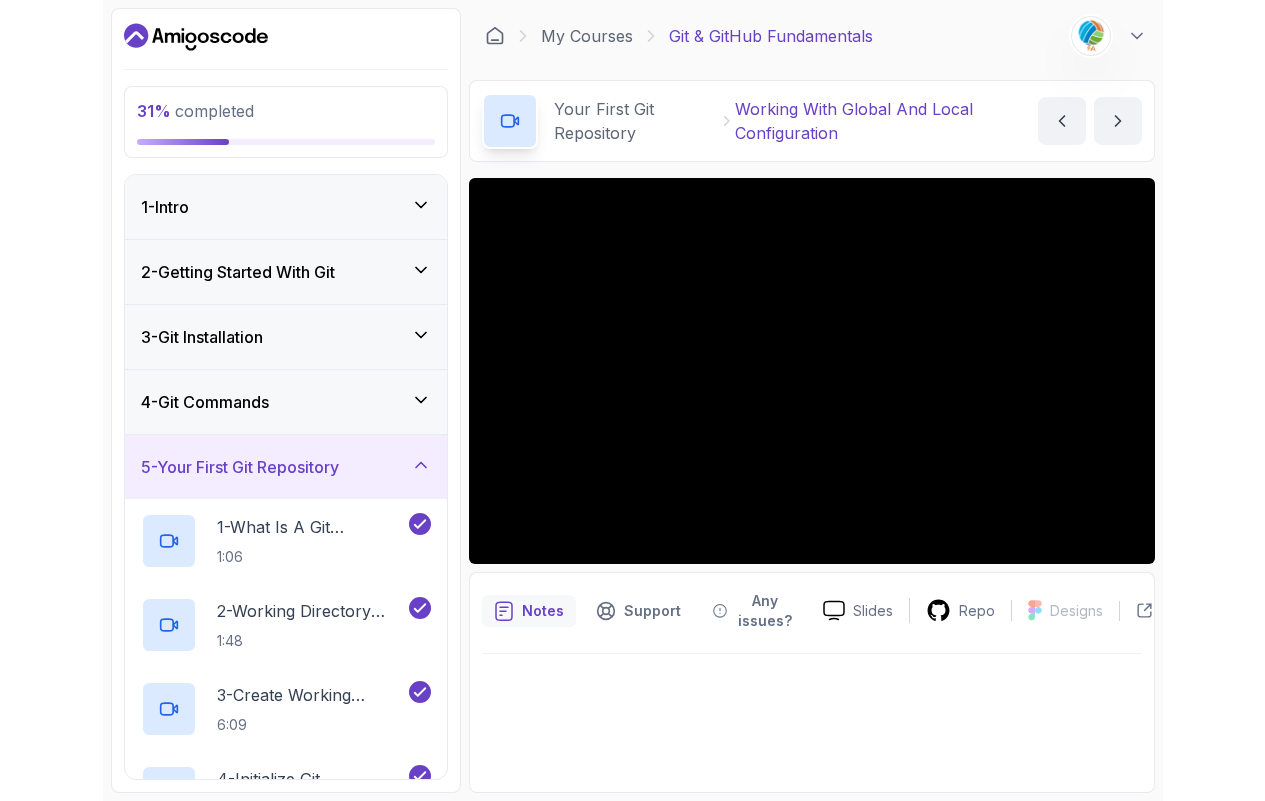scroll, scrollTop: 0, scrollLeft: 0, axis: both 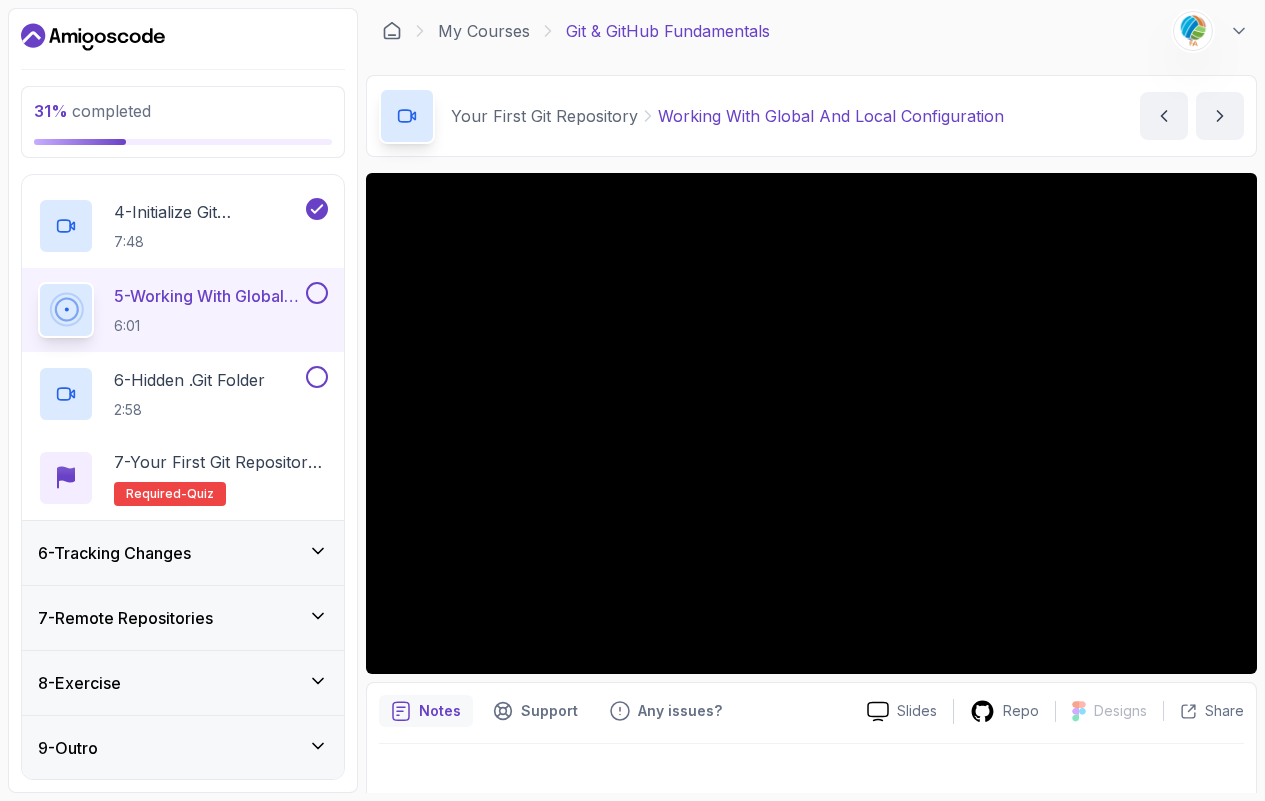 click 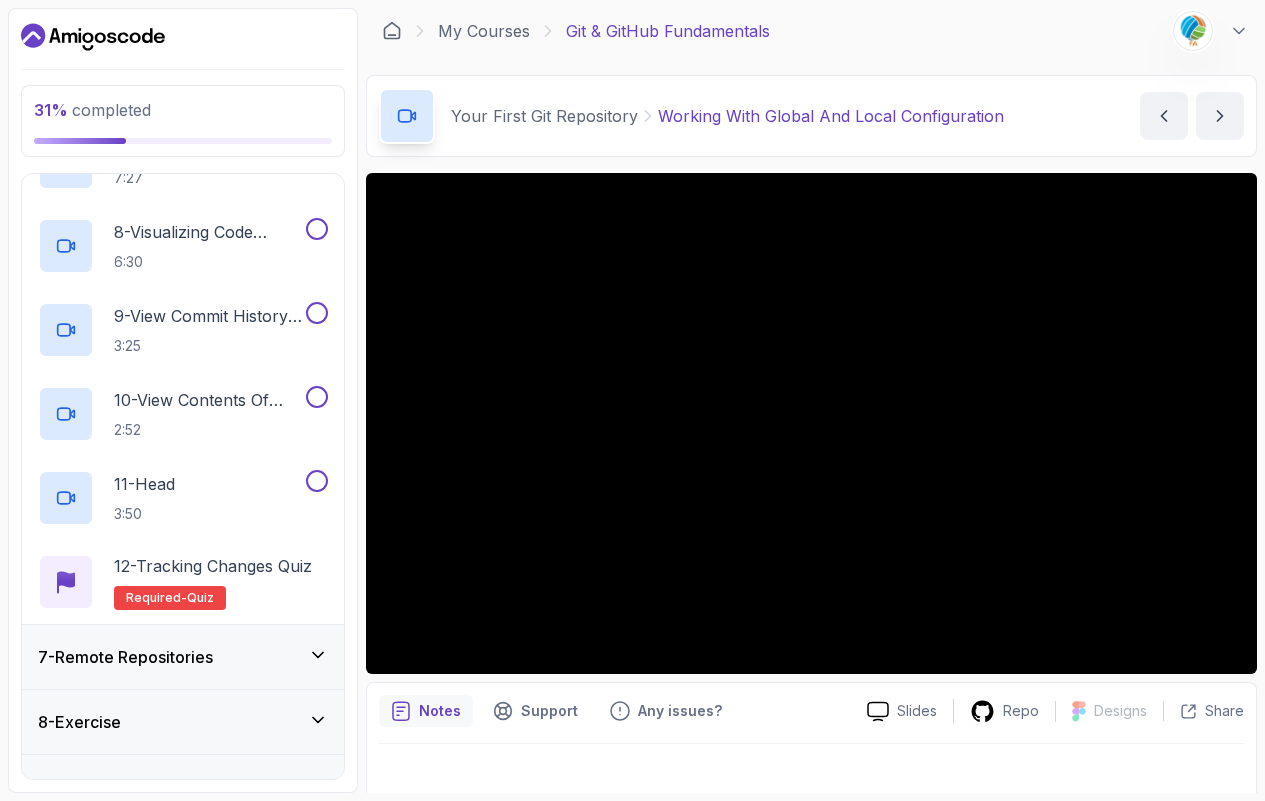 scroll, scrollTop: 987, scrollLeft: 0, axis: vertical 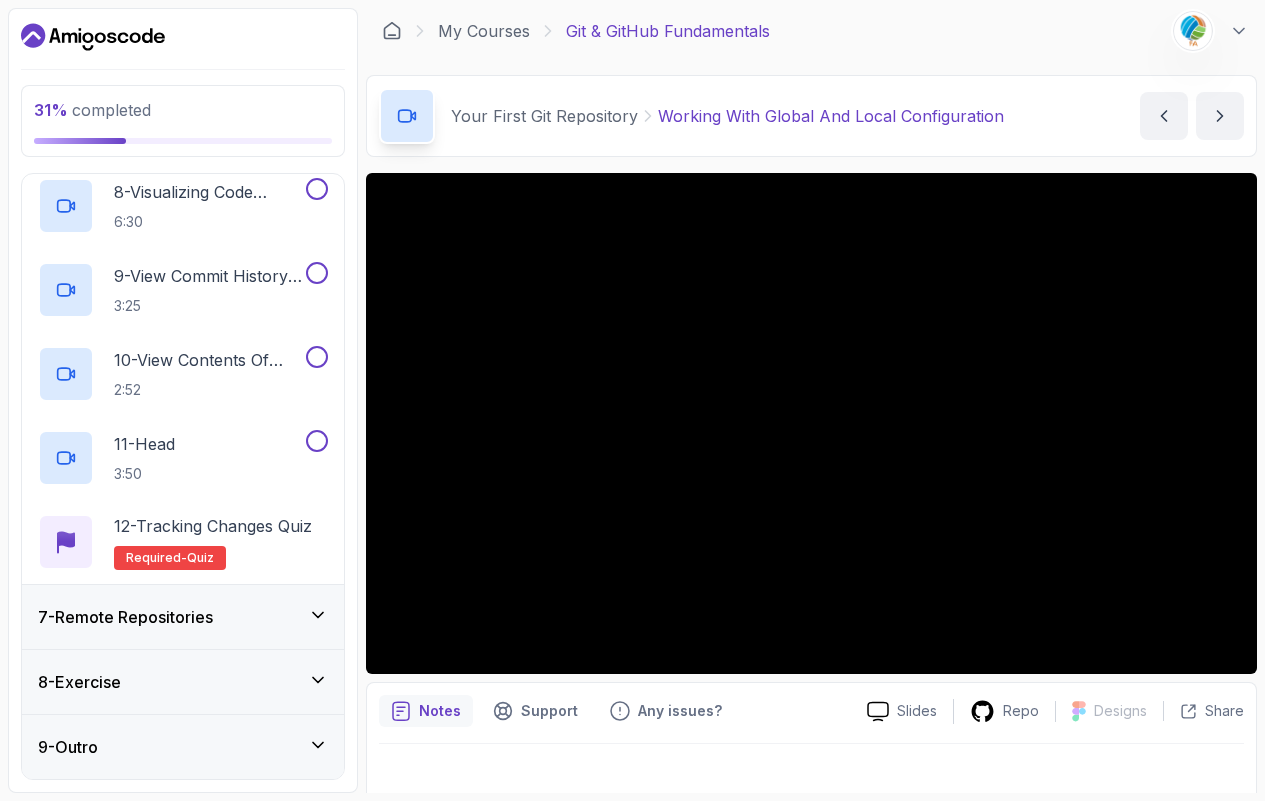 click on "7  -  Remote Repositories" at bounding box center [183, 617] 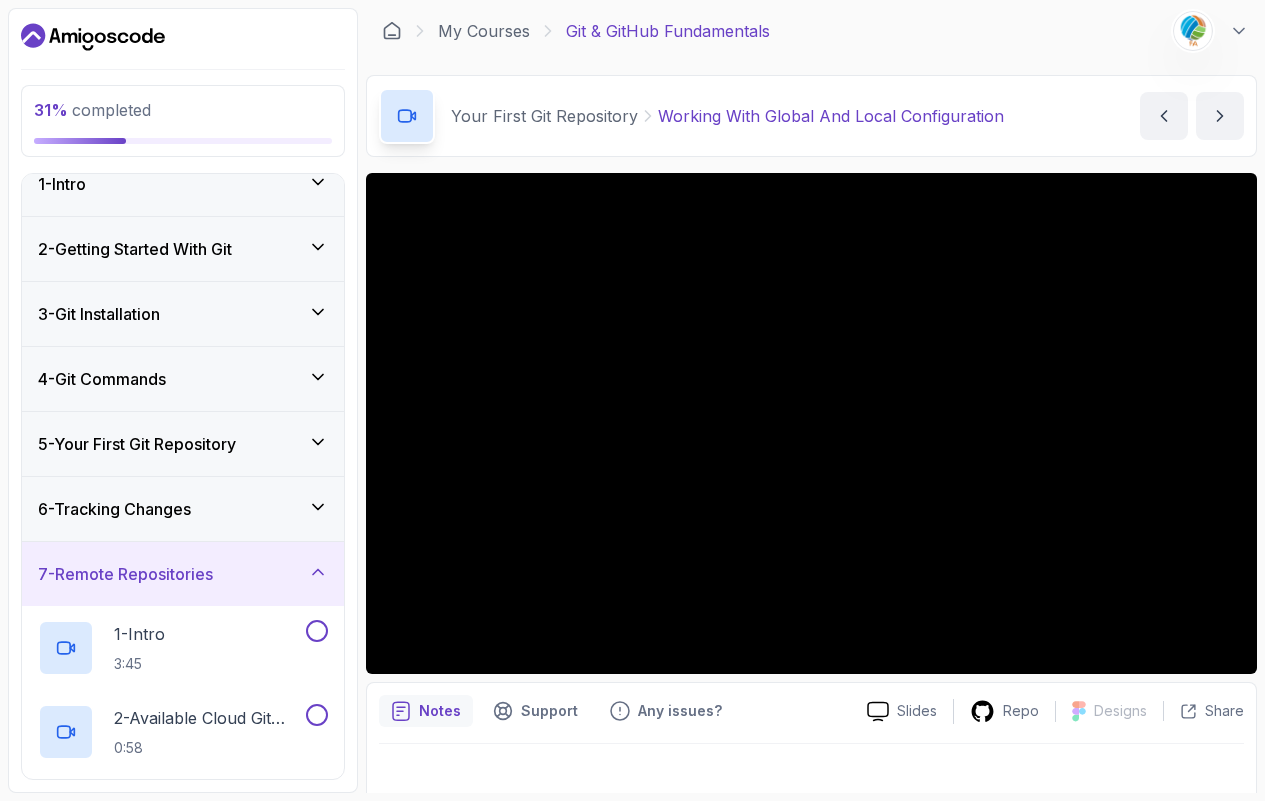 scroll, scrollTop: 16, scrollLeft: 0, axis: vertical 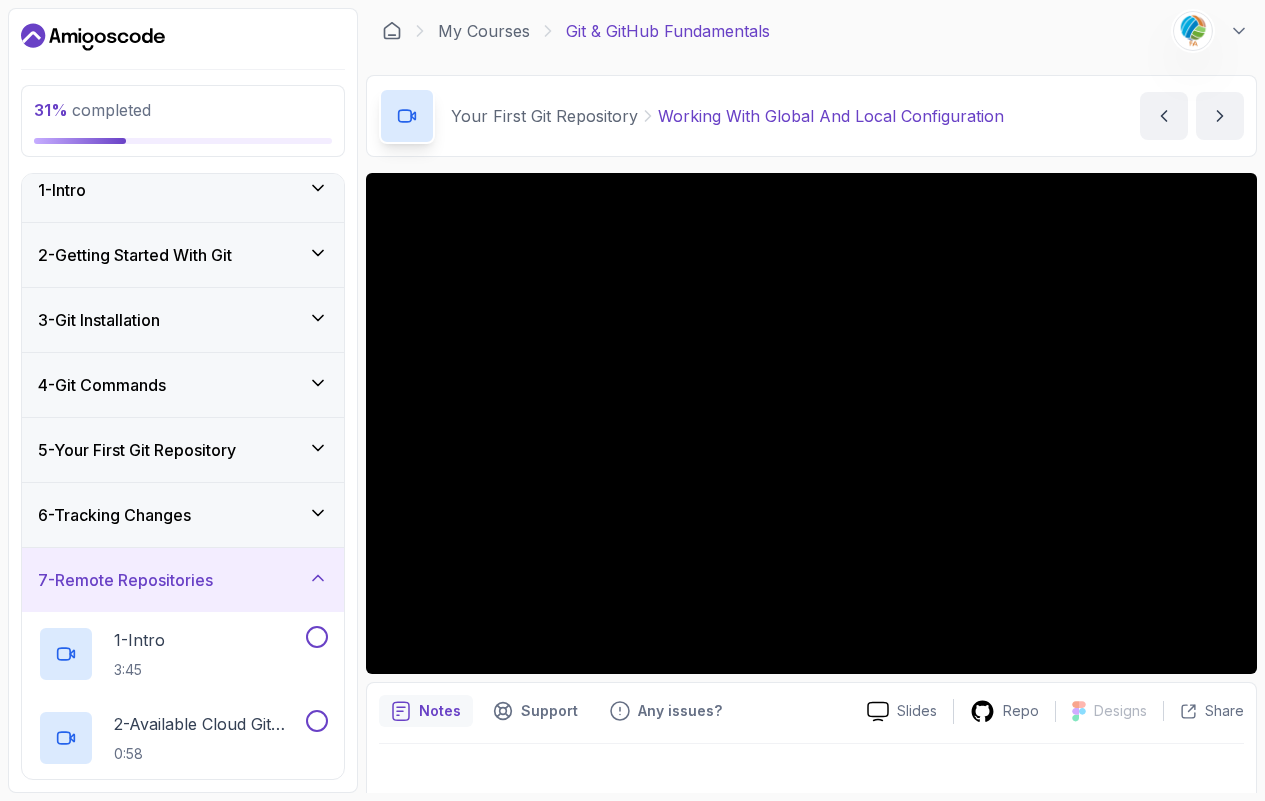 click on "7  -  Remote Repositories" at bounding box center (183, 580) 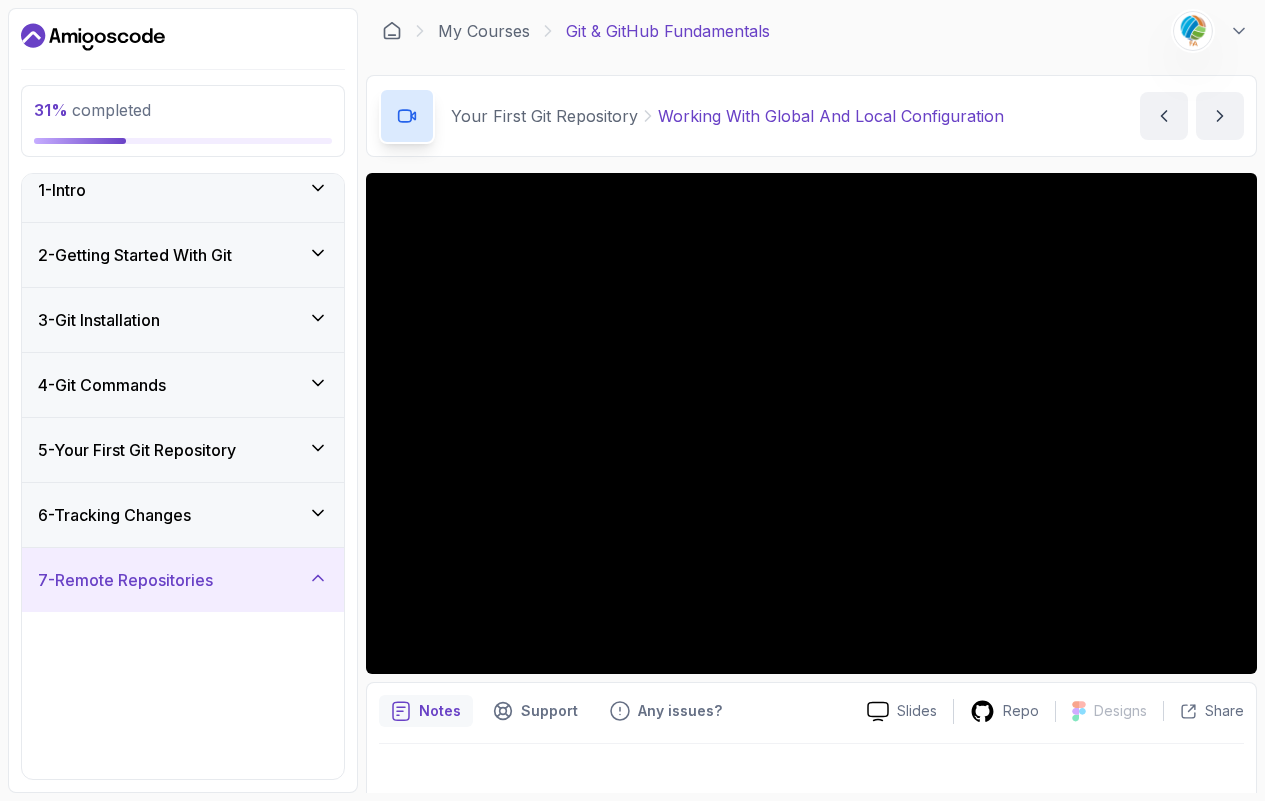 scroll, scrollTop: 0, scrollLeft: 0, axis: both 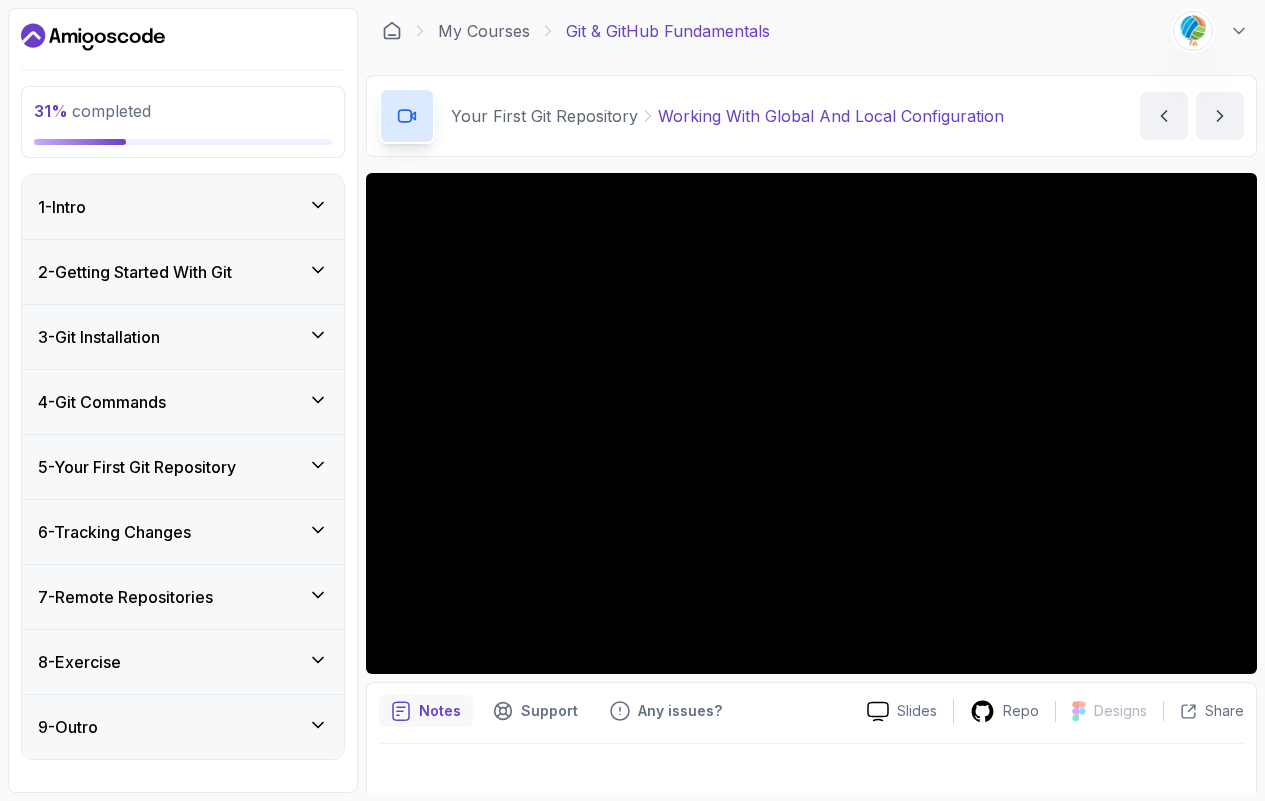 click on "8  -  Exercise" at bounding box center (183, 662) 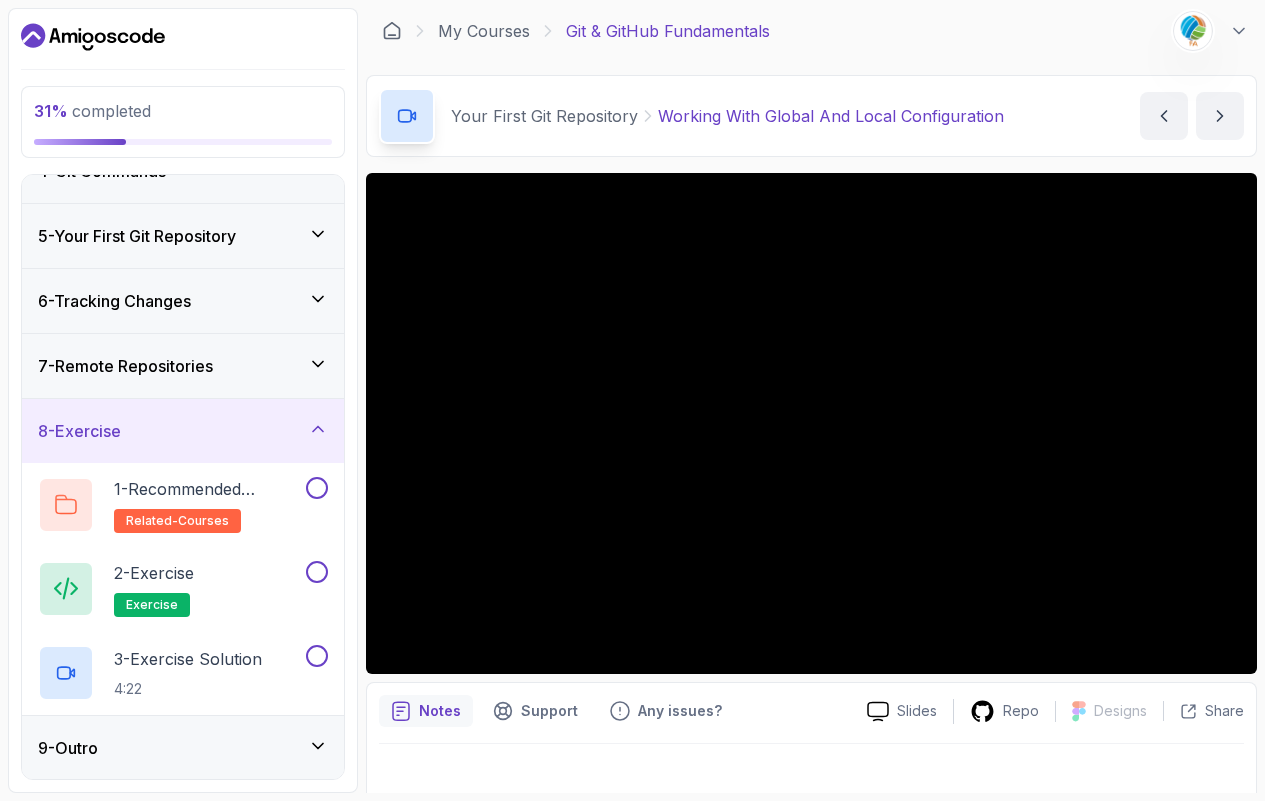 scroll, scrollTop: 186, scrollLeft: 0, axis: vertical 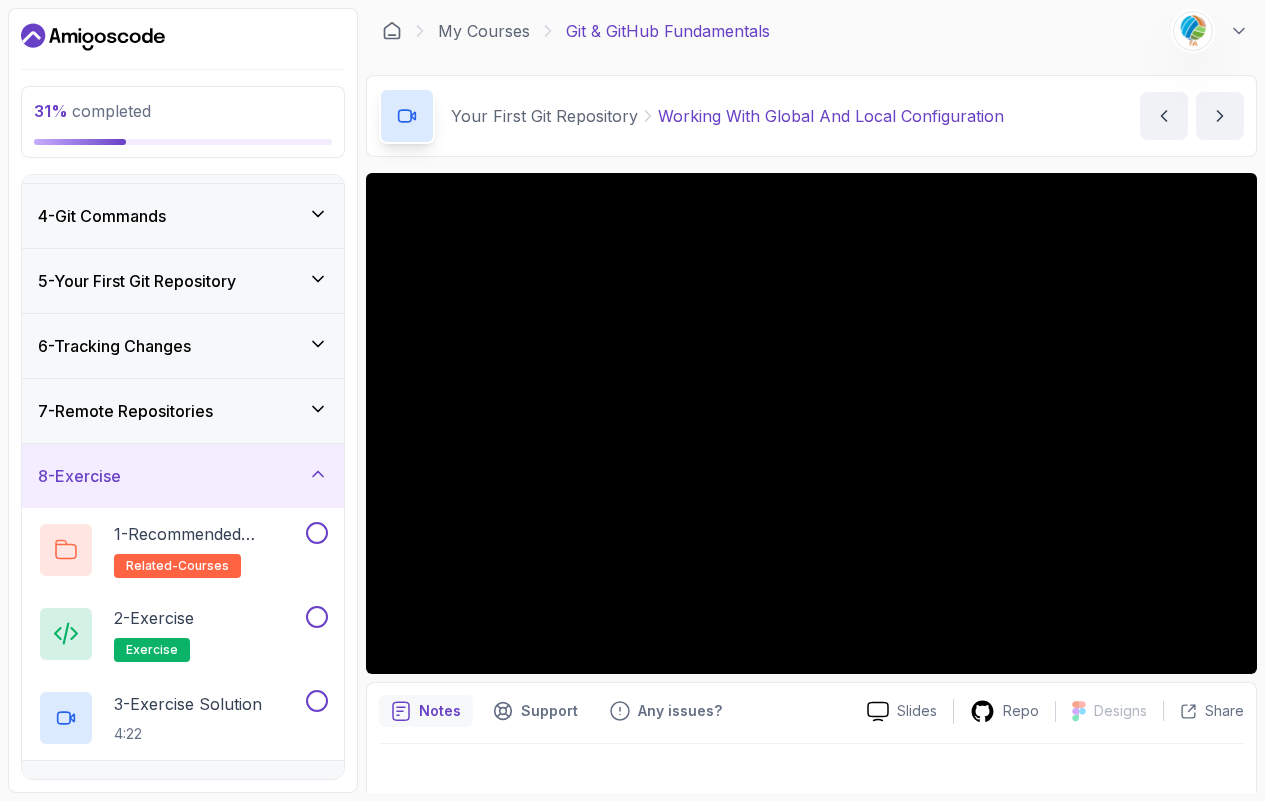 click 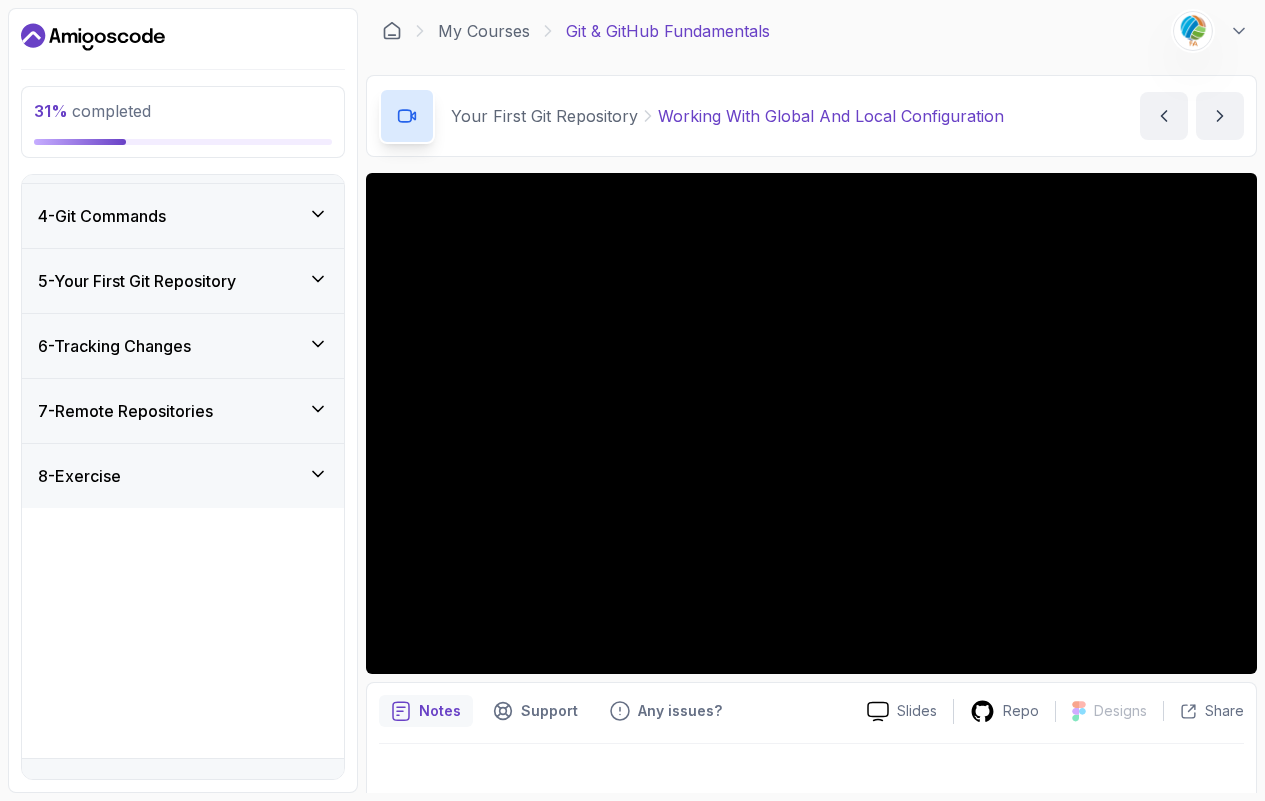 scroll, scrollTop: 0, scrollLeft: 0, axis: both 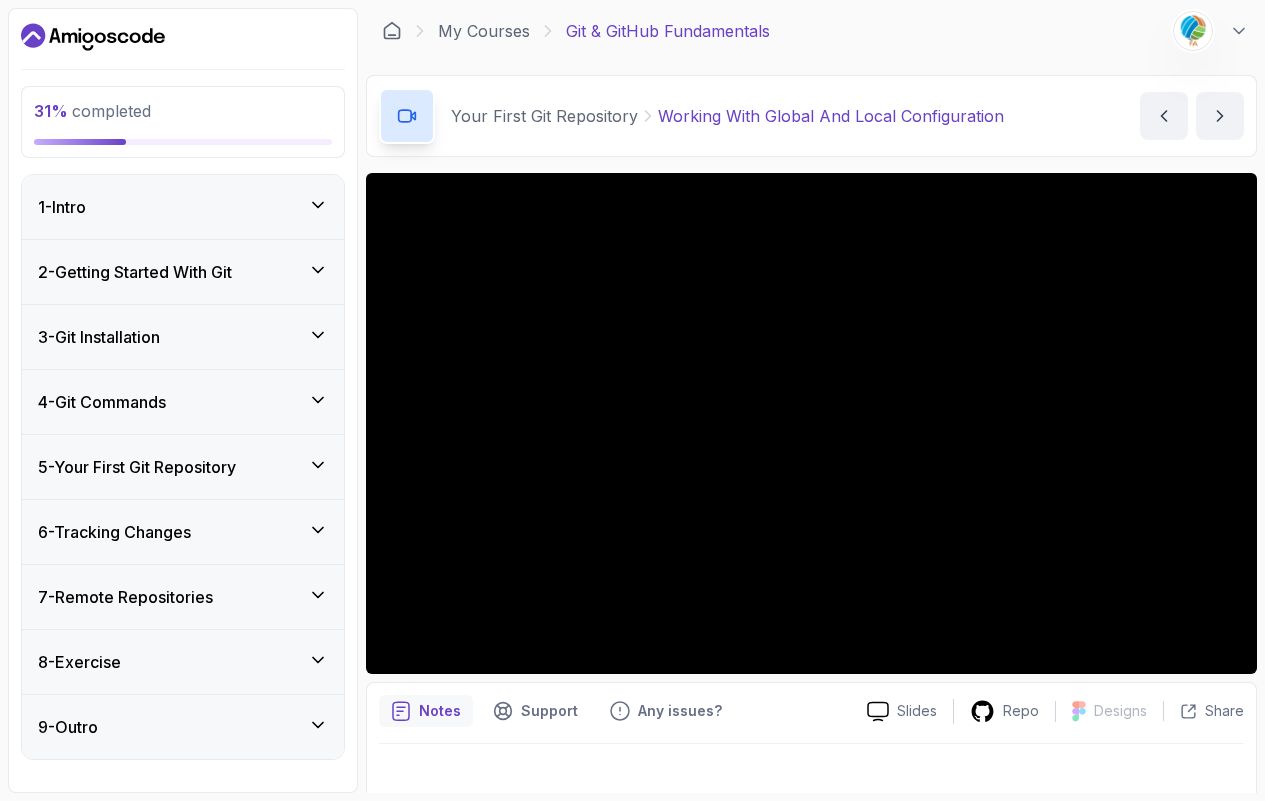 click 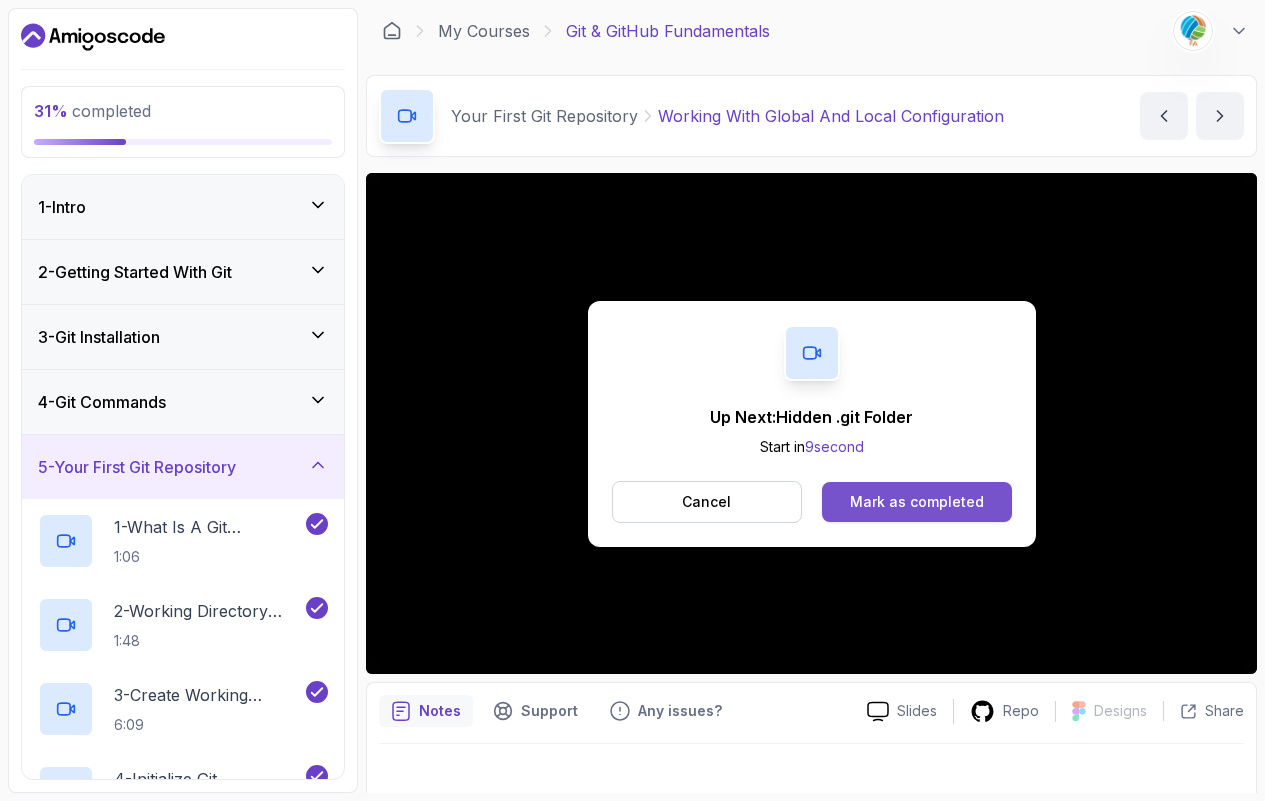 click on "Mark as completed" at bounding box center (917, 502) 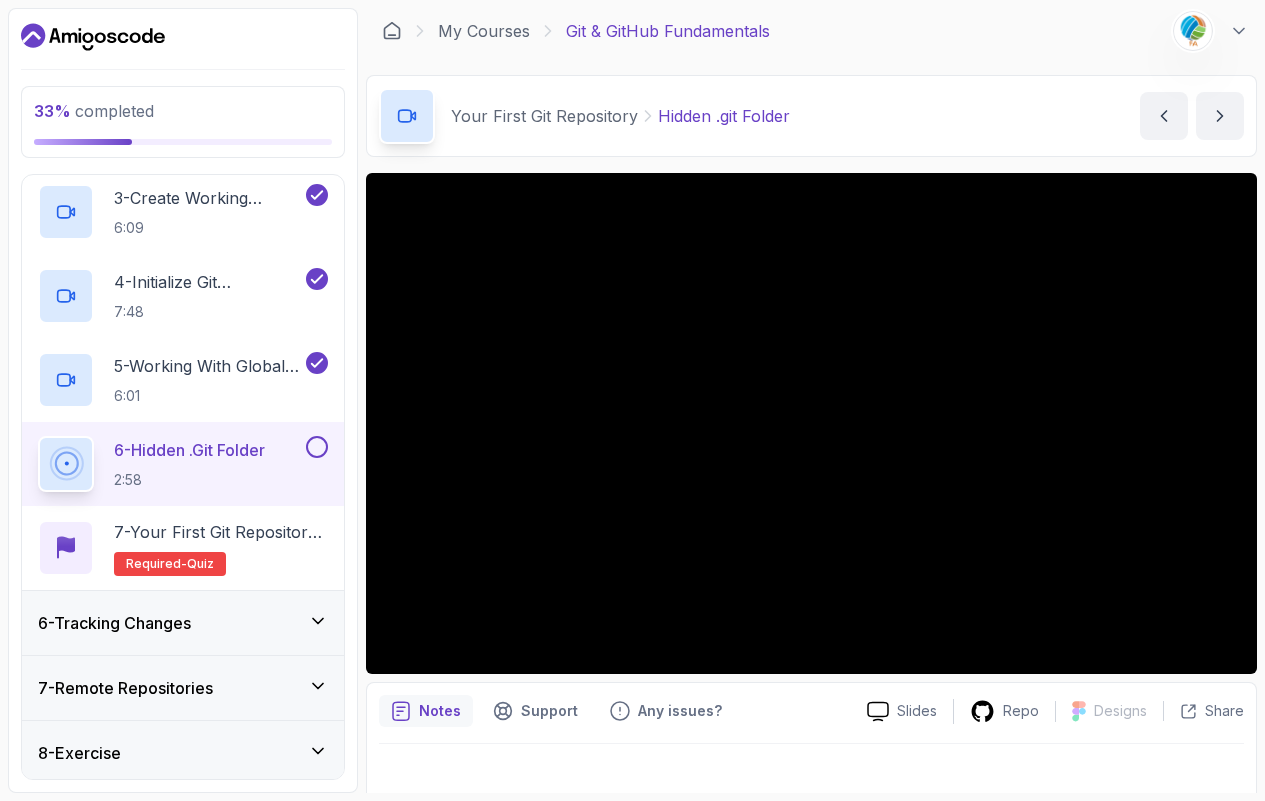 scroll, scrollTop: 487, scrollLeft: 0, axis: vertical 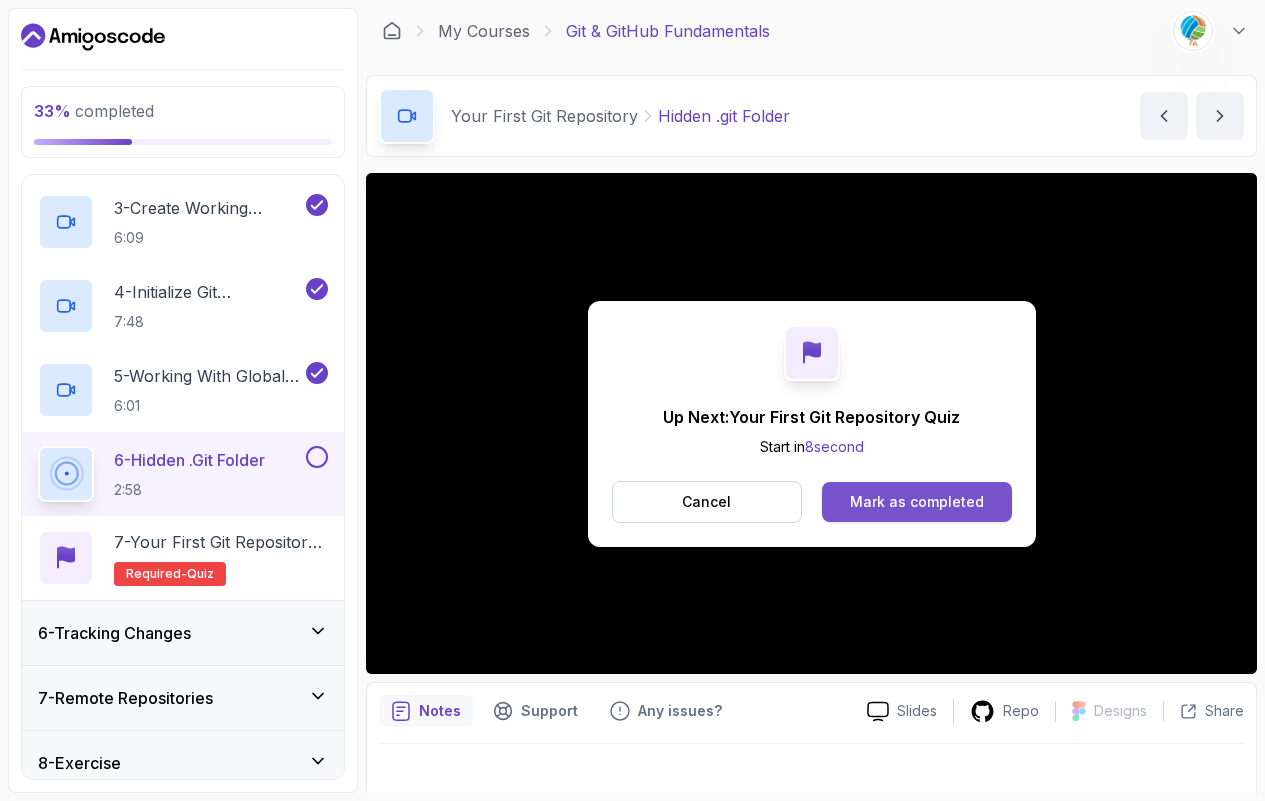 click on "Mark as completed" at bounding box center [917, 502] 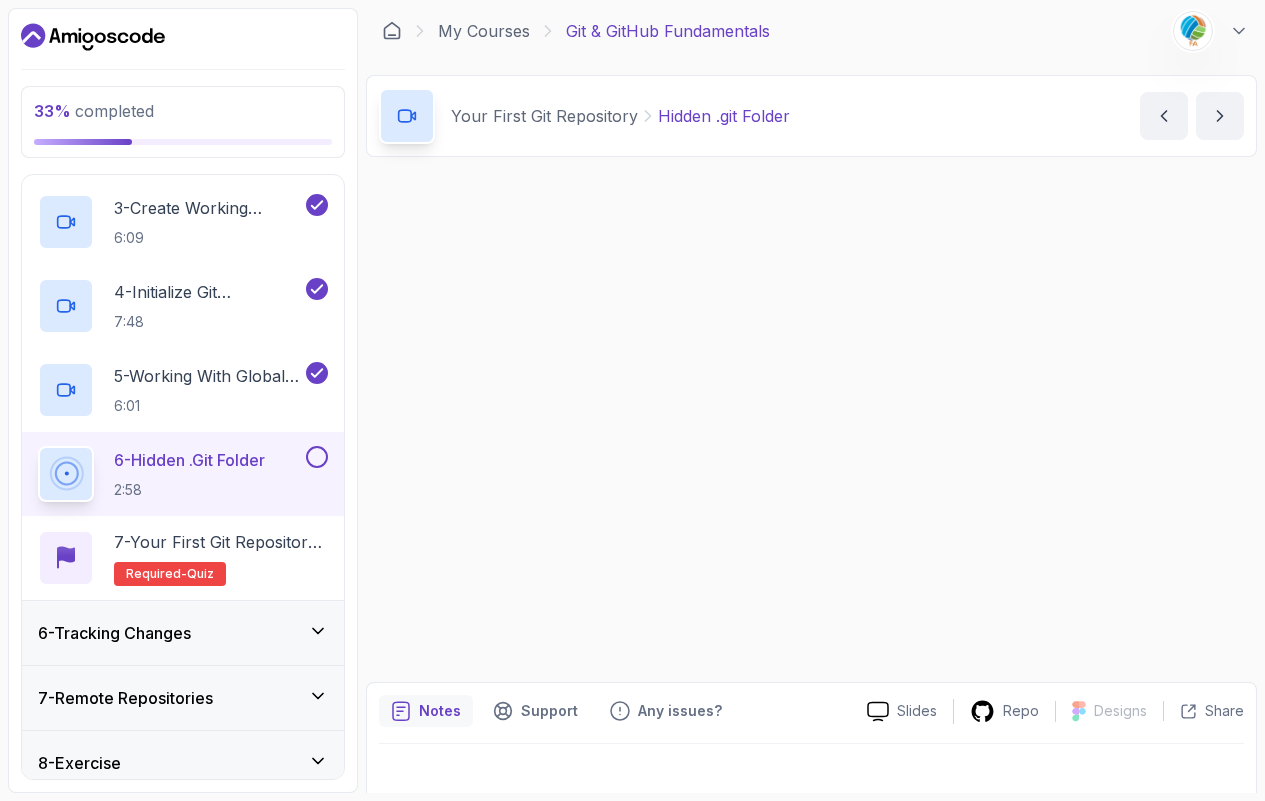 scroll, scrollTop: 0, scrollLeft: 0, axis: both 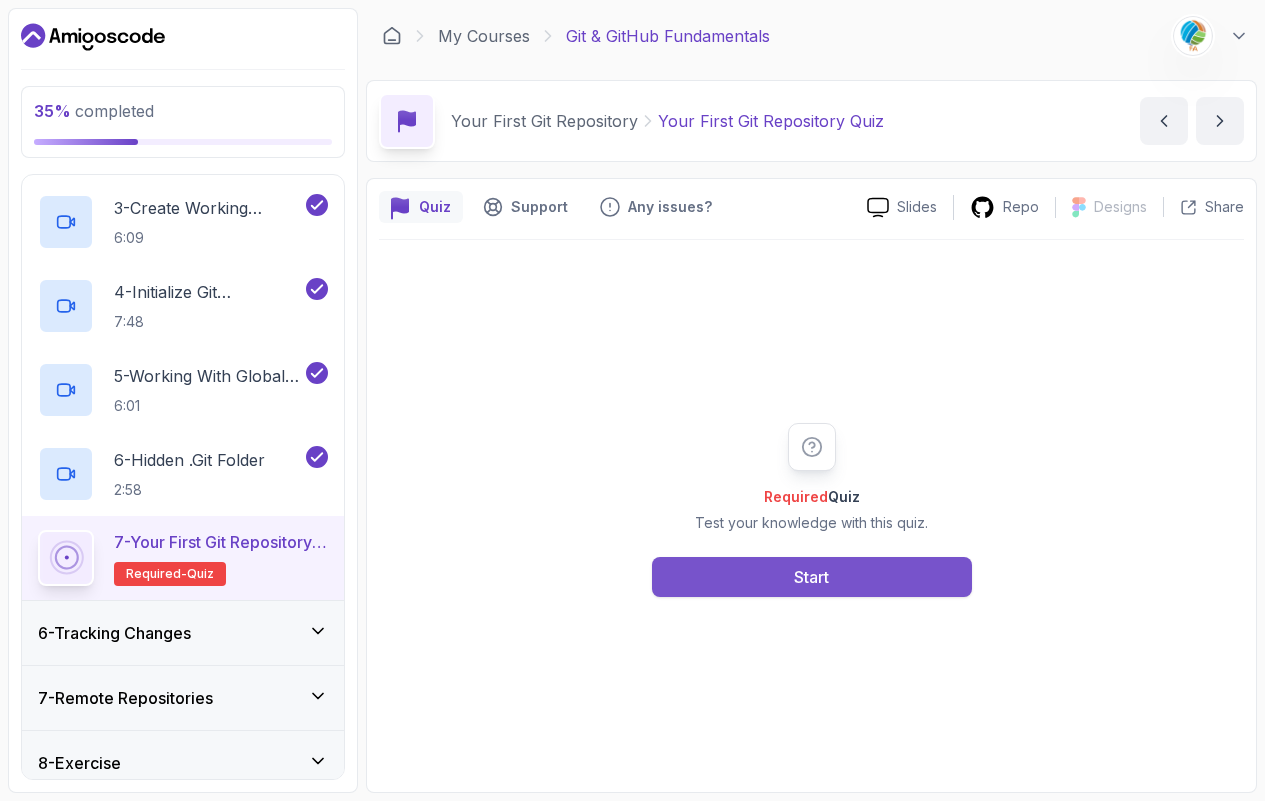 click on "Start" at bounding box center [811, 577] 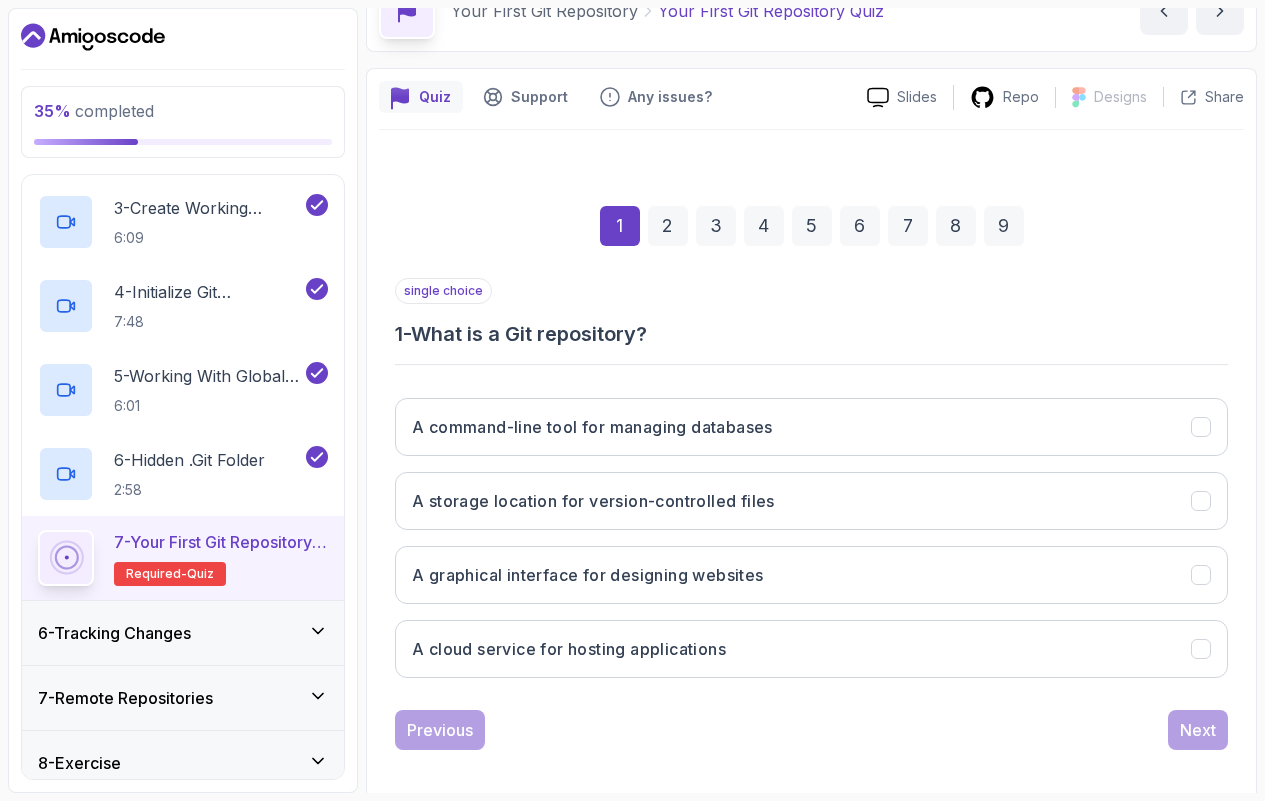 scroll, scrollTop: 121, scrollLeft: 0, axis: vertical 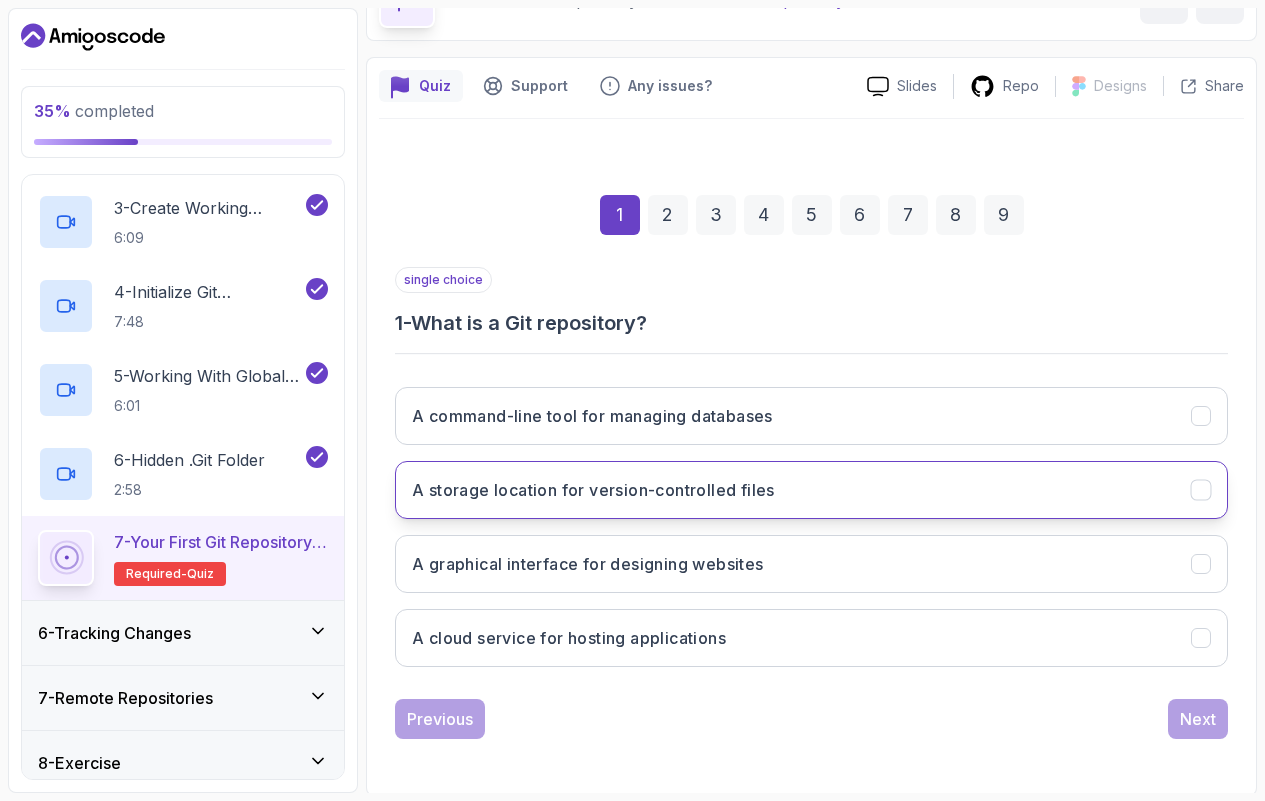 click on "A storage location for version-controlled files" at bounding box center (811, 490) 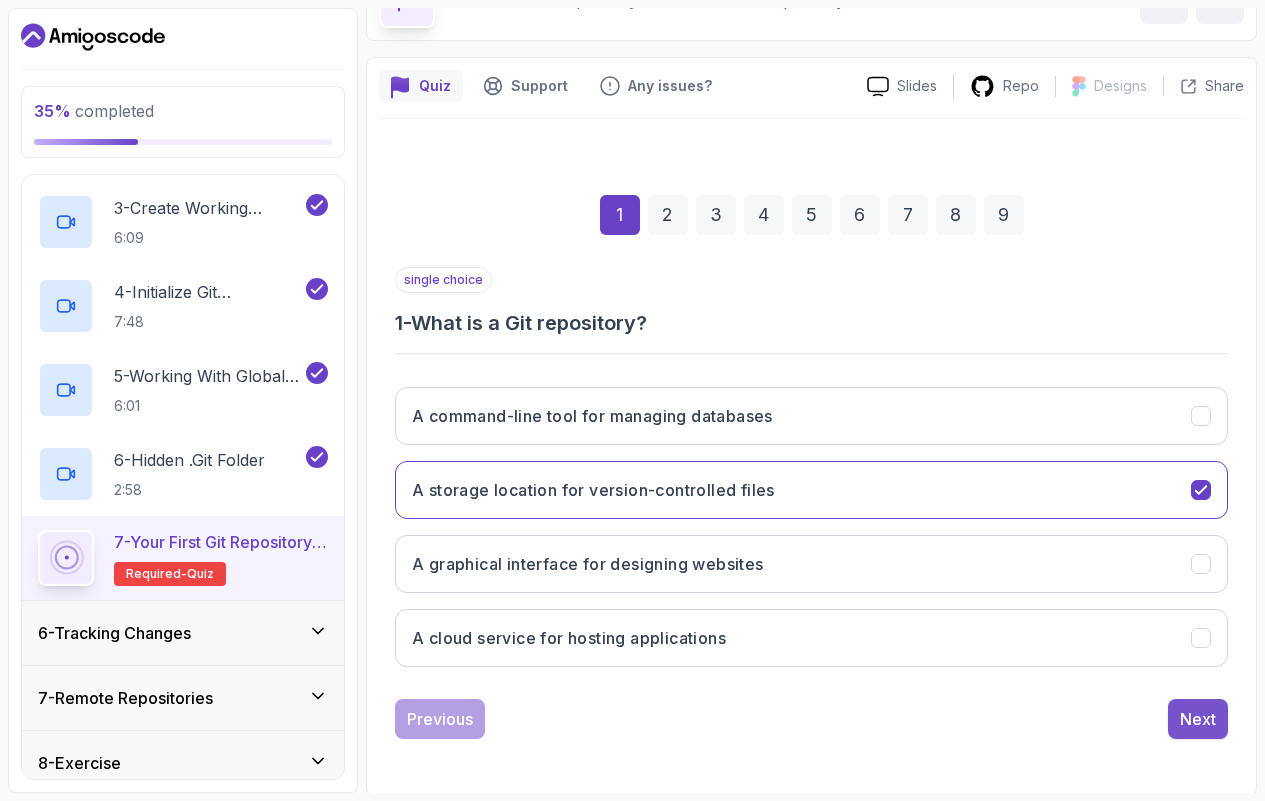 click on "Next" at bounding box center (1198, 719) 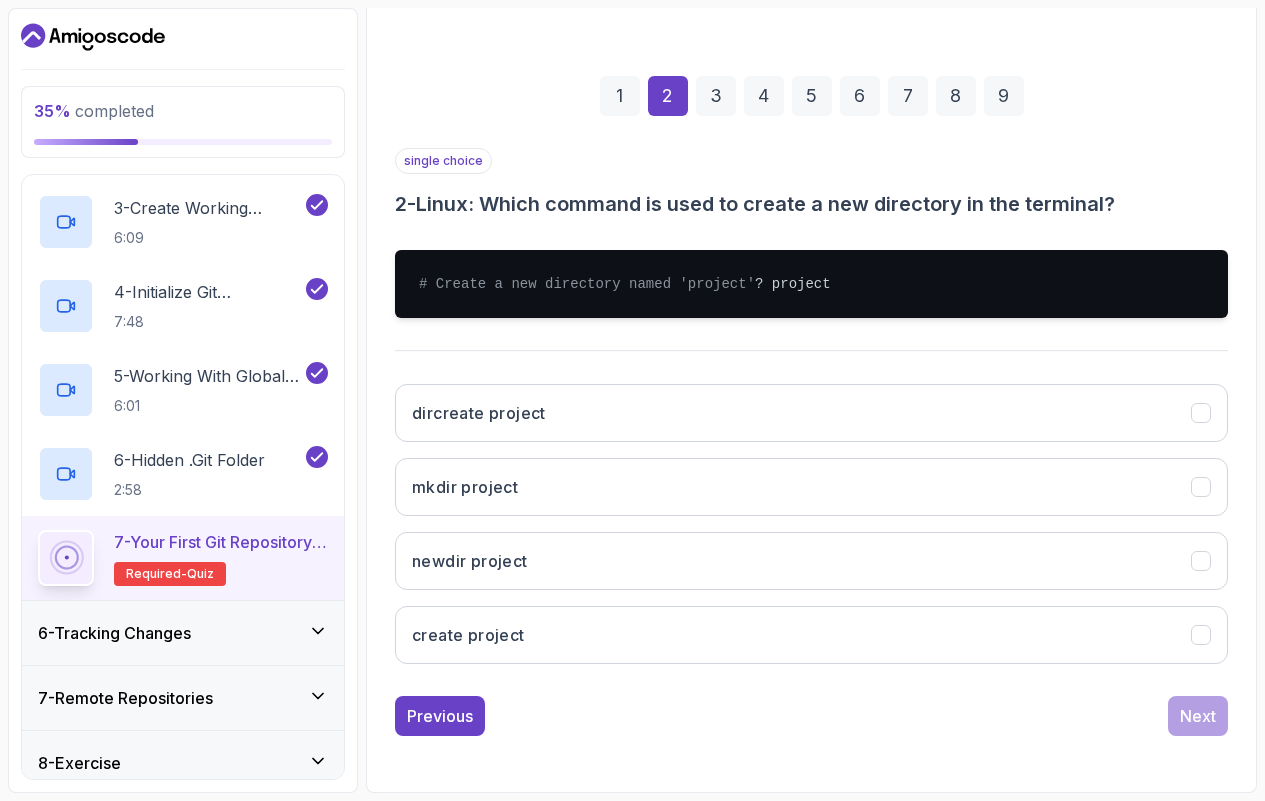 scroll, scrollTop: 260, scrollLeft: 0, axis: vertical 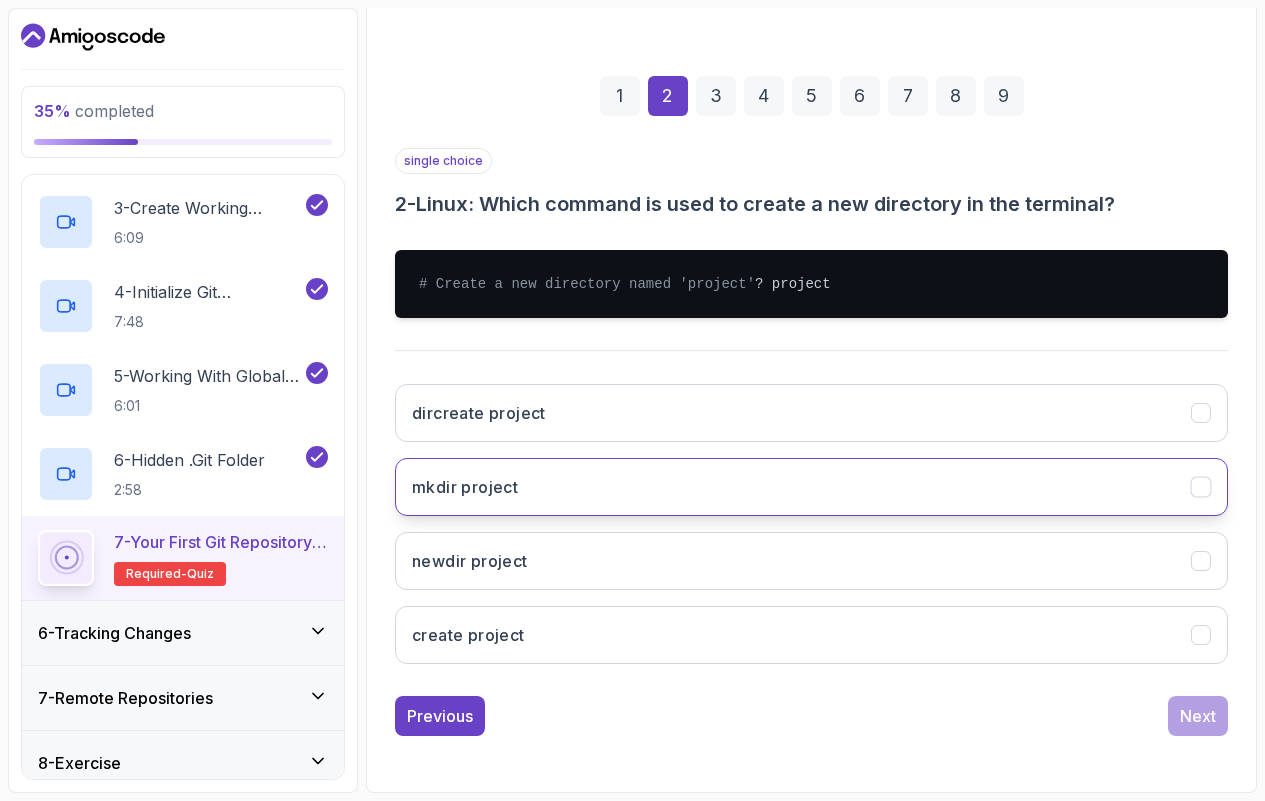 click on "mkdir project" at bounding box center [811, 487] 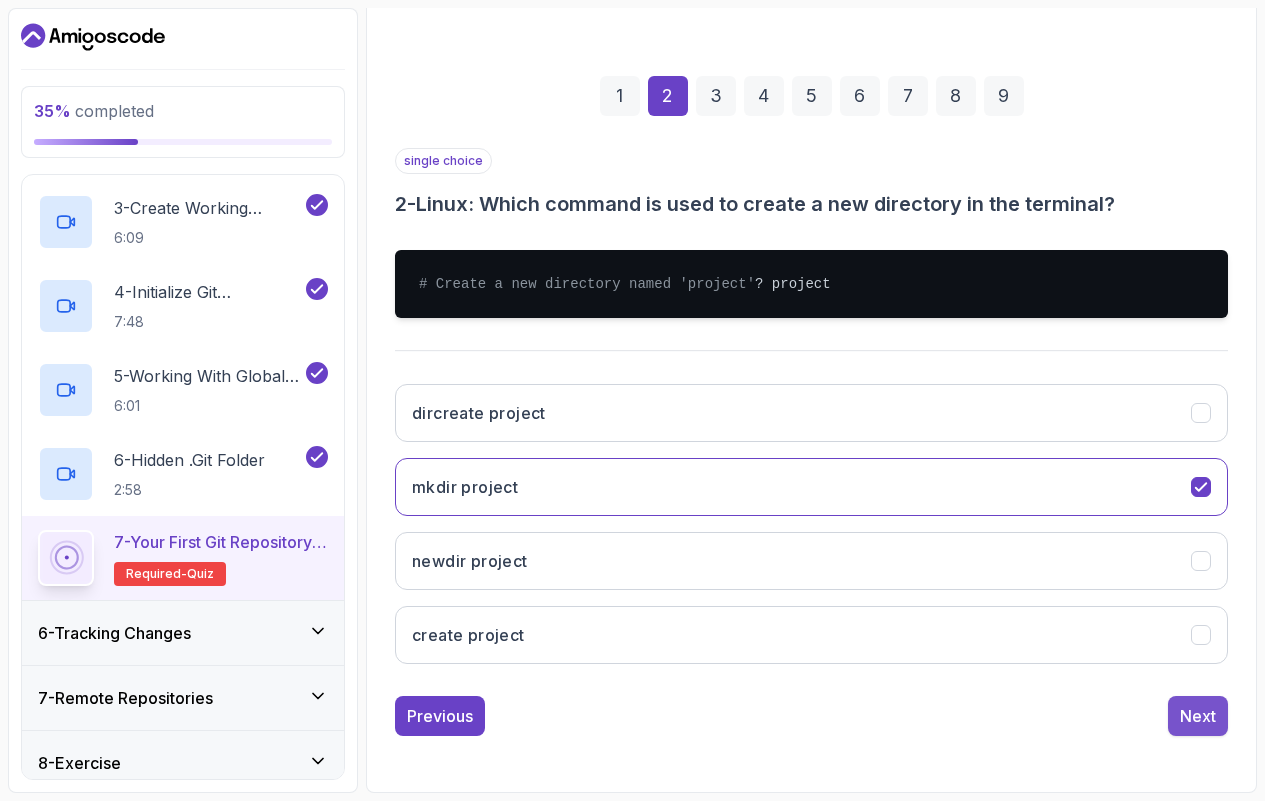 click on "Next" at bounding box center (1198, 716) 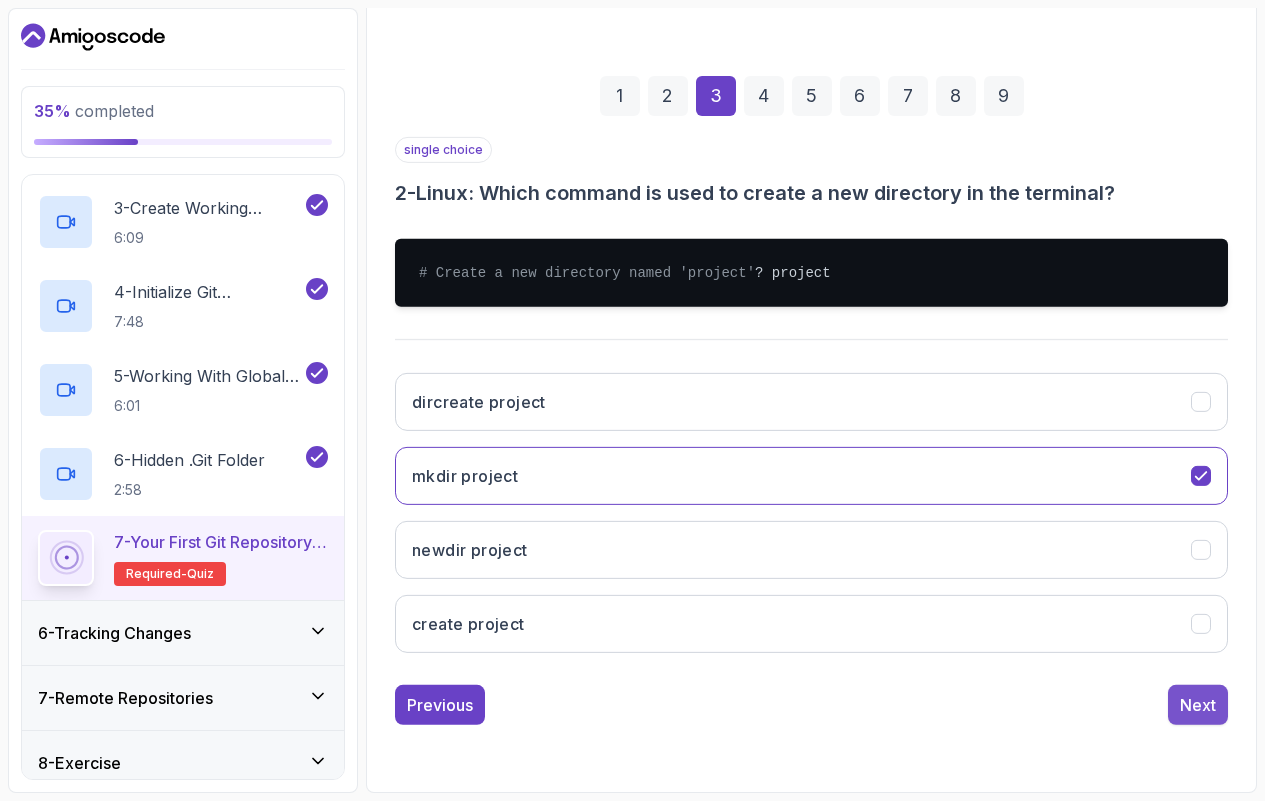 scroll, scrollTop: 124, scrollLeft: 0, axis: vertical 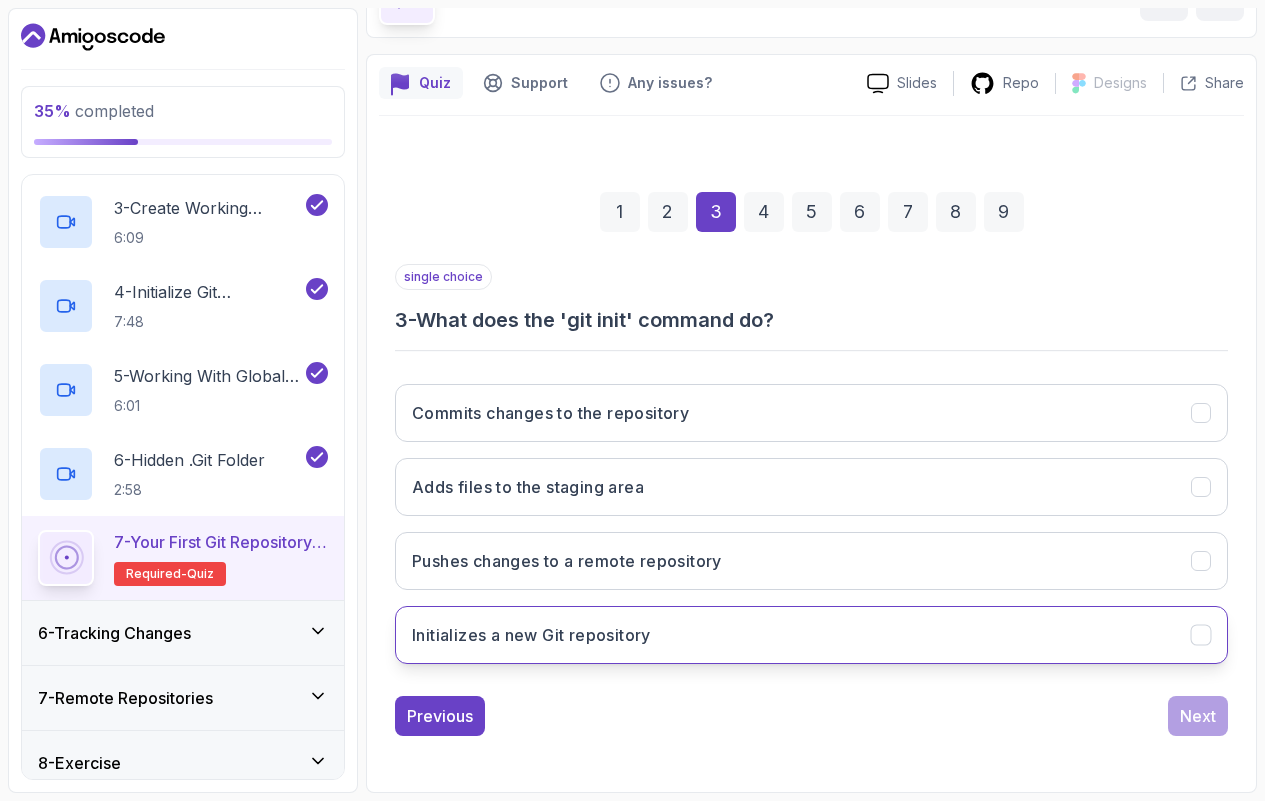 click 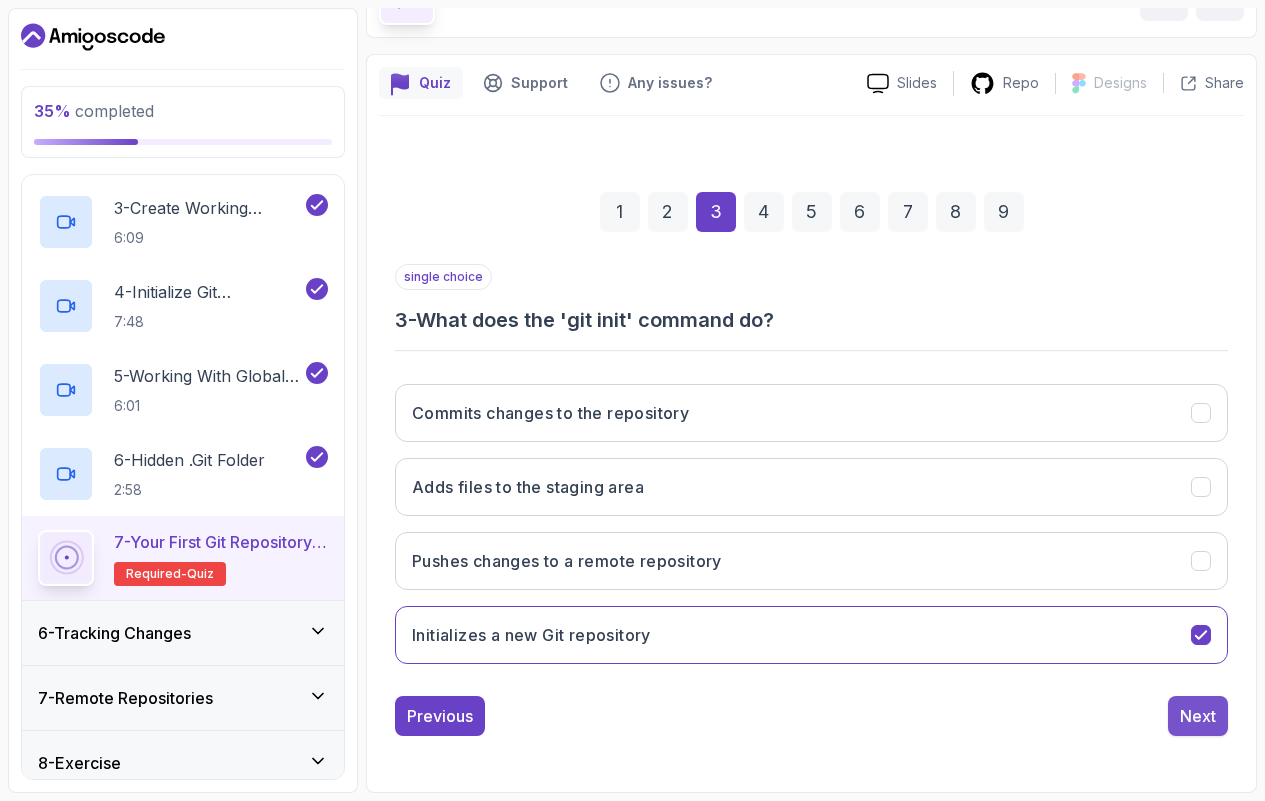 click on "Next" at bounding box center (1198, 716) 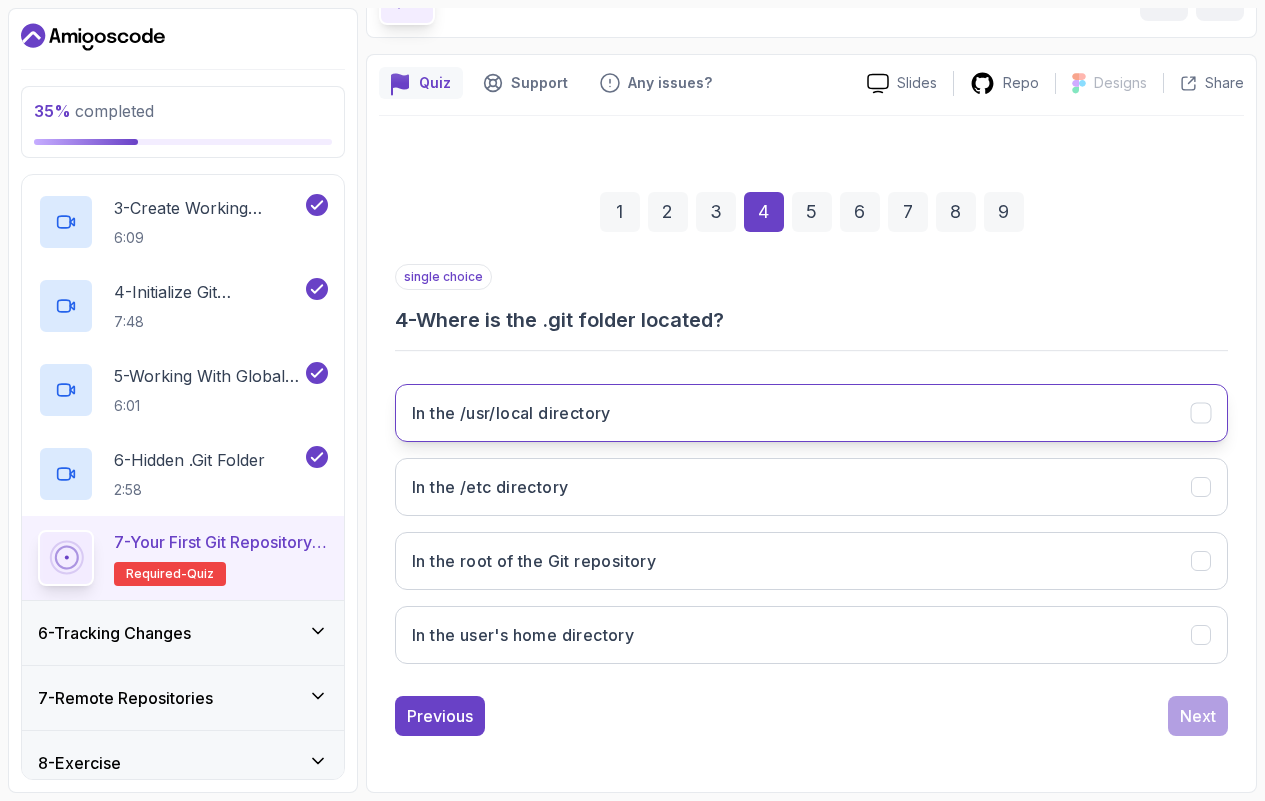 click 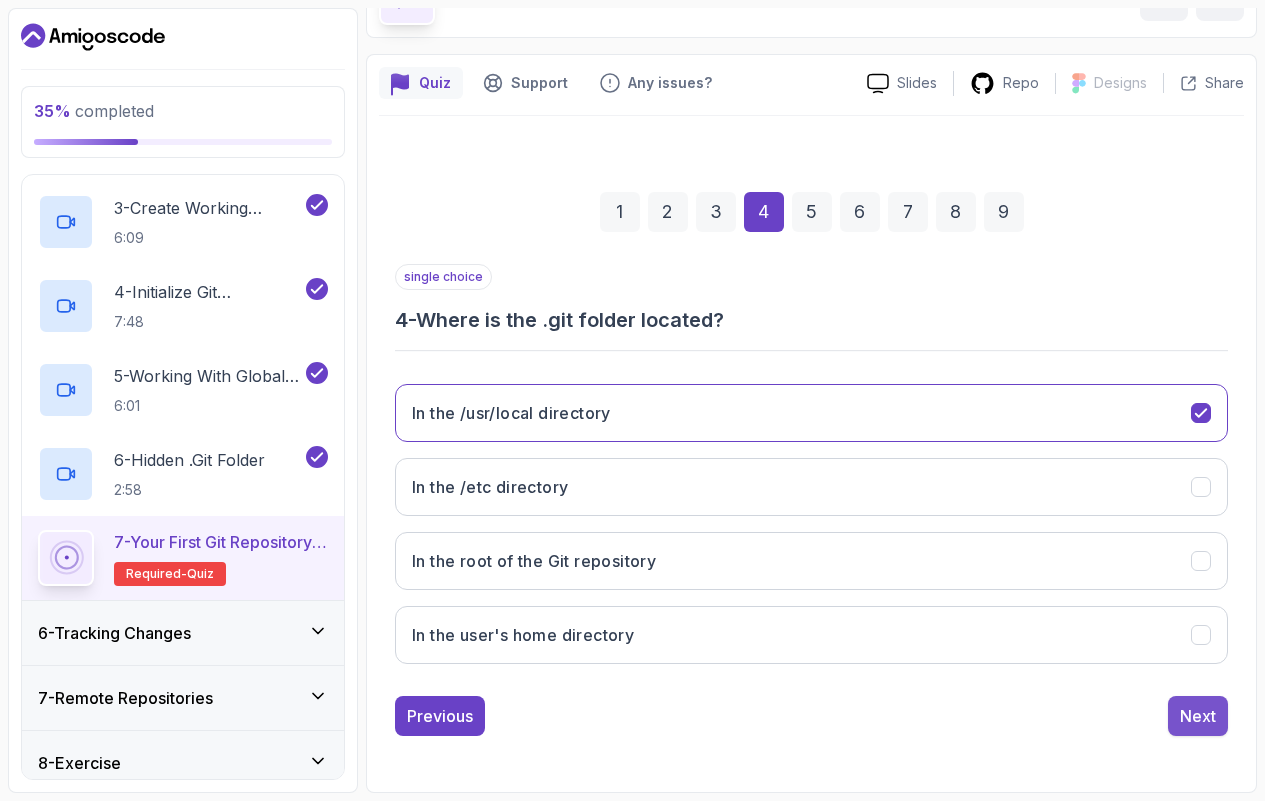 click on "Next" at bounding box center (1198, 716) 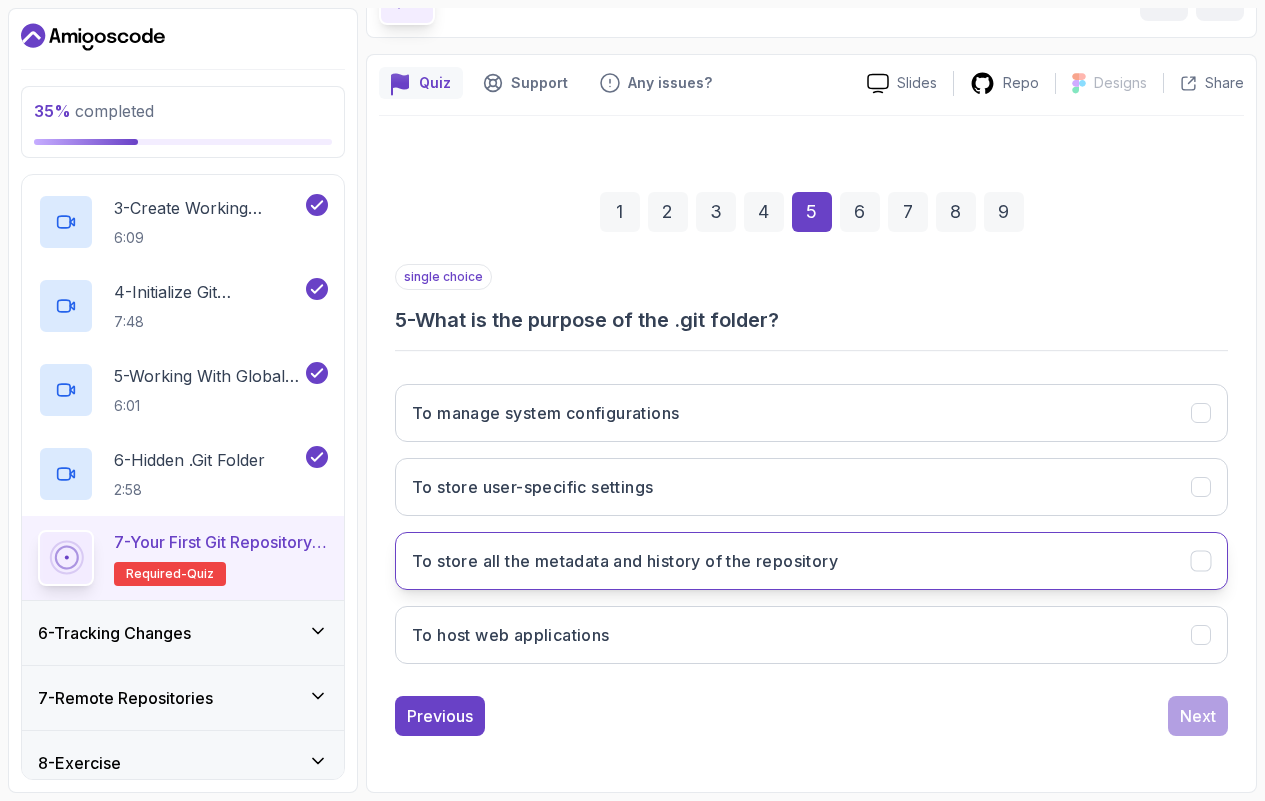 click 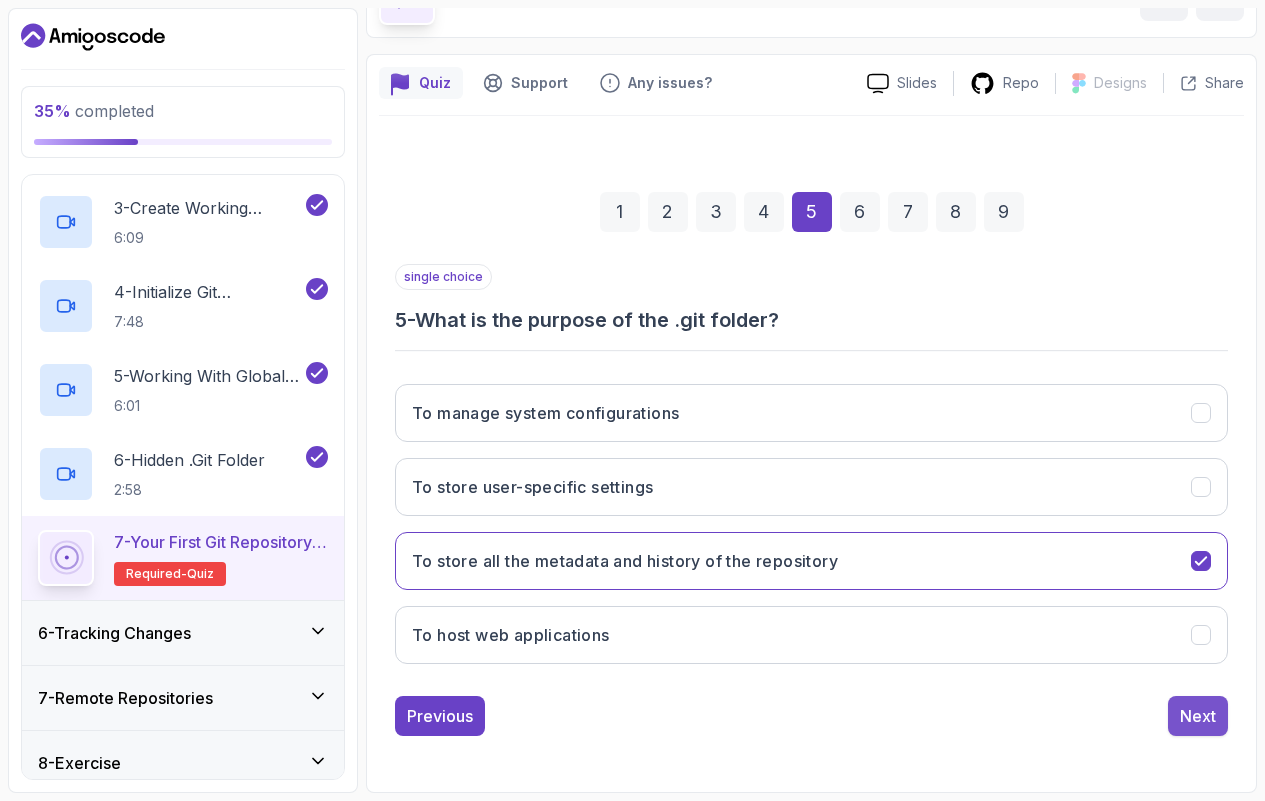 click on "Next" at bounding box center (1198, 716) 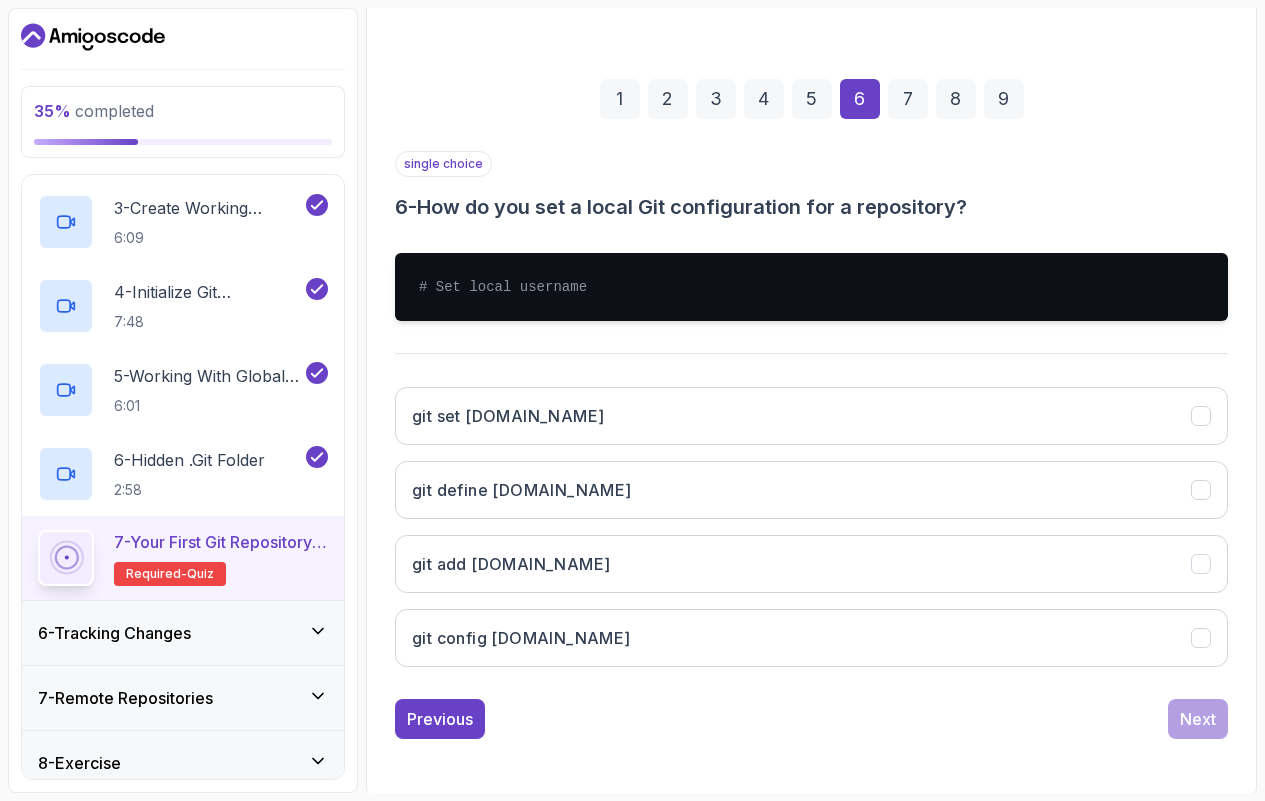 scroll, scrollTop: 240, scrollLeft: 0, axis: vertical 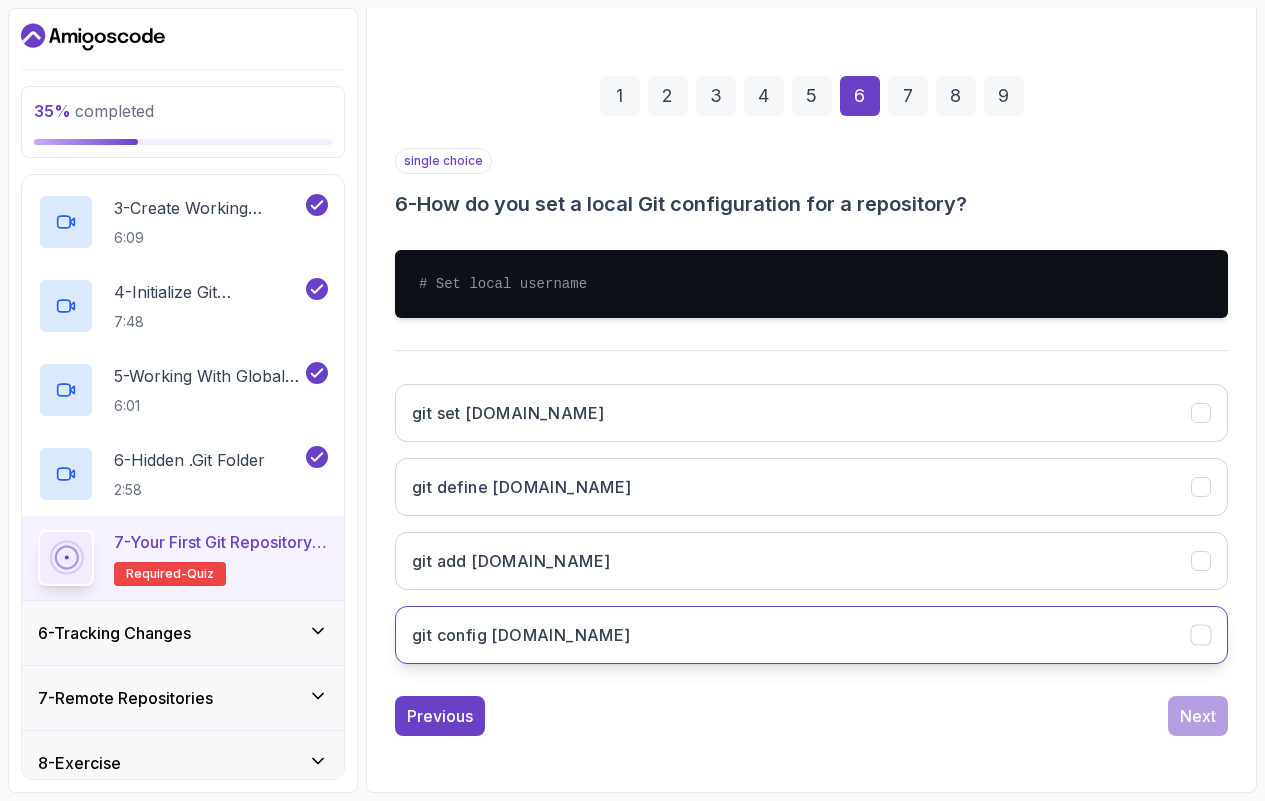 click 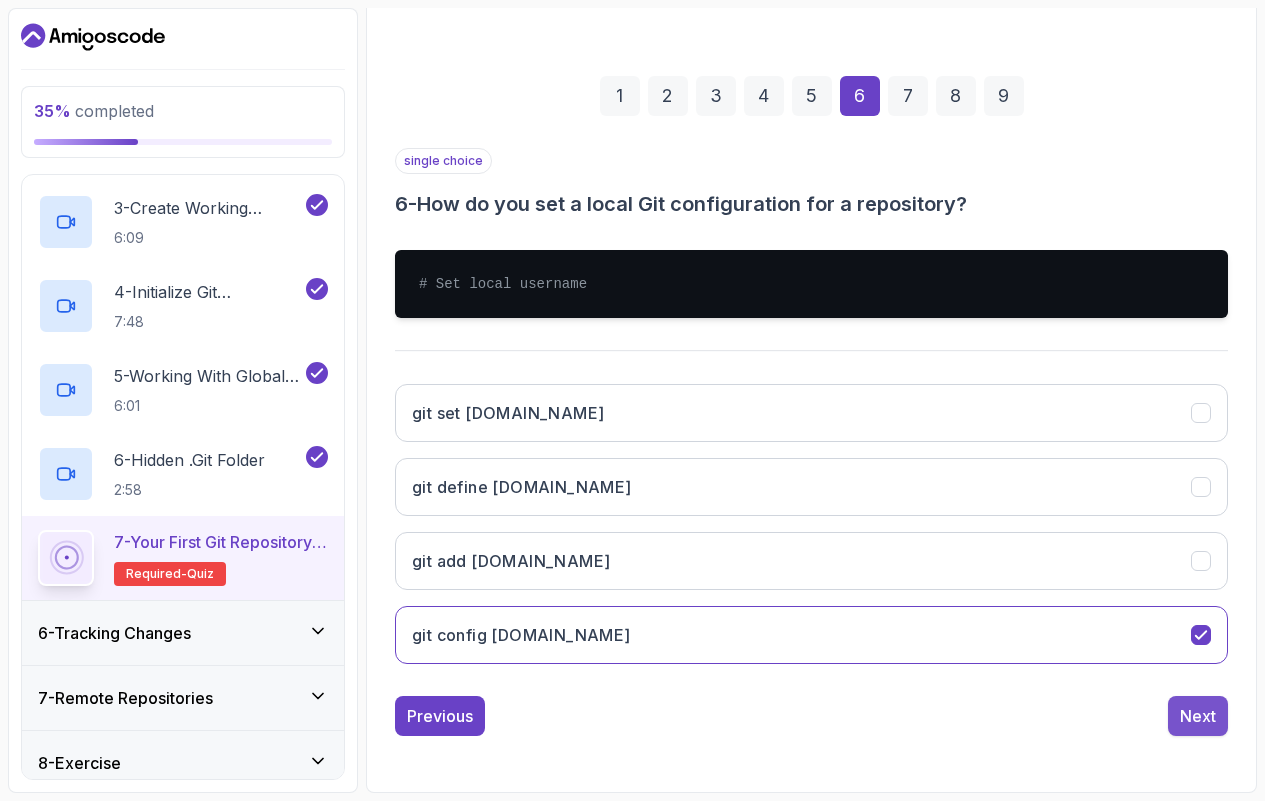 click on "Next" at bounding box center [1198, 716] 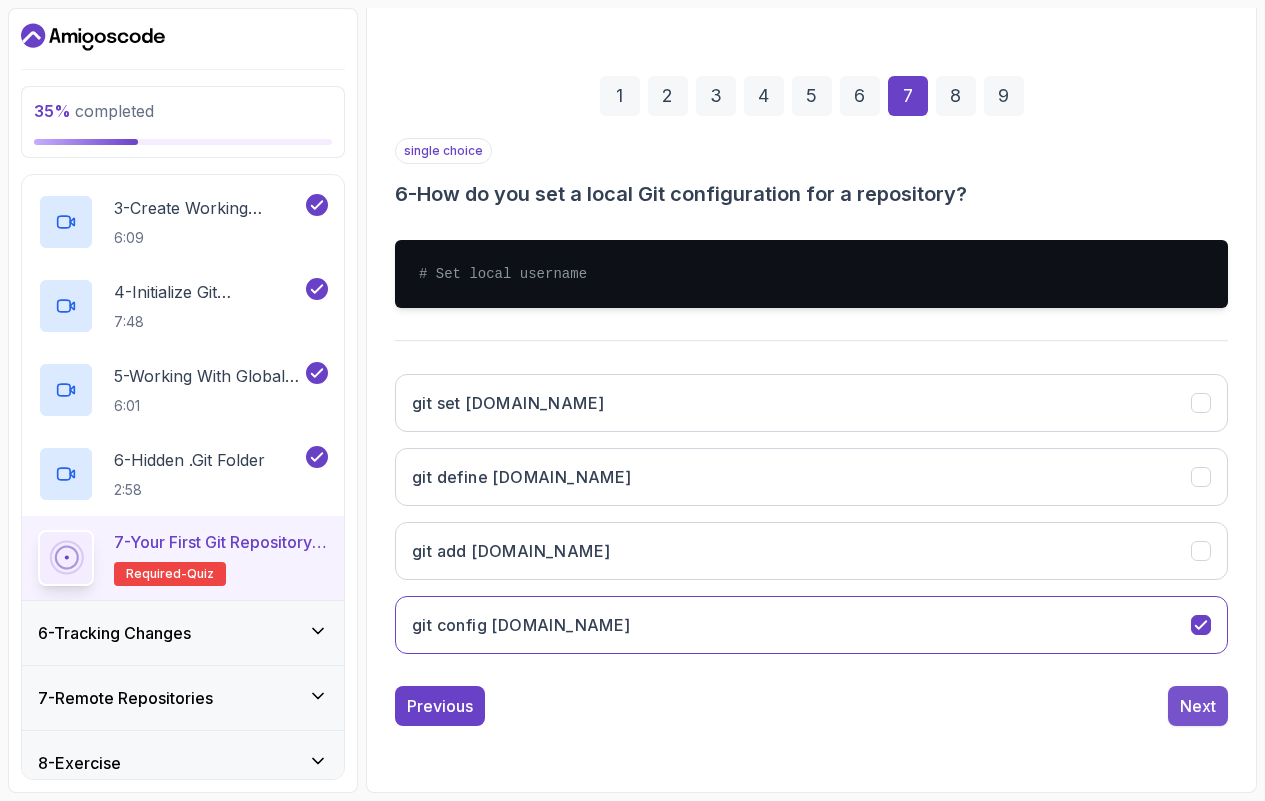 scroll, scrollTop: 172, scrollLeft: 0, axis: vertical 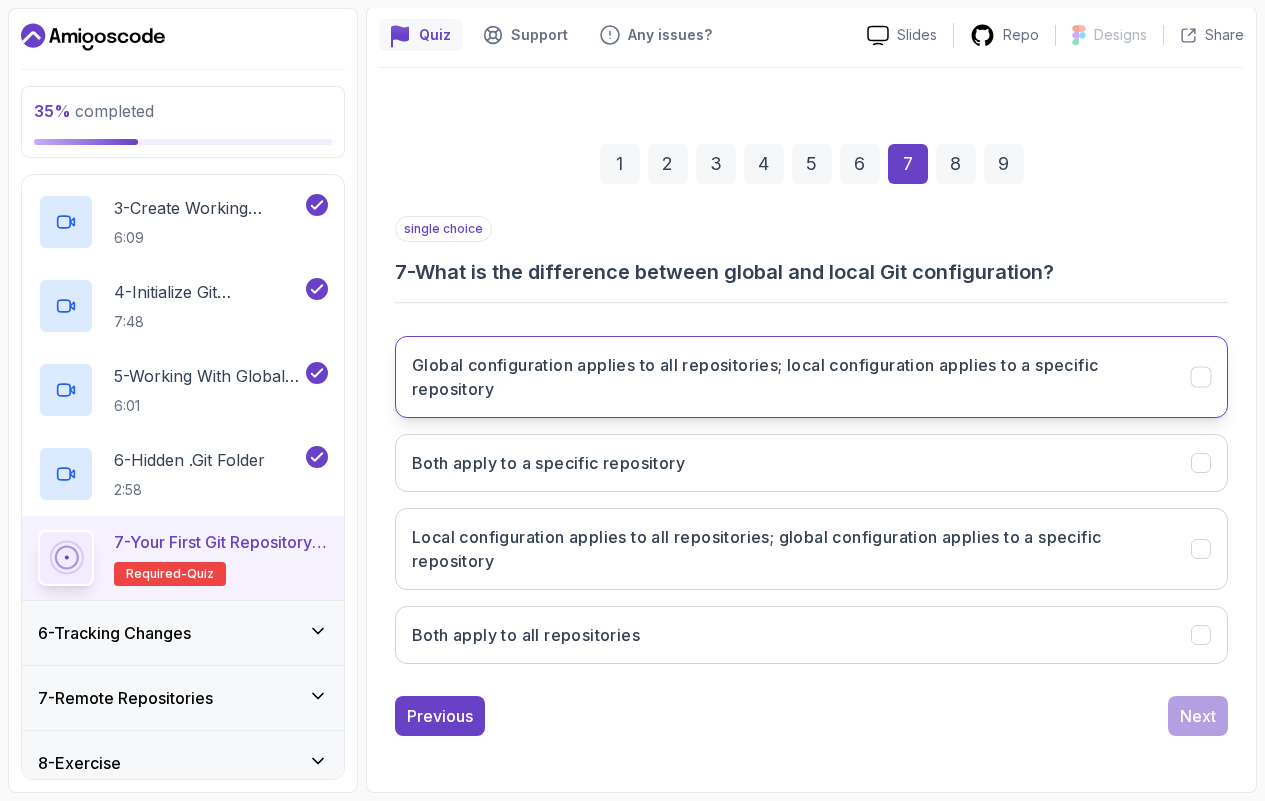click 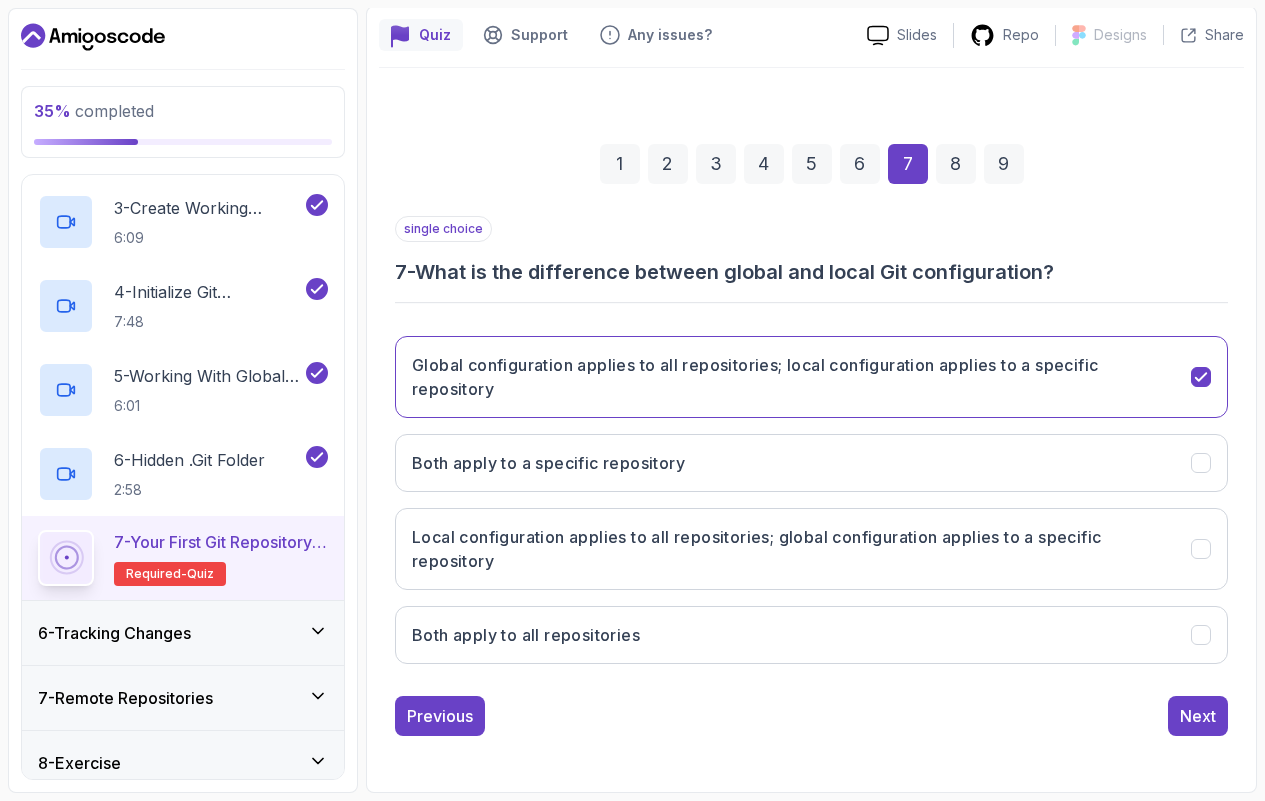 click on "single choice 7  -  What is the difference between global and local Git configuration? Global configuration applies to all repositories; local configuration applies to a specific repository Both apply to a specific repository Local configuration applies to all repositories; global configuration applies to a specific repository Both apply to all repositories Previous Next" at bounding box center (811, 476) 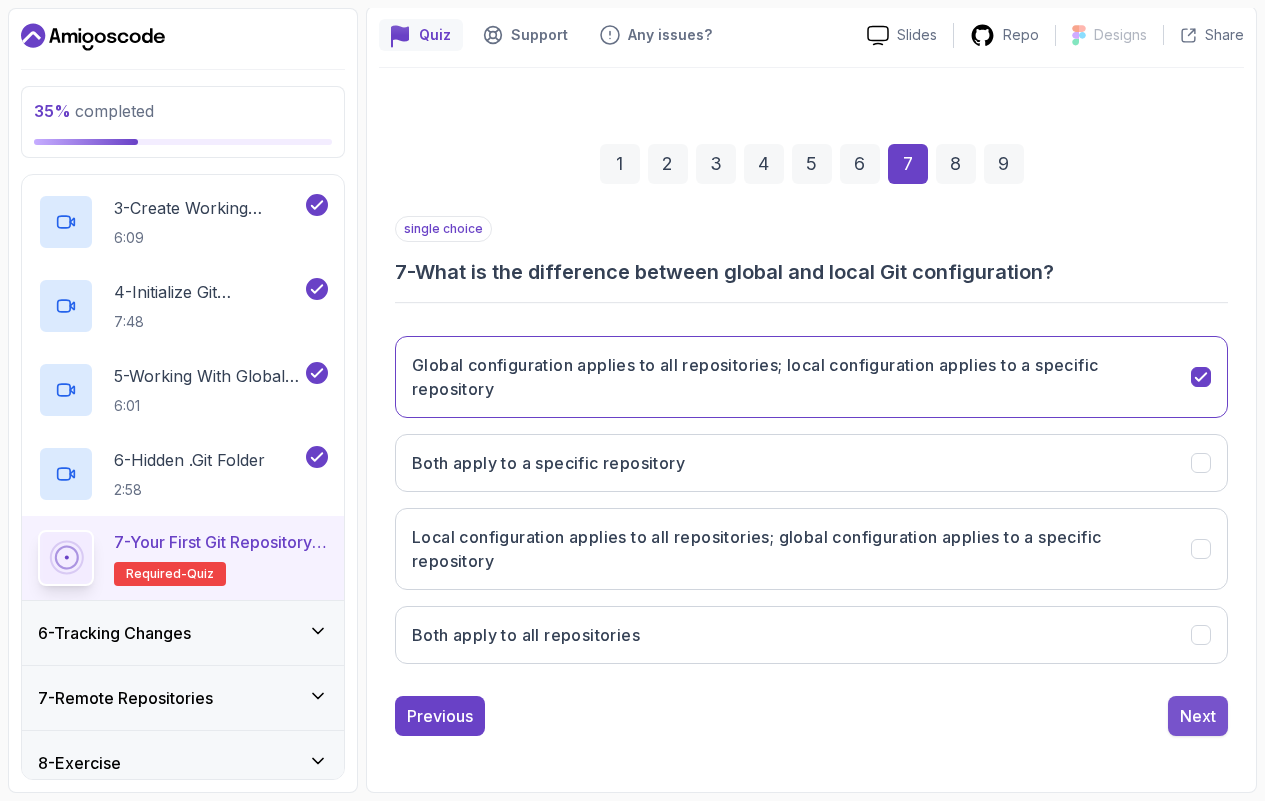 click on "Next" at bounding box center [1198, 716] 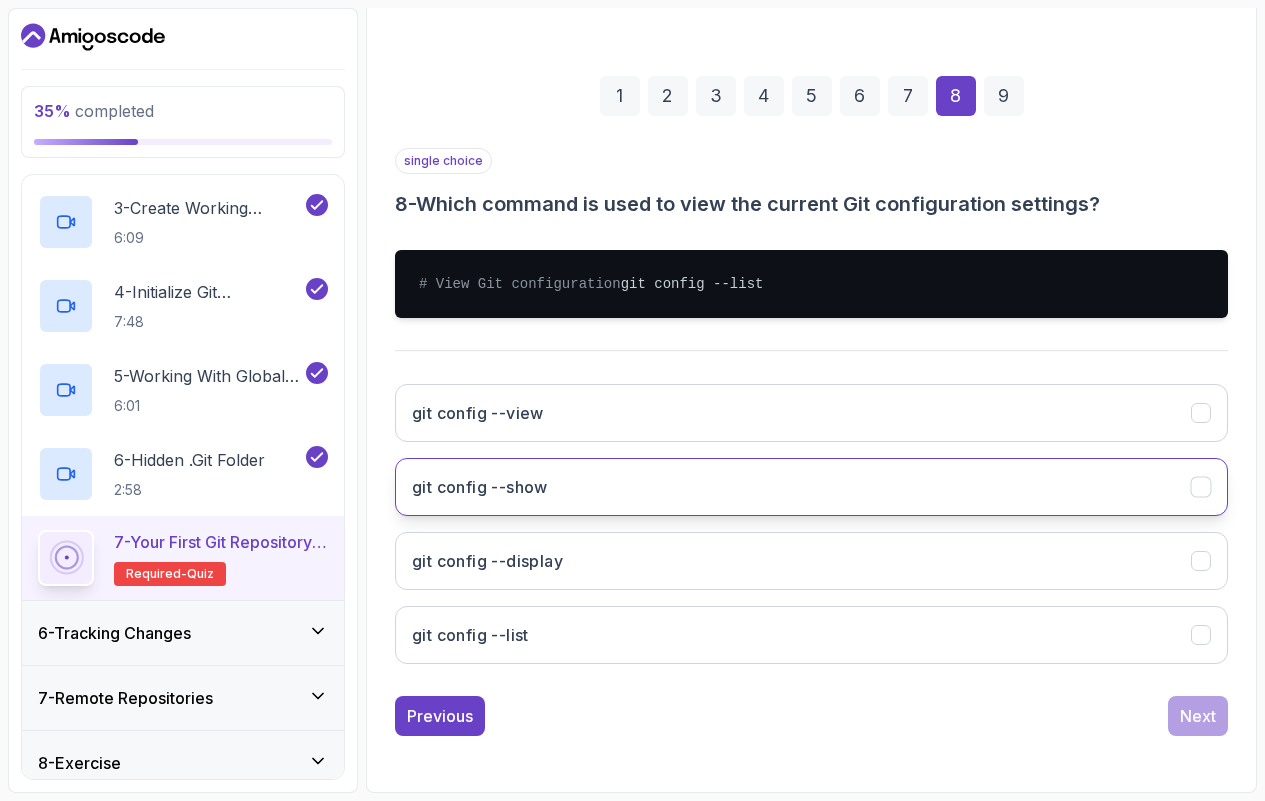 scroll, scrollTop: 260, scrollLeft: 0, axis: vertical 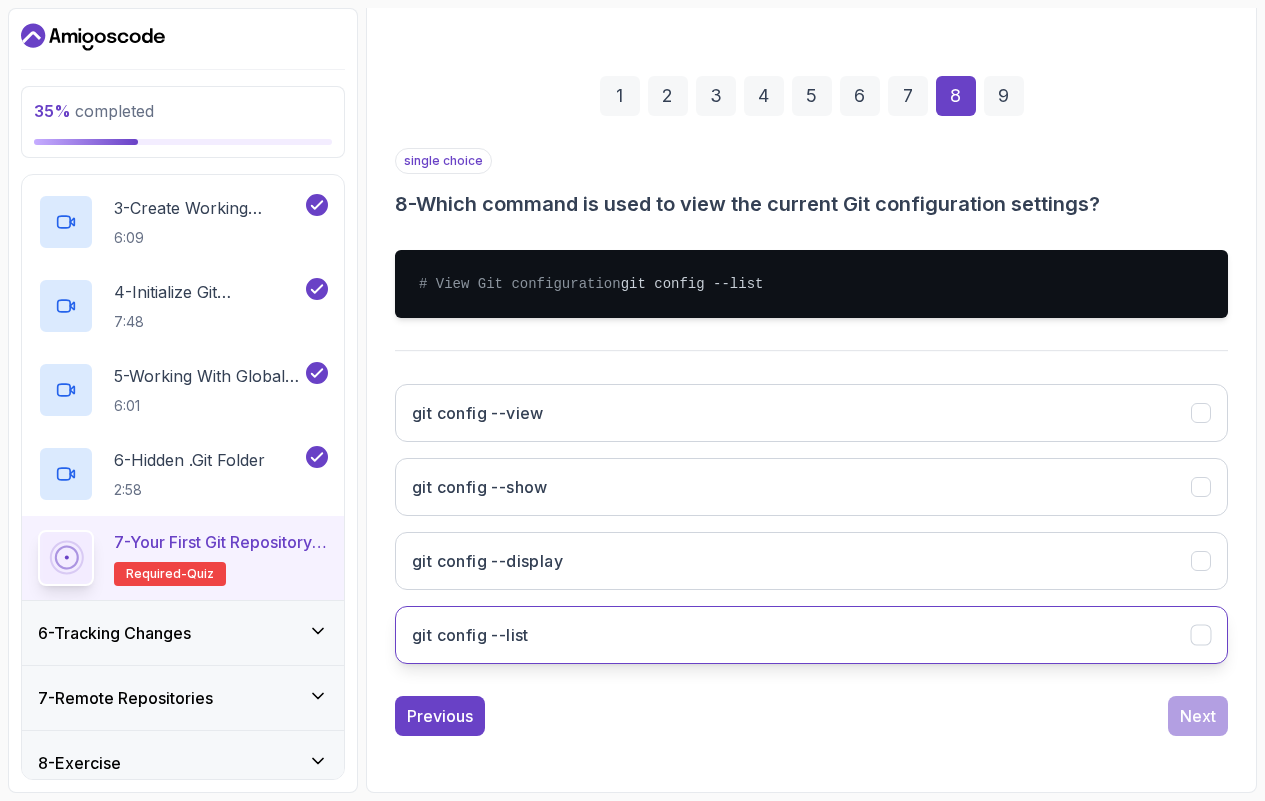 click 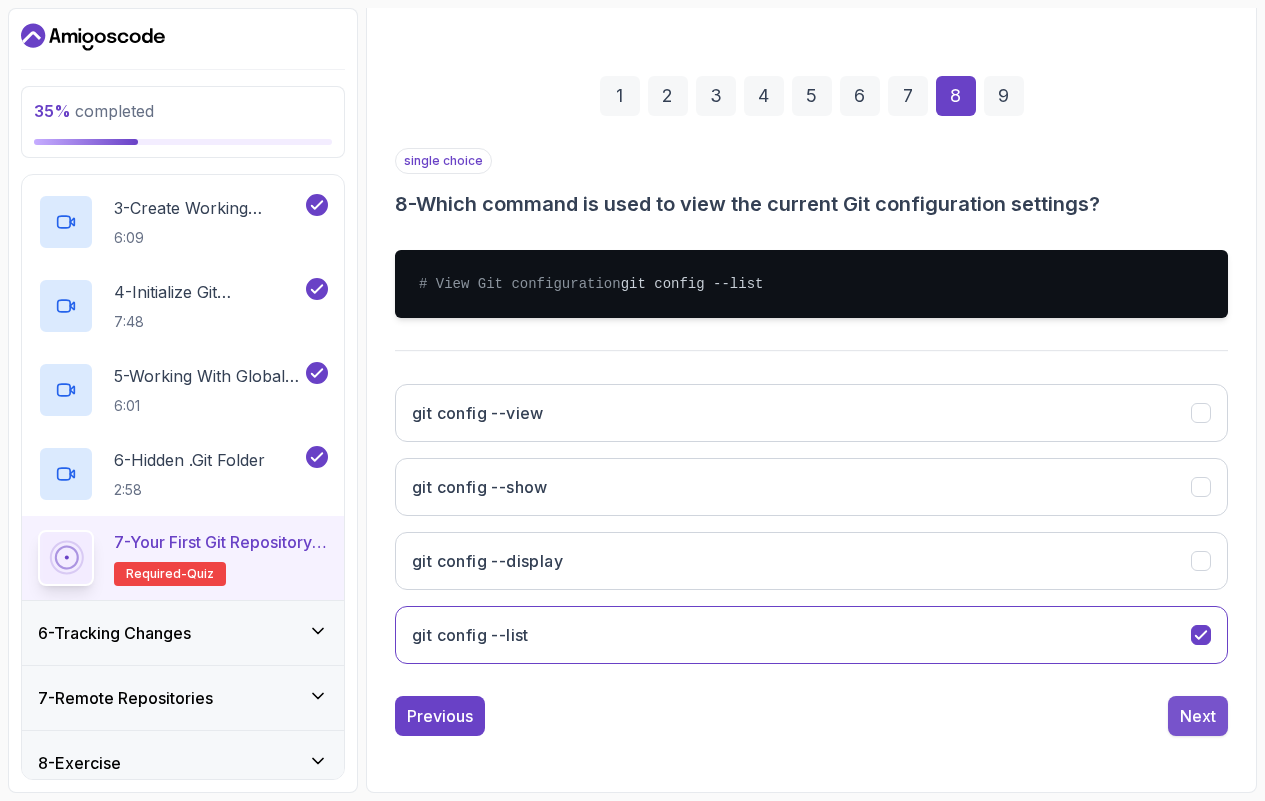 click on "Next" at bounding box center (1198, 716) 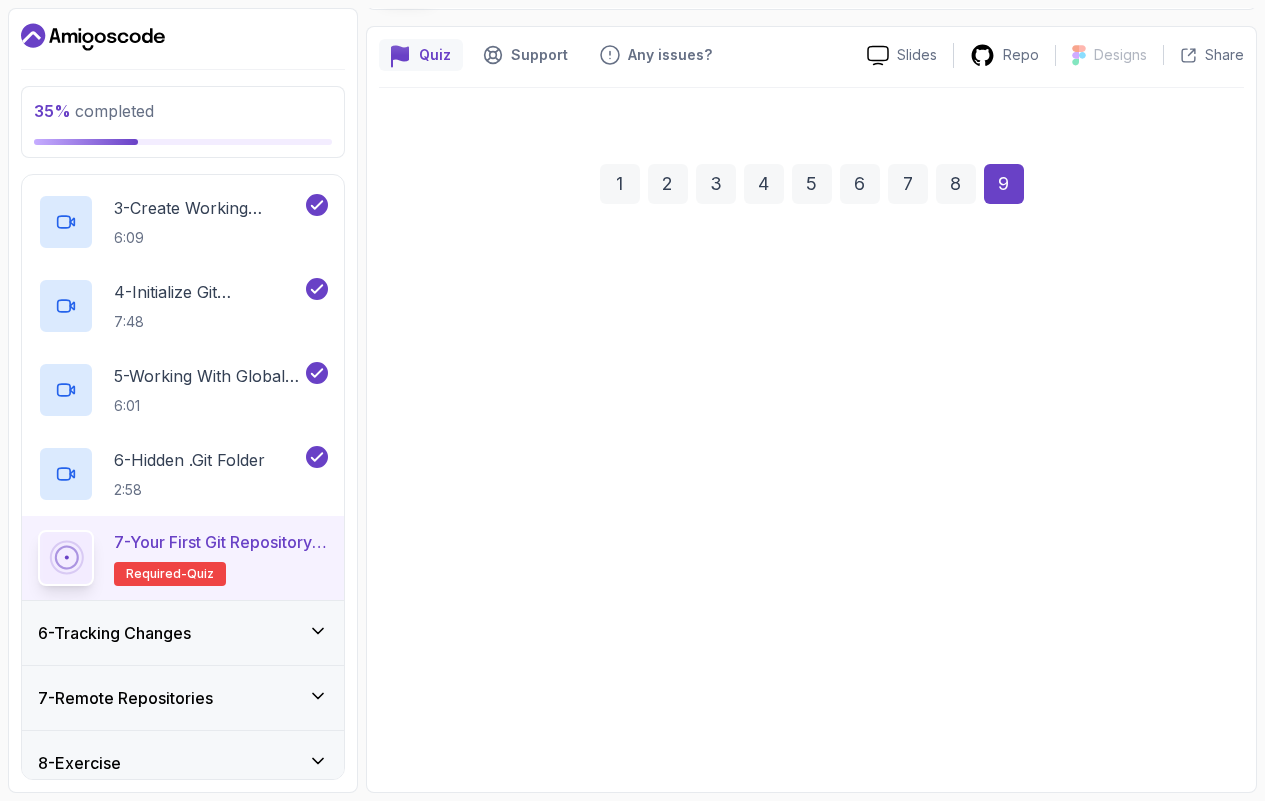 scroll, scrollTop: 152, scrollLeft: 0, axis: vertical 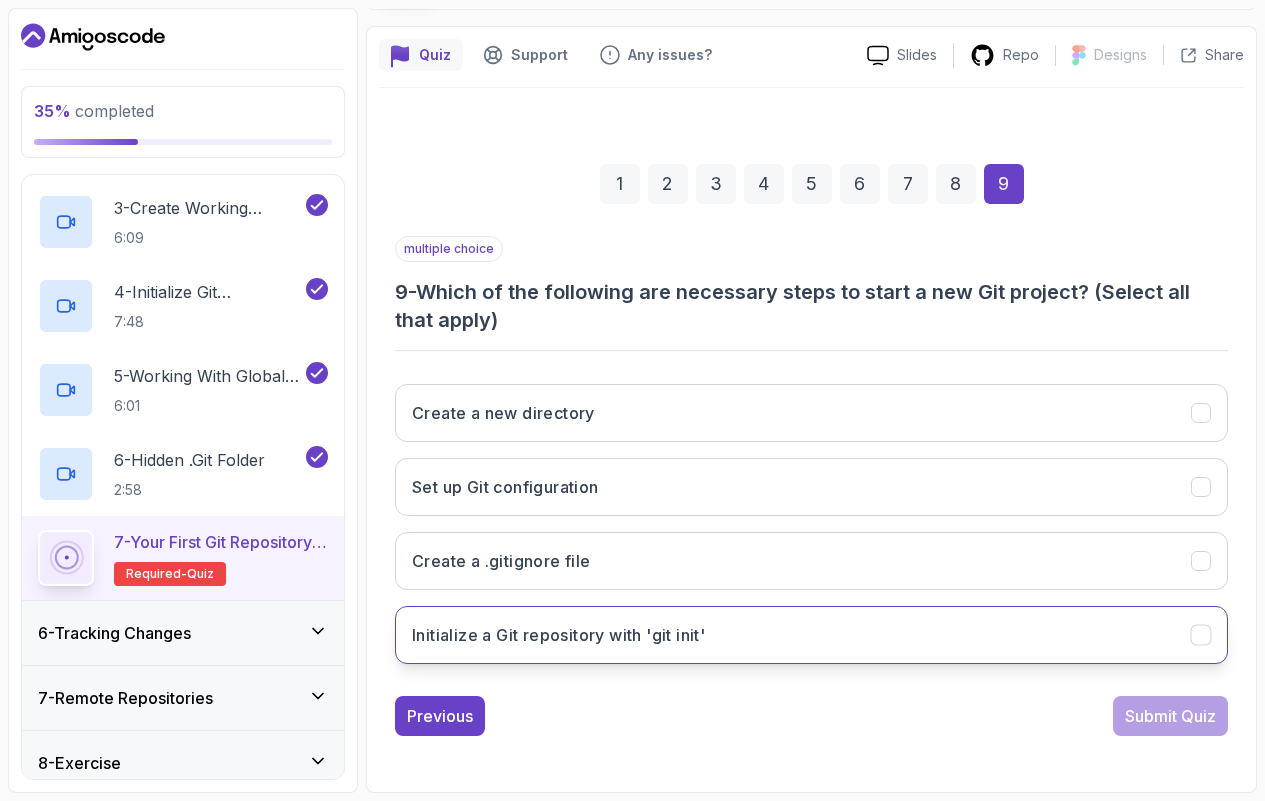 click on "Initialize a Git repository with 'git init'" at bounding box center (811, 635) 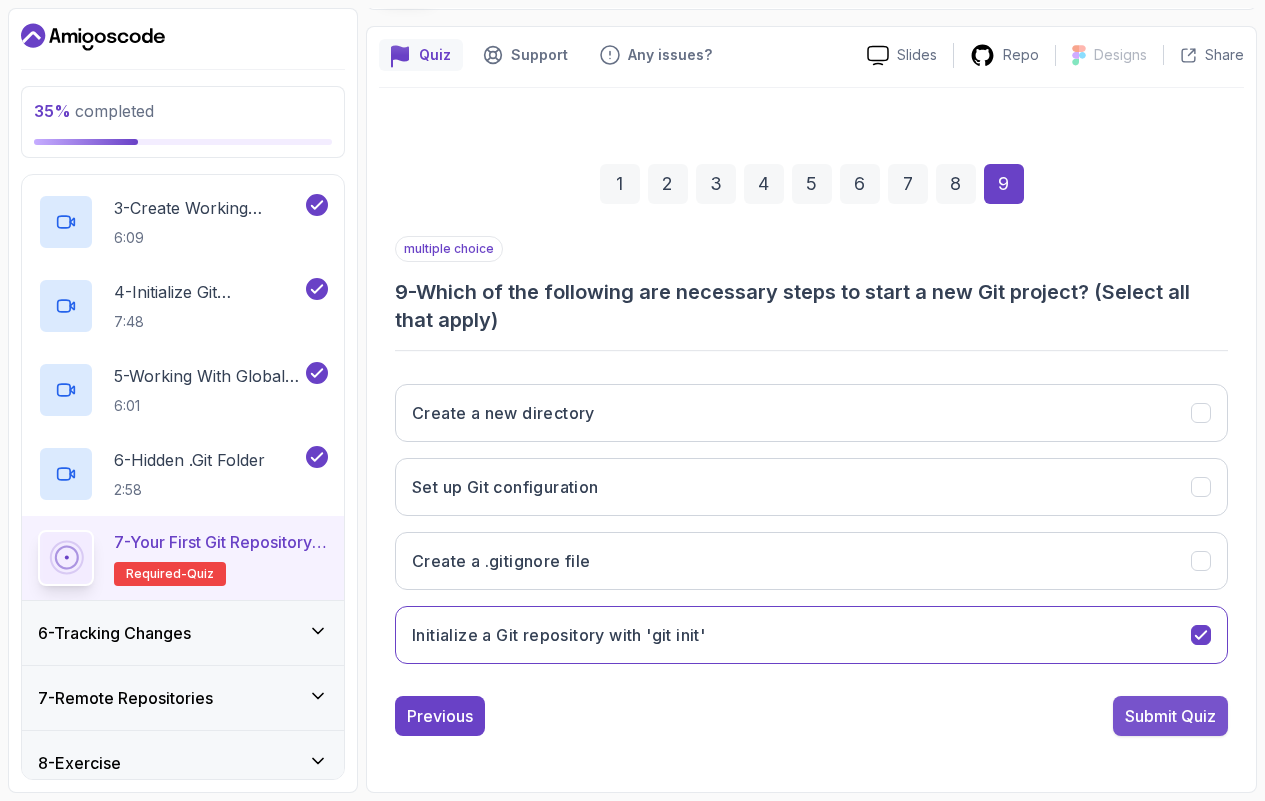 click on "Submit Quiz" at bounding box center [1170, 716] 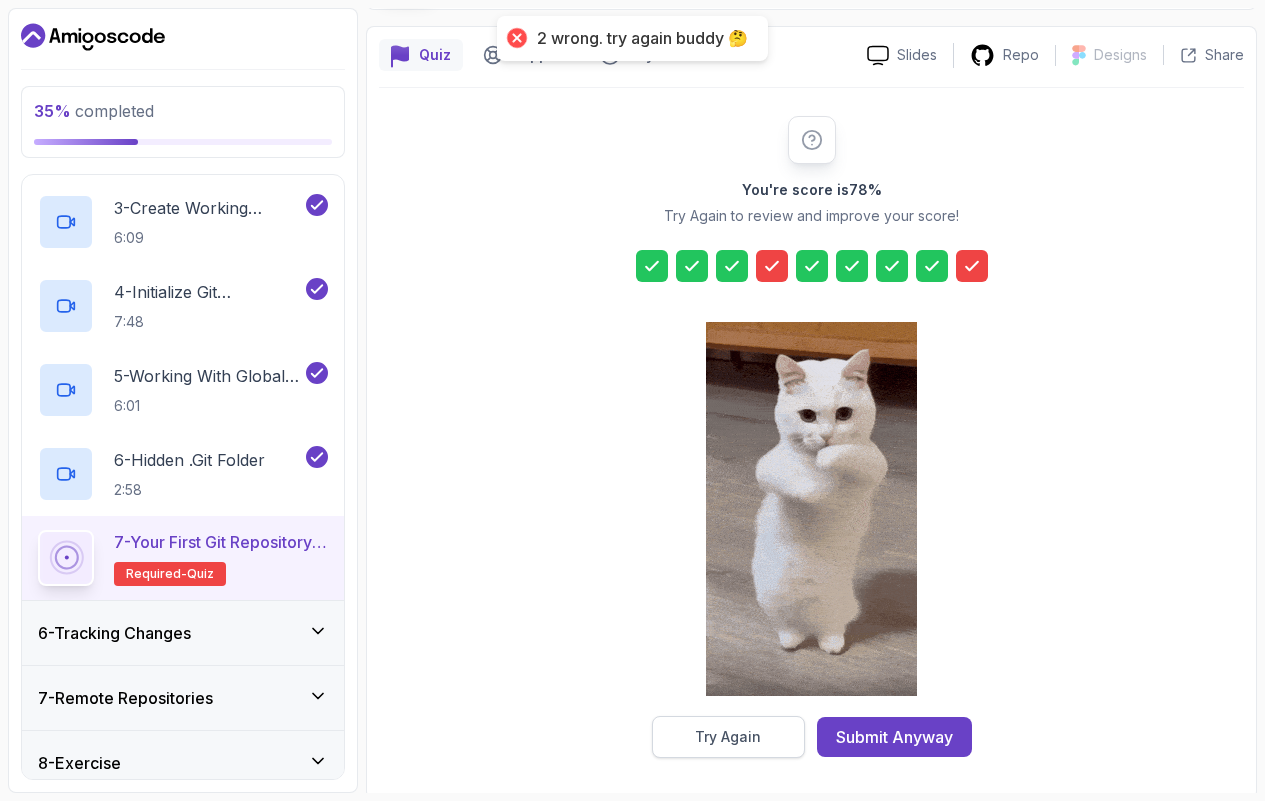 click on "Try Again" at bounding box center (728, 737) 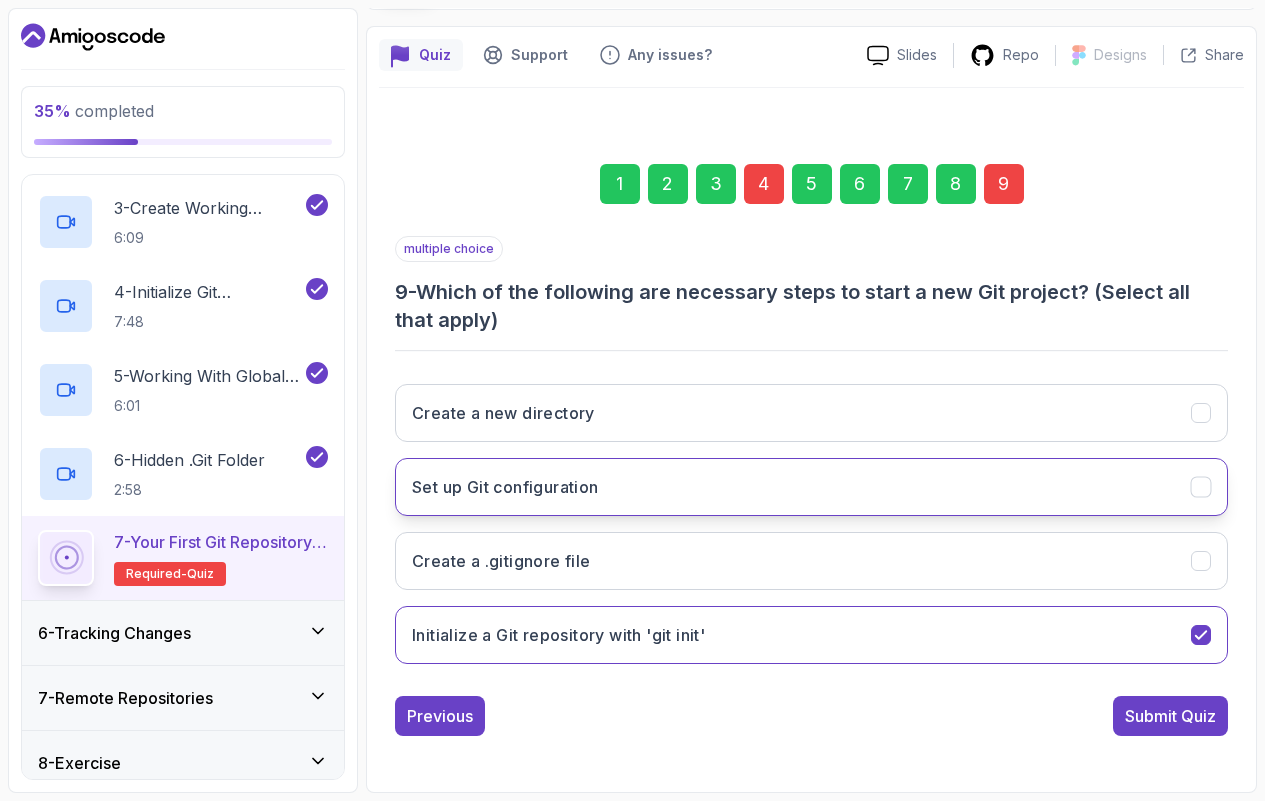 click 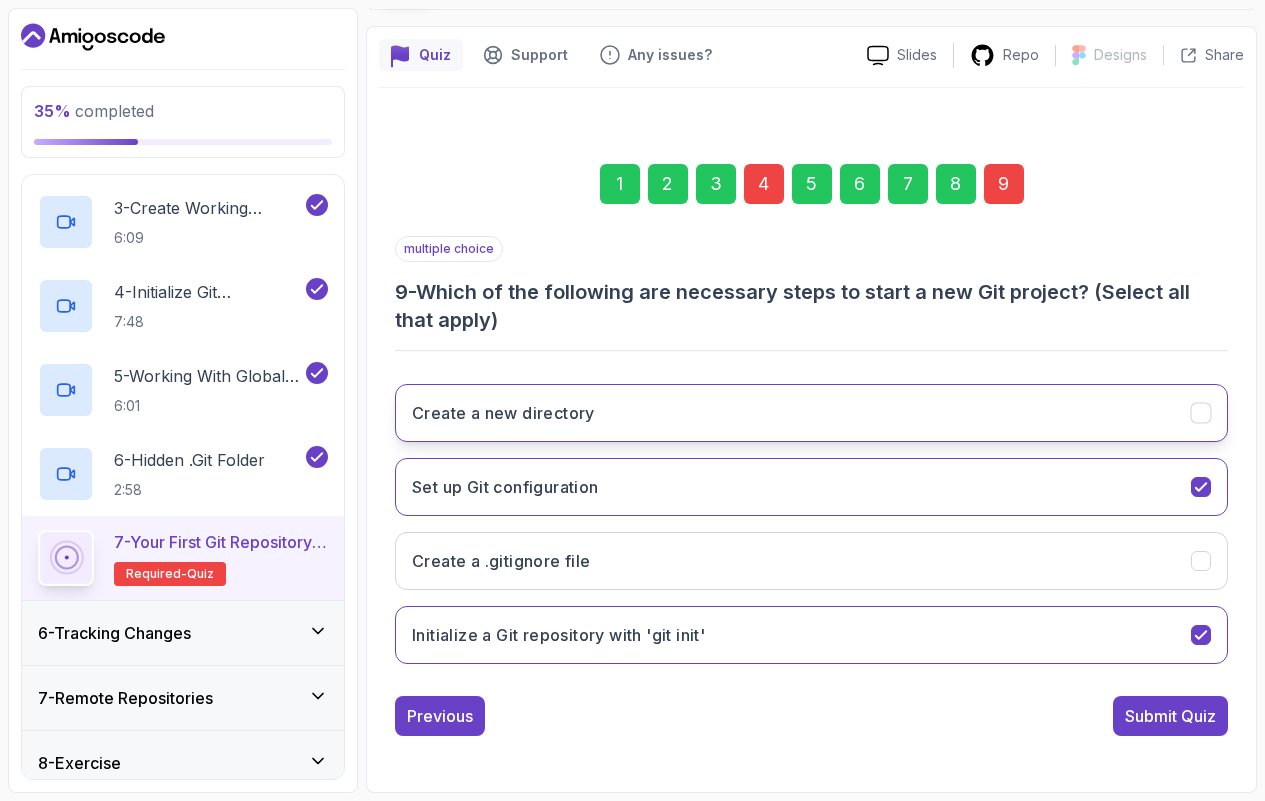 click 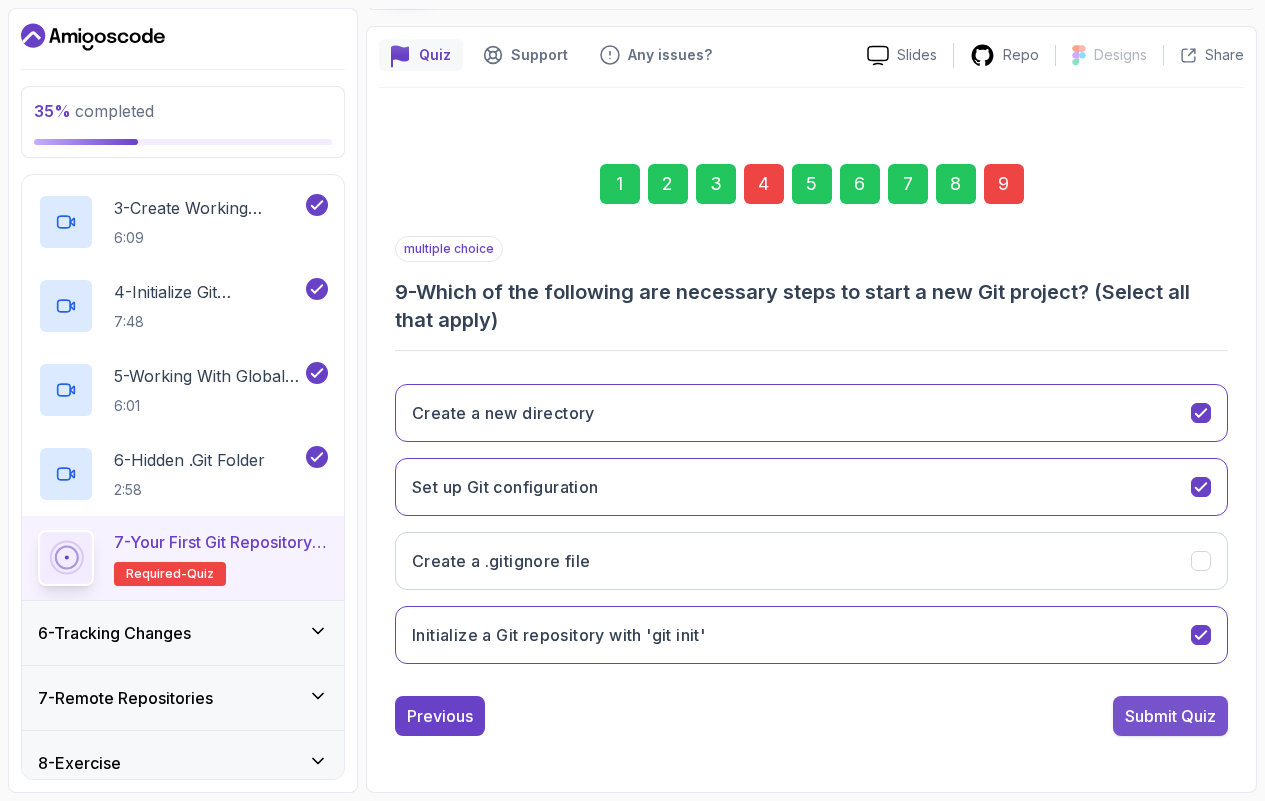click on "Submit Quiz" at bounding box center (1170, 716) 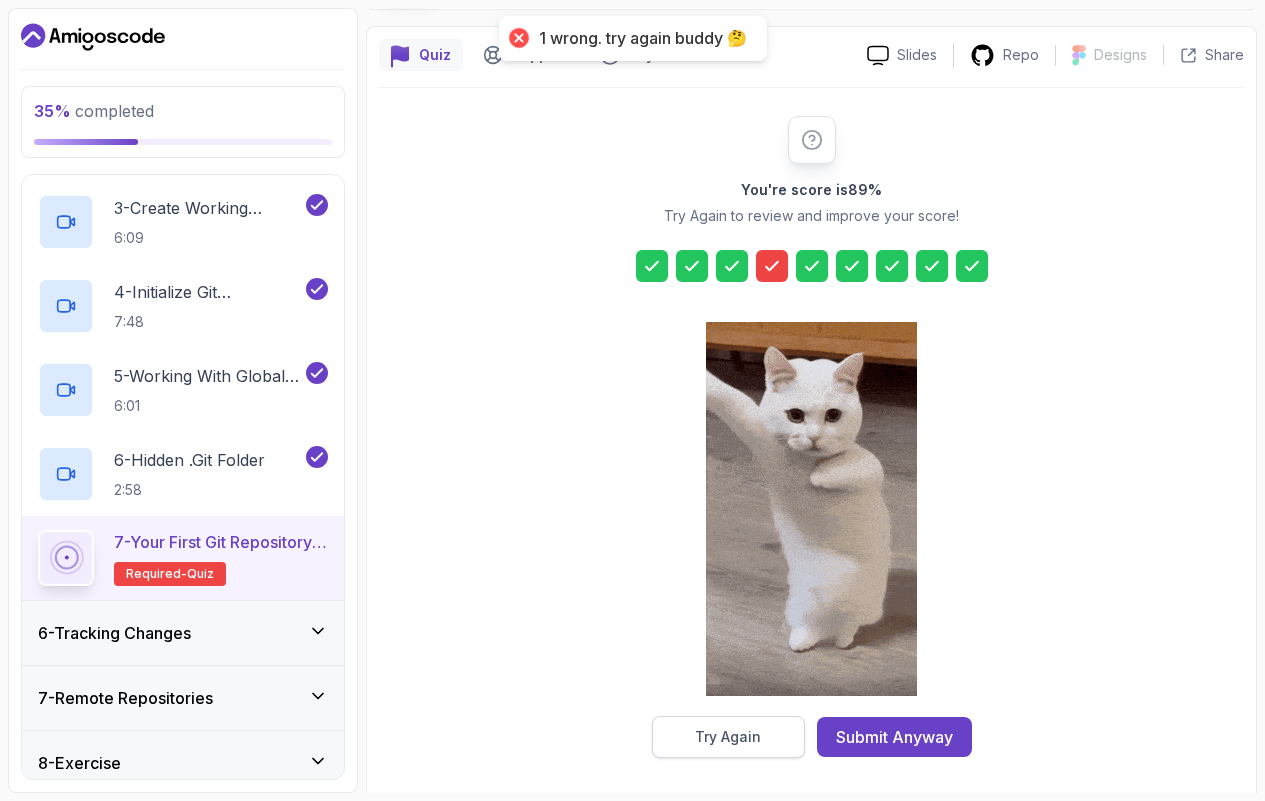 click on "Try Again" at bounding box center (728, 737) 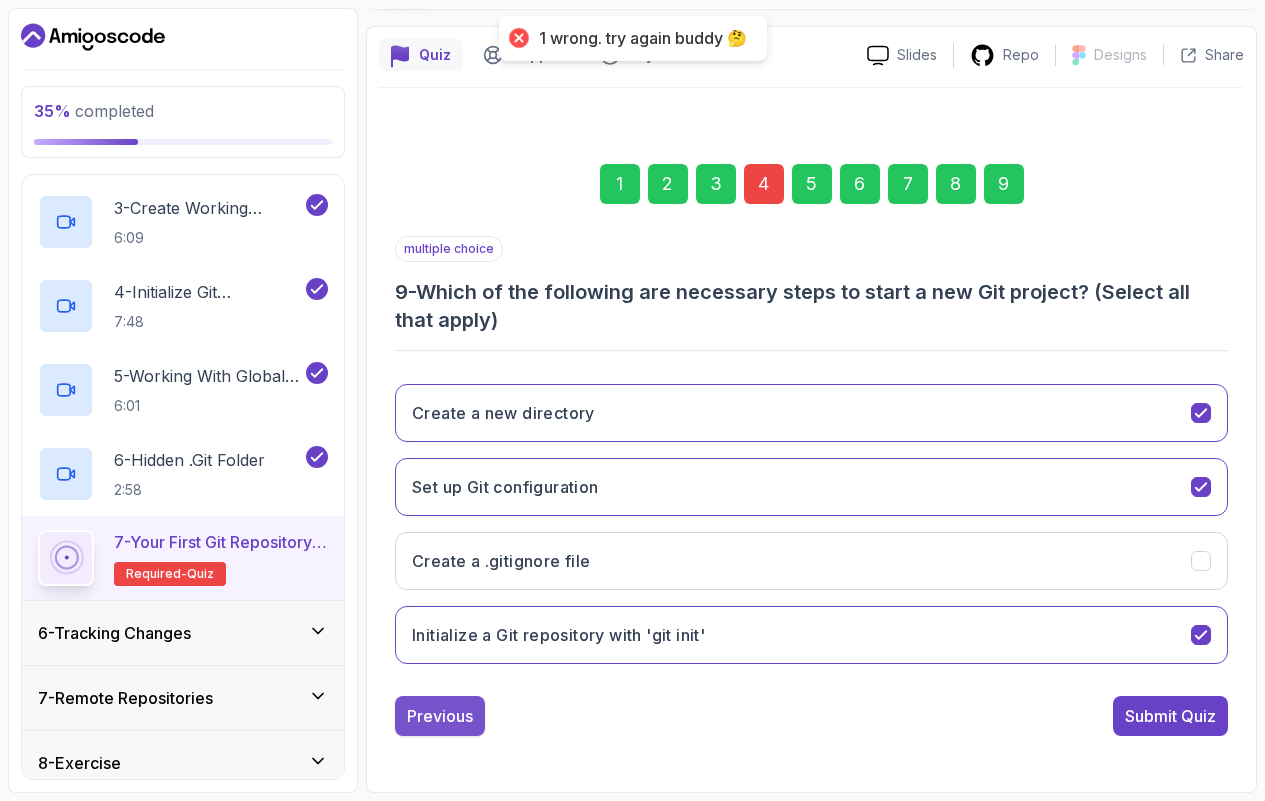 click on "Previous" at bounding box center (440, 716) 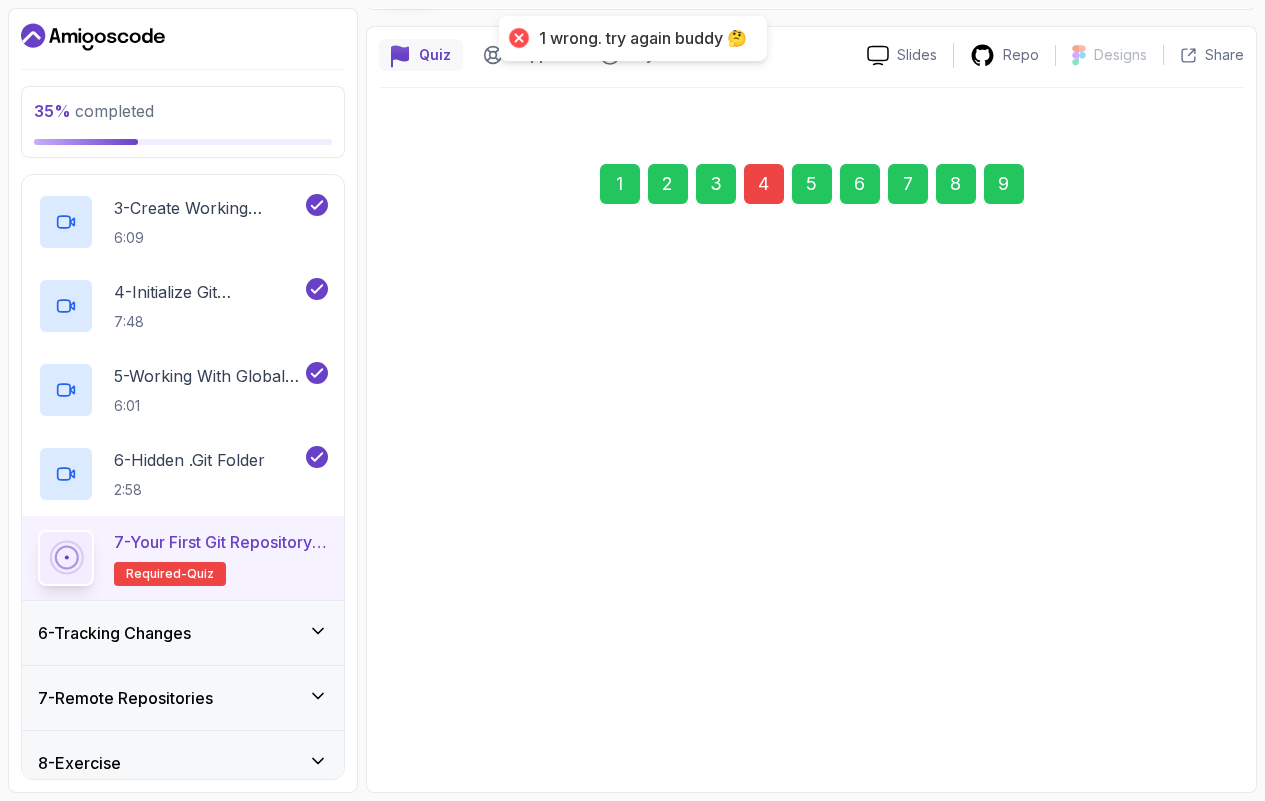 click on "Previous" at bounding box center [440, 709] 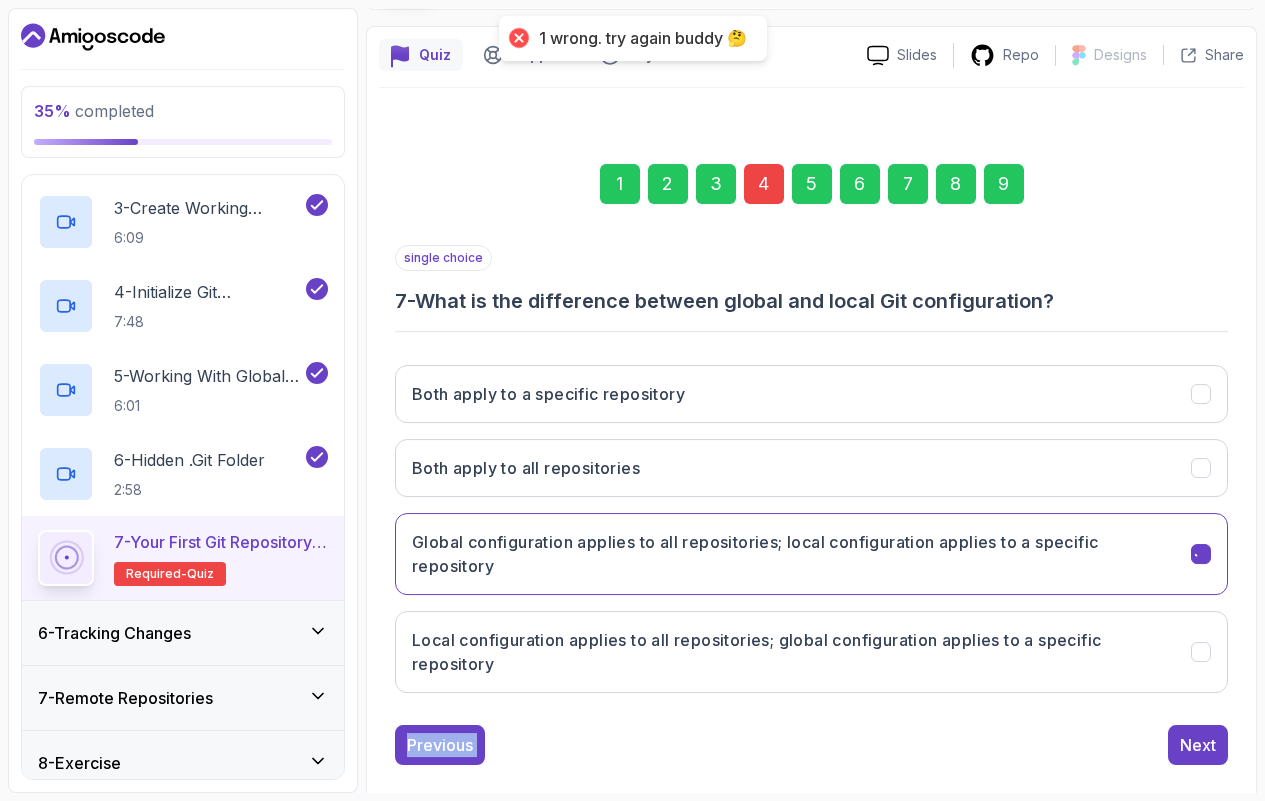 click on "single choice 7  -  What is the difference between global and local Git configuration? Both apply to a specific repository Both apply to all repositories Global configuration applies to all repositories; local configuration applies to a specific repository Local configuration applies to all repositories; global configuration applies to a specific repository Previous Next" at bounding box center (811, 505) 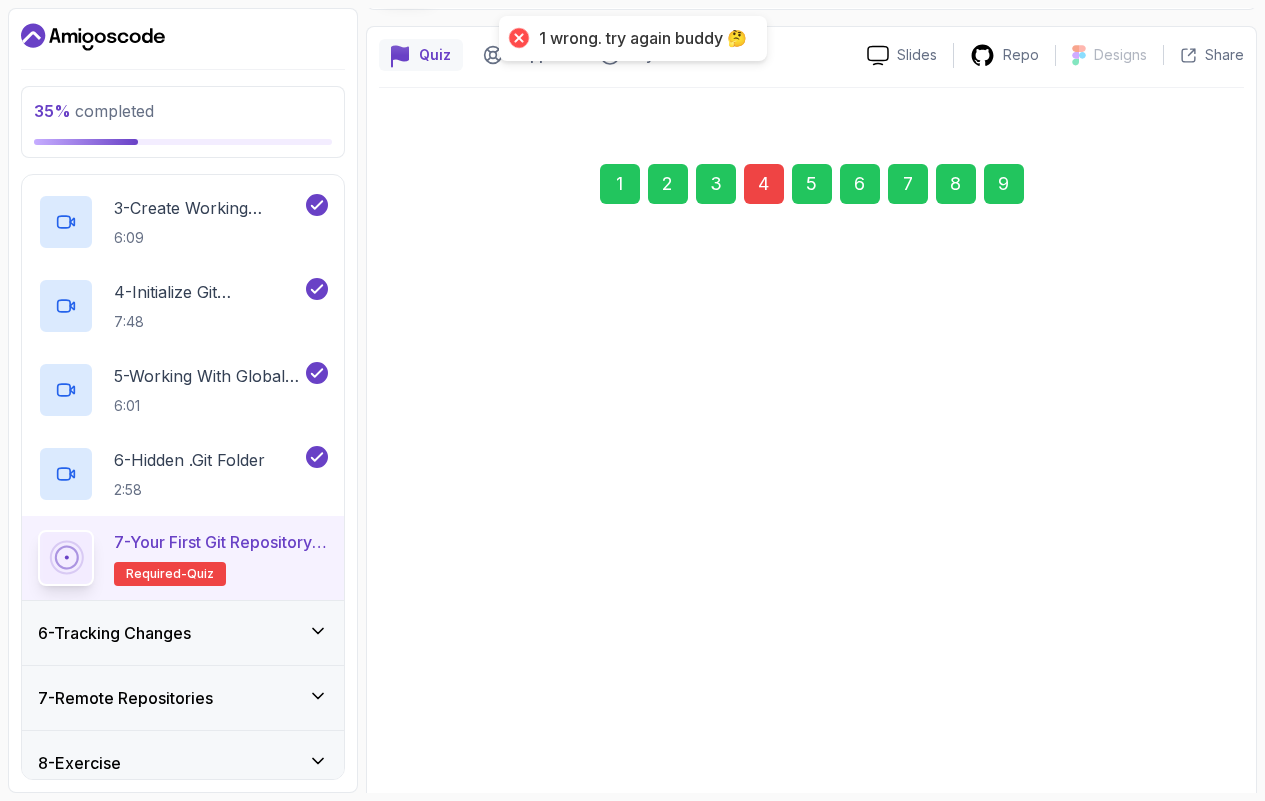 click on "single choice 7  -  What is the difference between global and local Git configuration? Both apply to a specific repository Both apply to all repositories Global configuration applies to all repositories; local configuration applies to a specific repository Local configuration applies to all repositories; global configuration applies to a specific repository Previous Next" at bounding box center [811, 496] 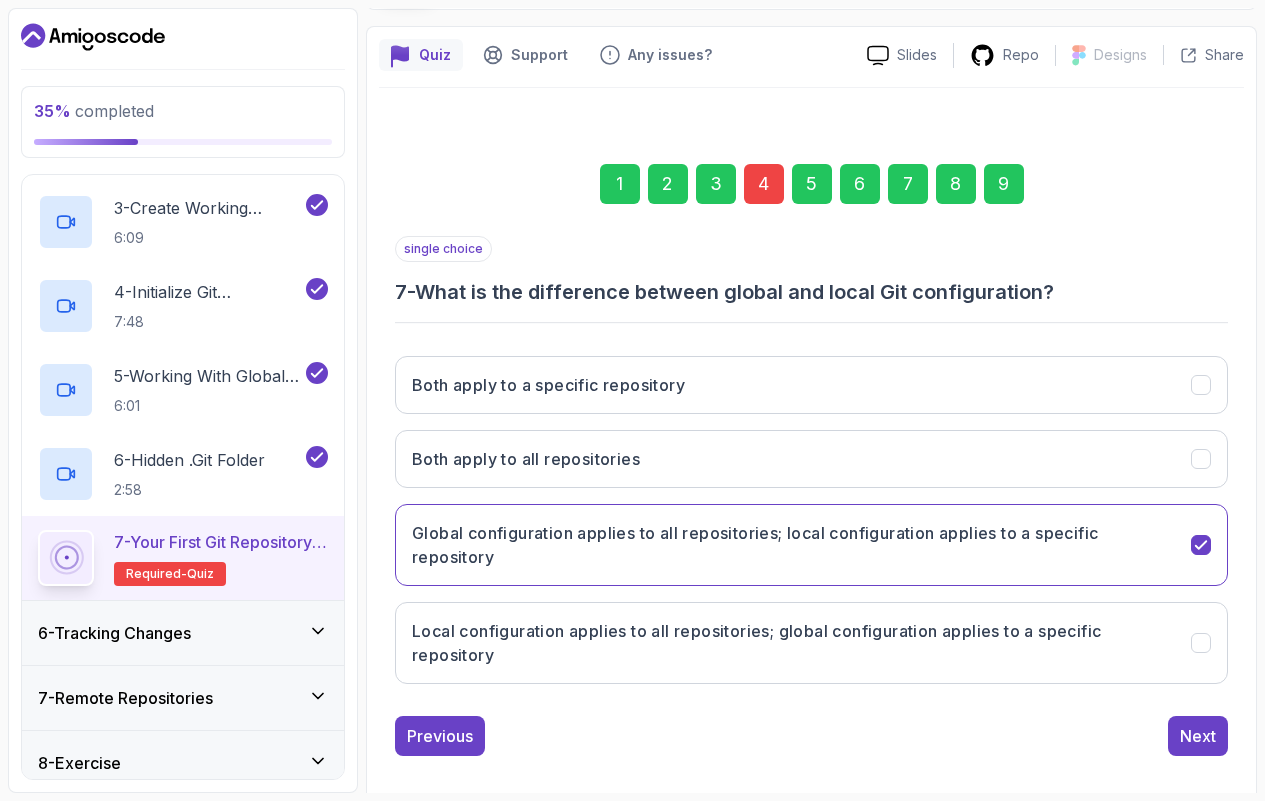 click on "4" at bounding box center [764, 184] 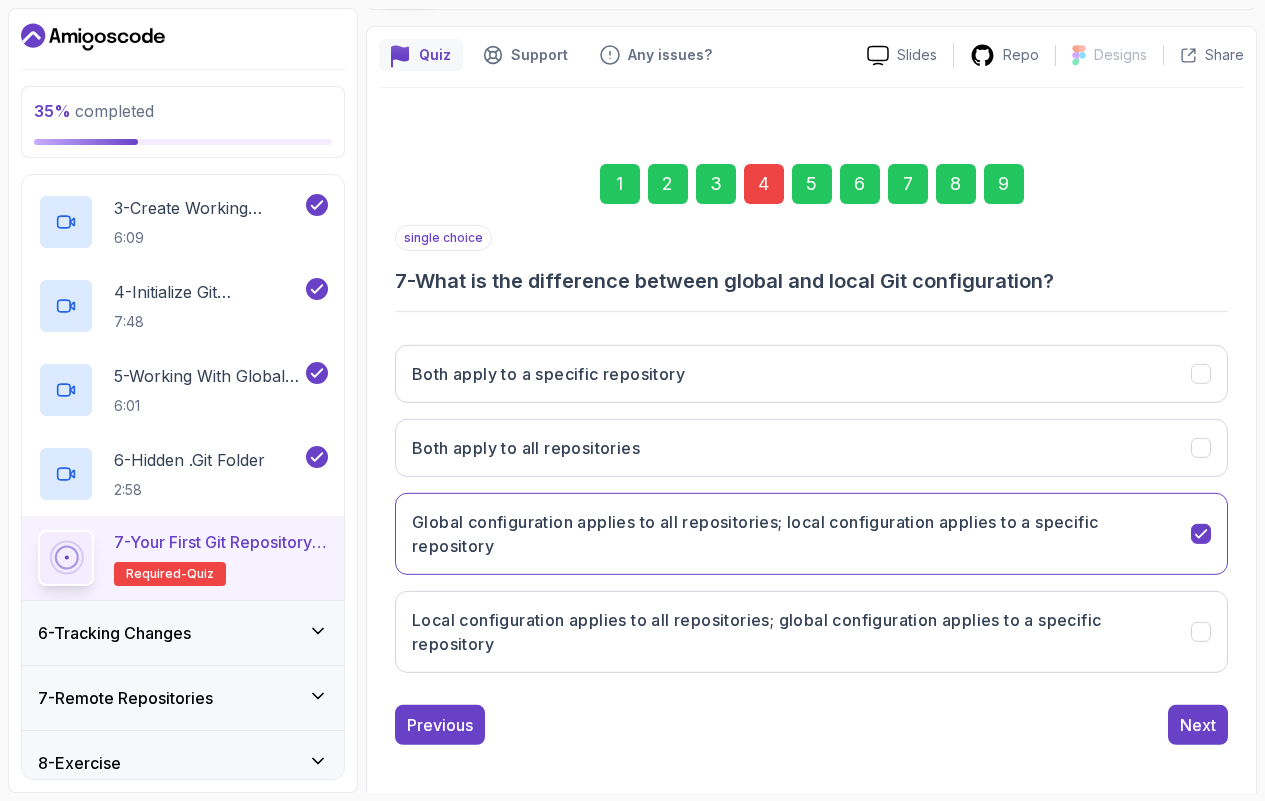 scroll, scrollTop: 124, scrollLeft: 0, axis: vertical 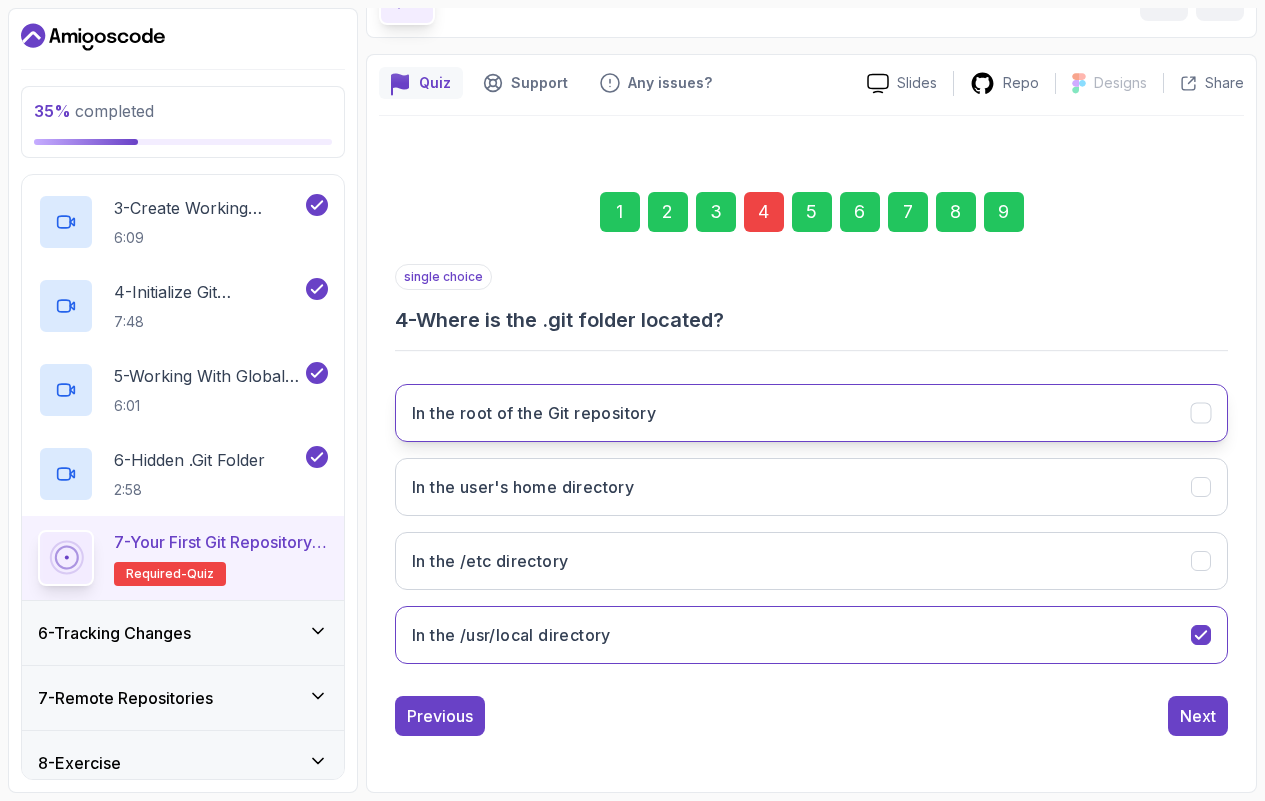 click on "In the root of the Git repository" at bounding box center (811, 413) 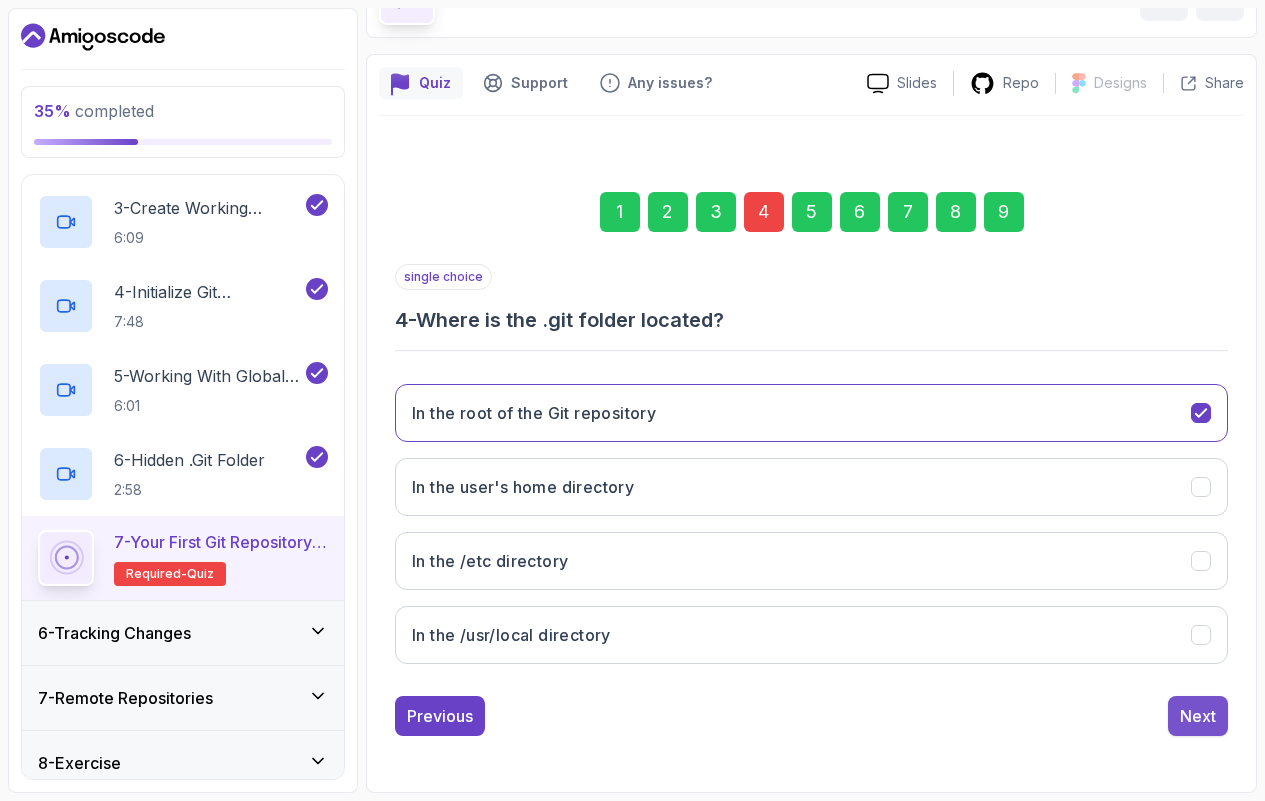 click on "Next" at bounding box center (1198, 716) 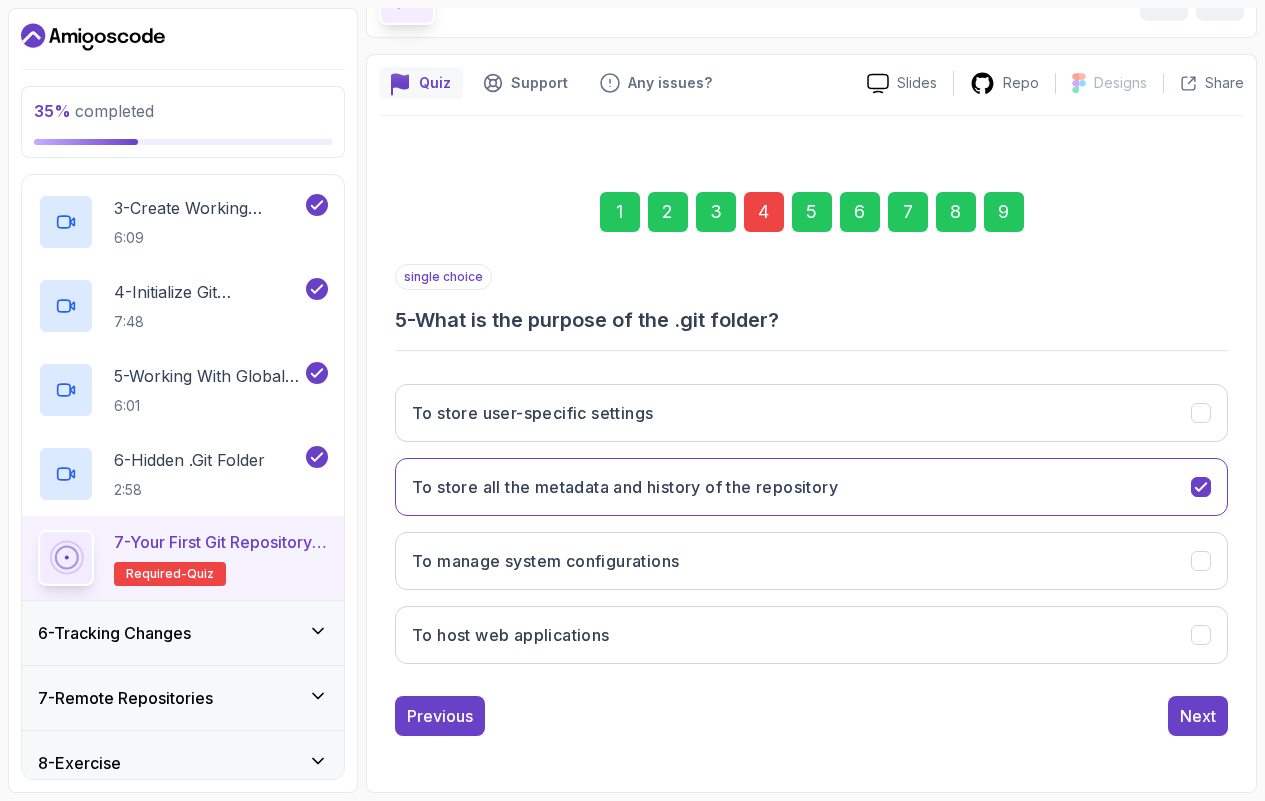 click on "Next" at bounding box center [1198, 716] 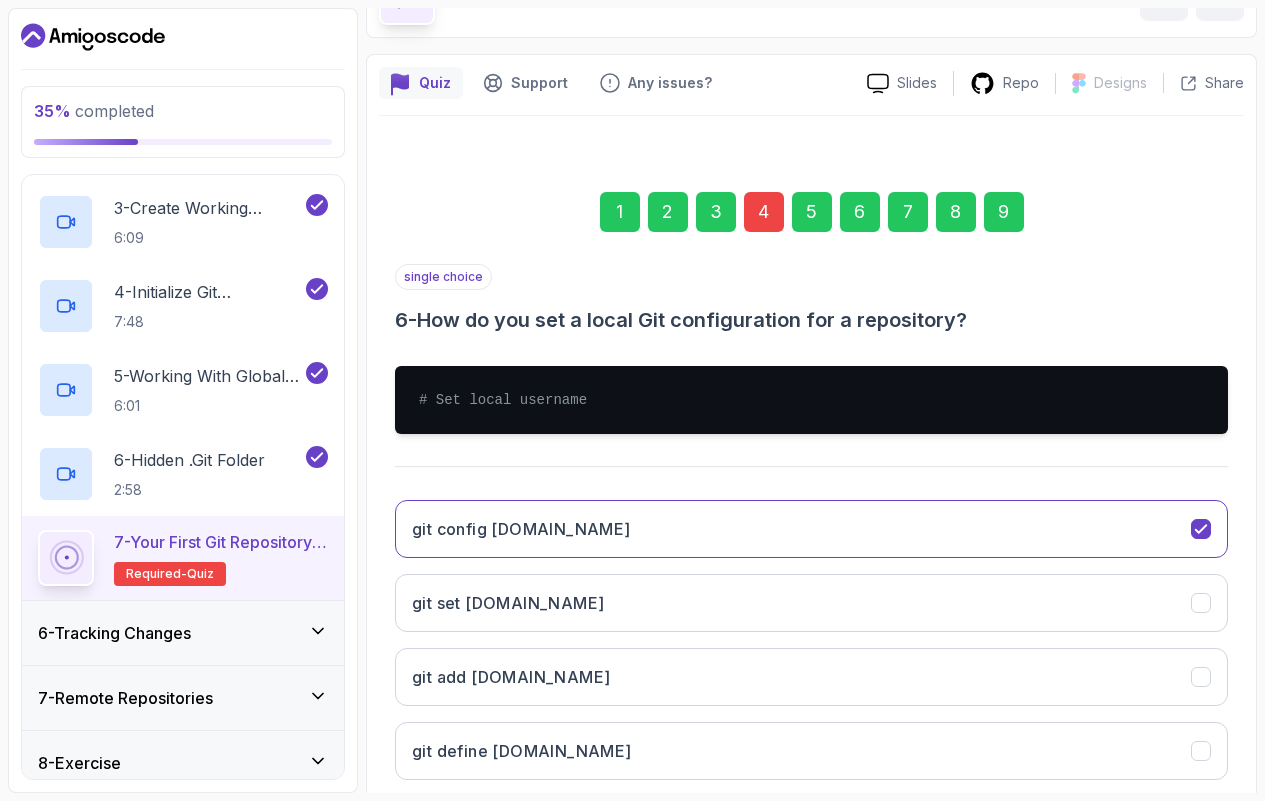 click on "git config user.name git set user.name git add user.name git define user.name" at bounding box center [811, 640] 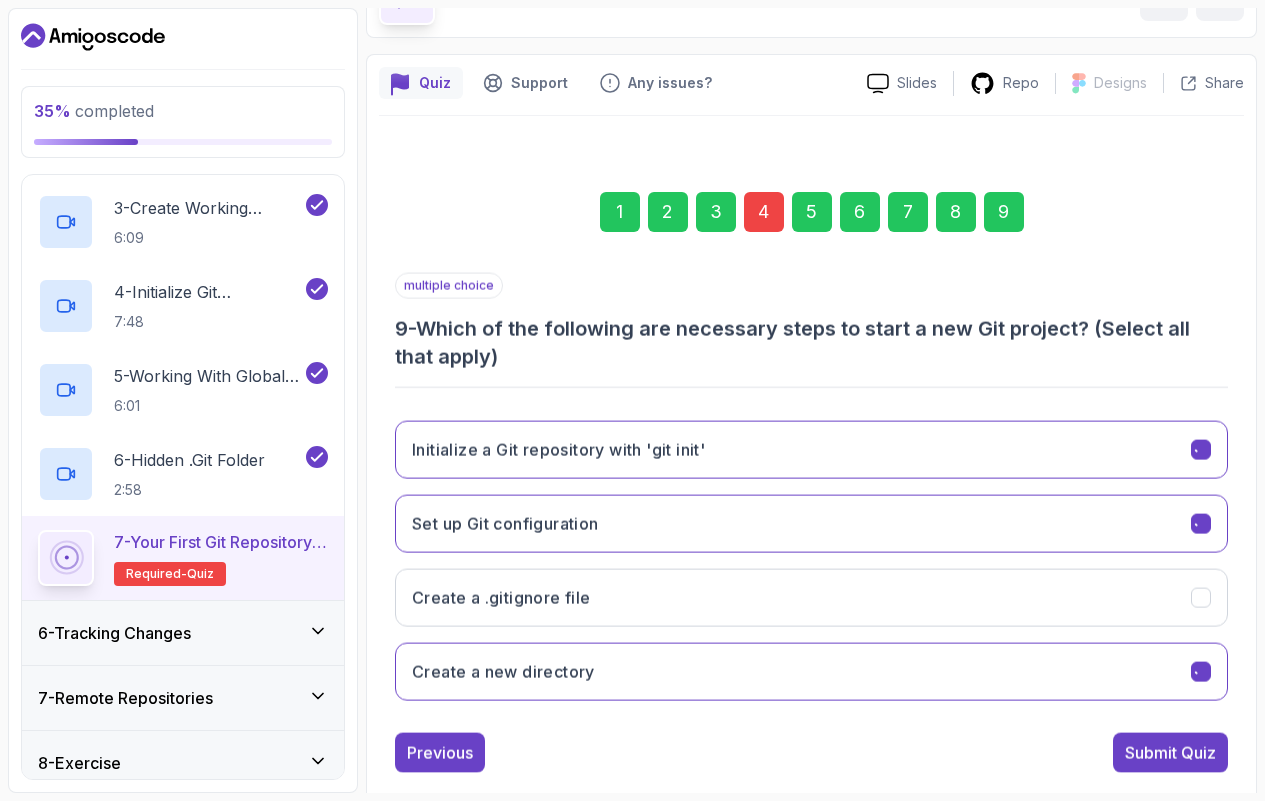 scroll, scrollTop: 152, scrollLeft: 0, axis: vertical 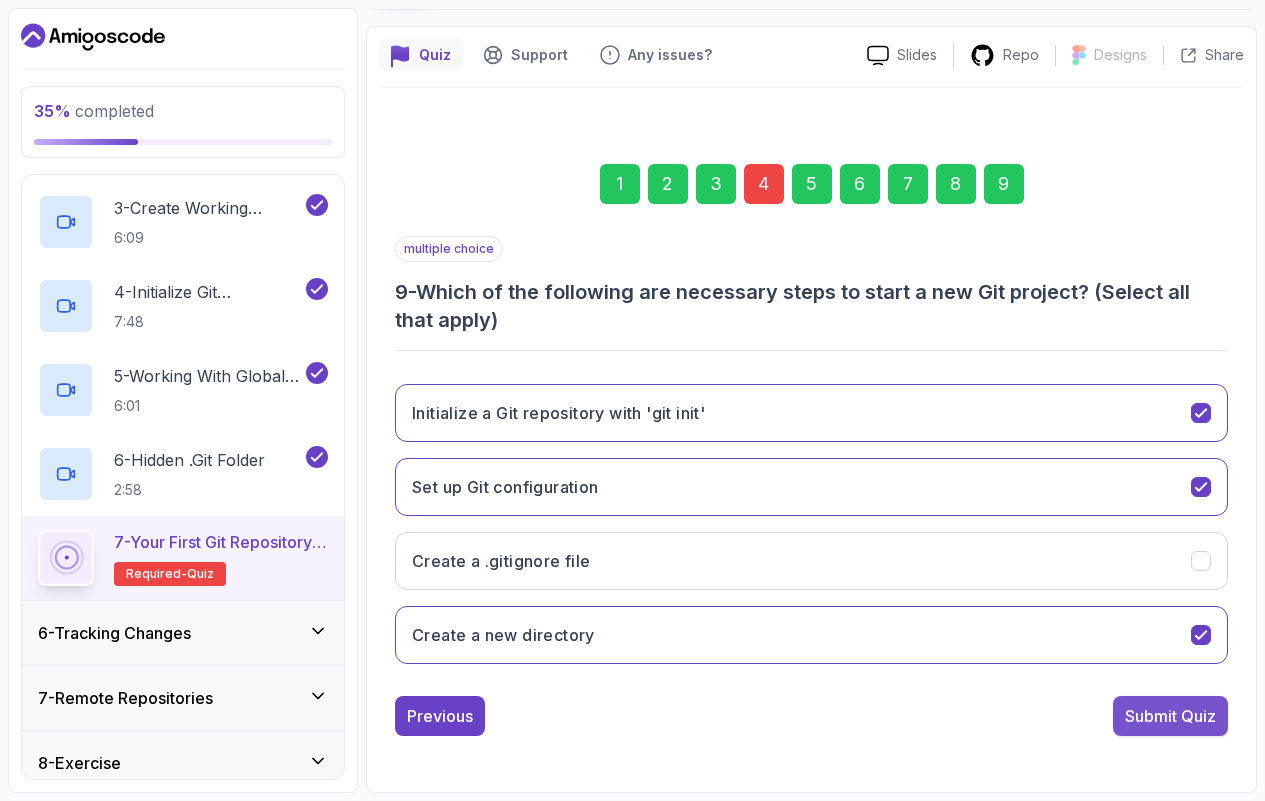 click on "Submit Quiz" at bounding box center [1170, 716] 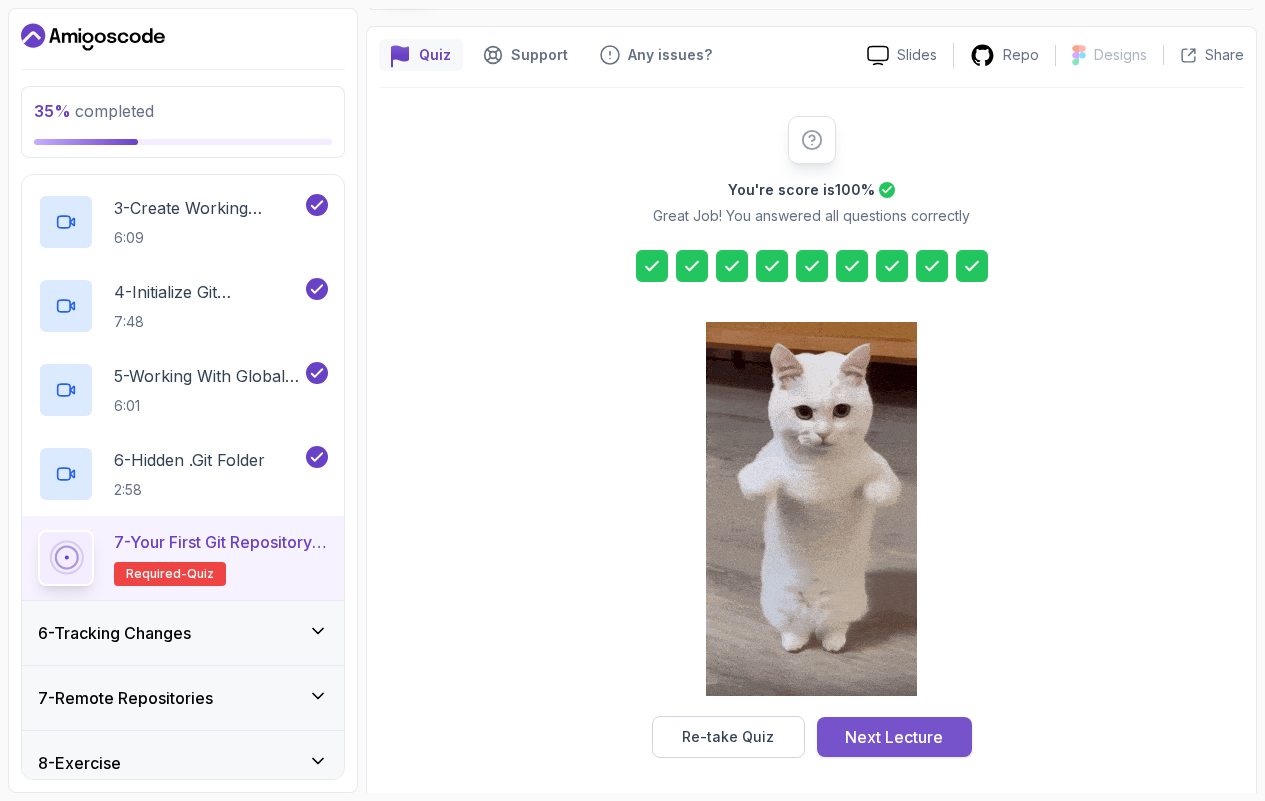 click on "Next Lecture" at bounding box center (894, 737) 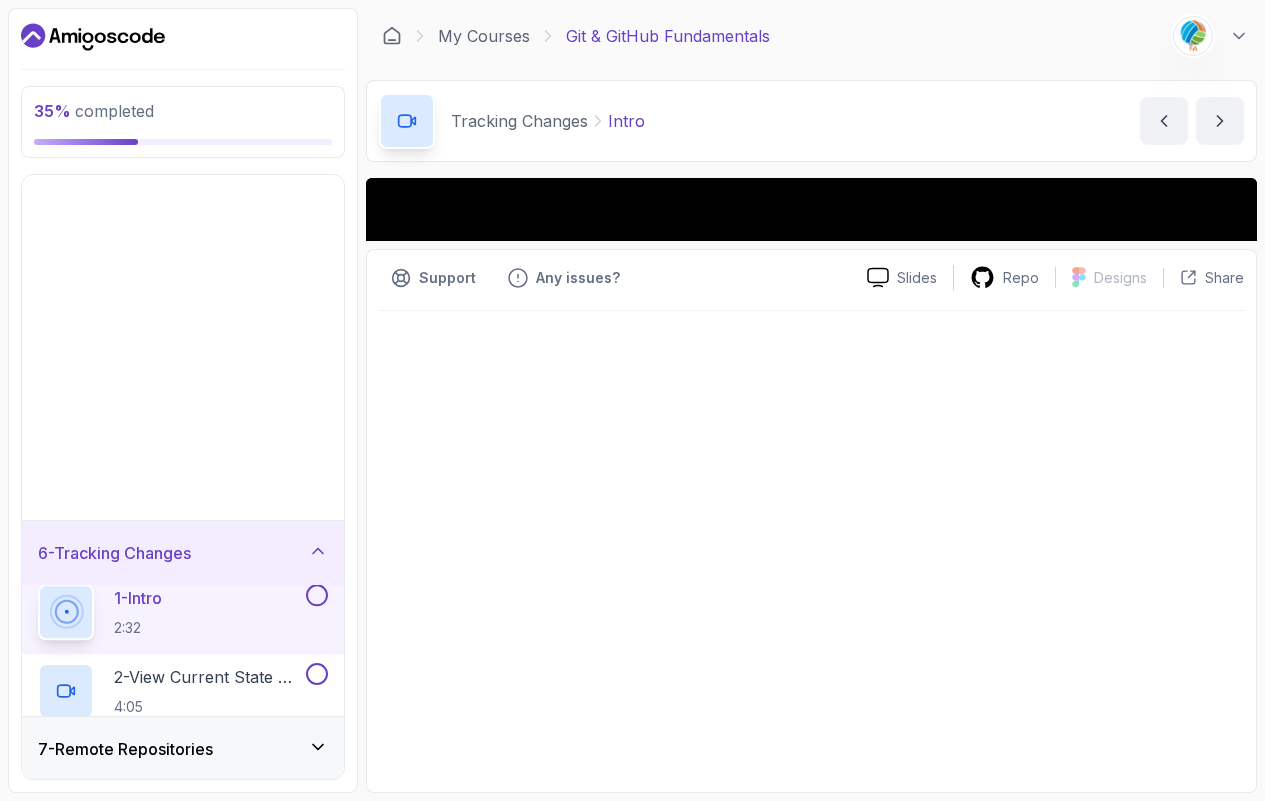 scroll, scrollTop: 0, scrollLeft: 0, axis: both 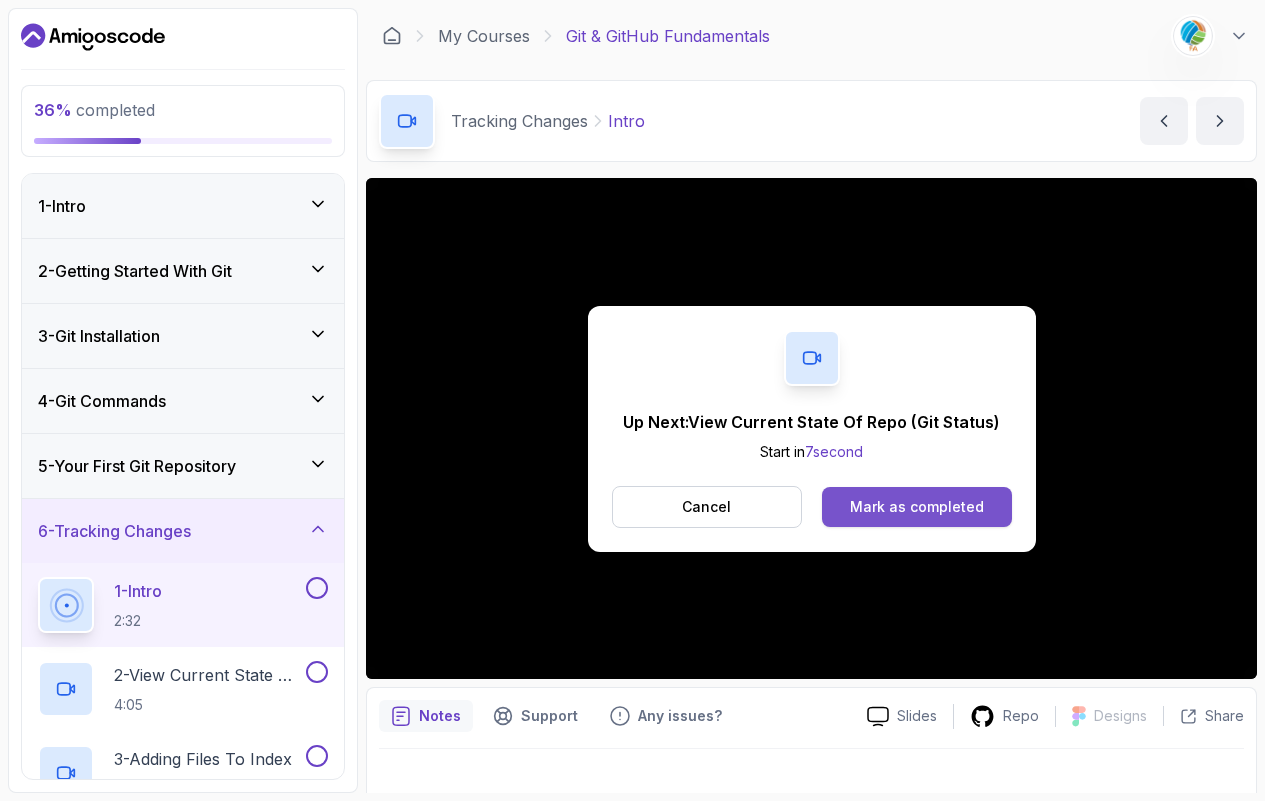 click on "Mark as completed" at bounding box center (917, 507) 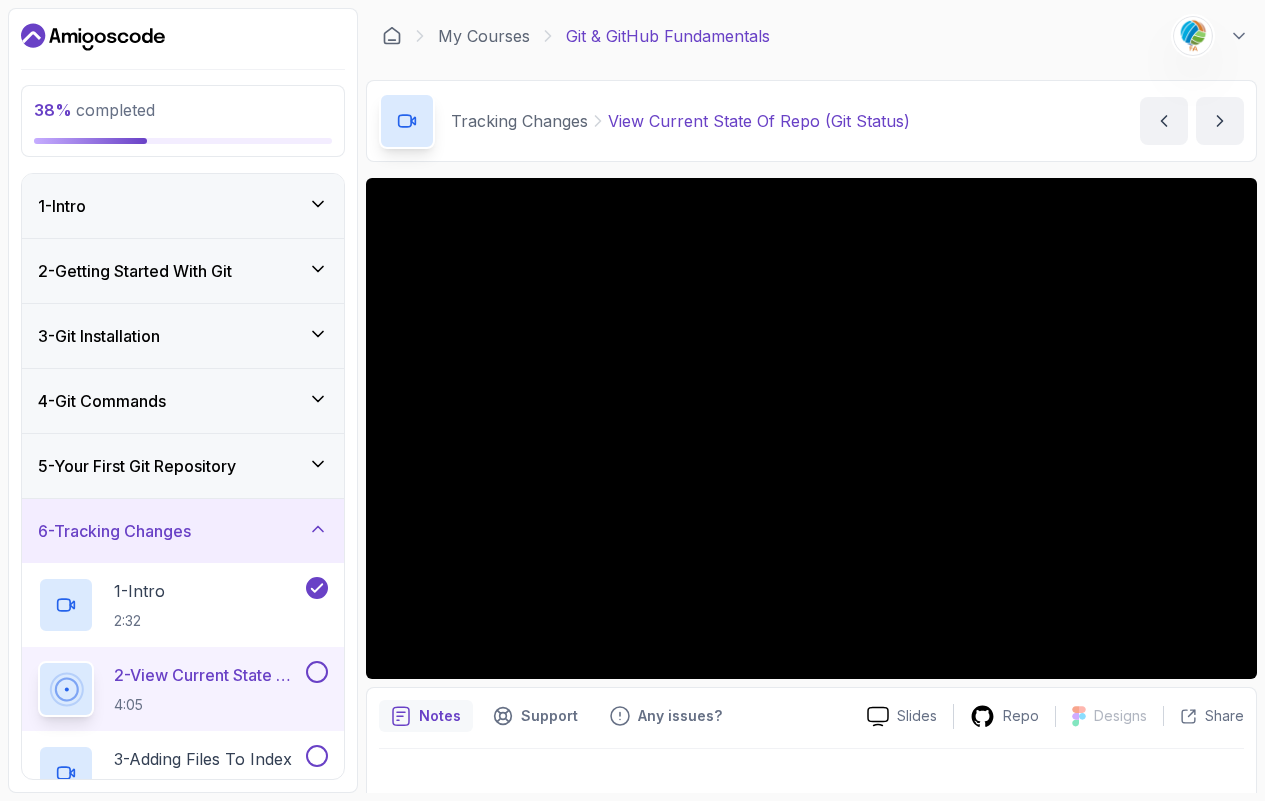 click on "38 % completed 1  -  Intro 2  -  Getting Started With Git 3  -  Git Installation 4  -  Git Commands 5  -  Your First Git Repository 6  -  Tracking Changes 1  -  Intro 2:32 2  -  View Current State Of Repo (Git Status) 4:05 3  -  Adding Files To Index 6:43 4  -  Removing Files From Staging Area 5:37 5  -  Commits Overview 4:02 6  -  Your First Commit 3:36 7  -  Create Multiple Commits 7:27 8  -  Visualizing Code Changes (Git Diff) 6:30 9  -  View Commit History (Git Log) 3:25 10  -  View Contents Of Commti (Git Show) 2:52 11  -  Head 3:50 12  -  Tracking Changes Quiz Required- quiz 7  -  Remote Repositories 8  -  Exercise 9  -  Outro My Courses Git & GitHub Fundamentals 5  Points 1 7 - Tracking Changes  38 % completed Tracking Changes View Current State Of Repo (Git Status) View Current State Of Repo (Git Status) by  nelson Slides Repo Designs Design not available Share Notes Support Any issues? Slides Repo Designs Design not available Share" at bounding box center [632, 400] 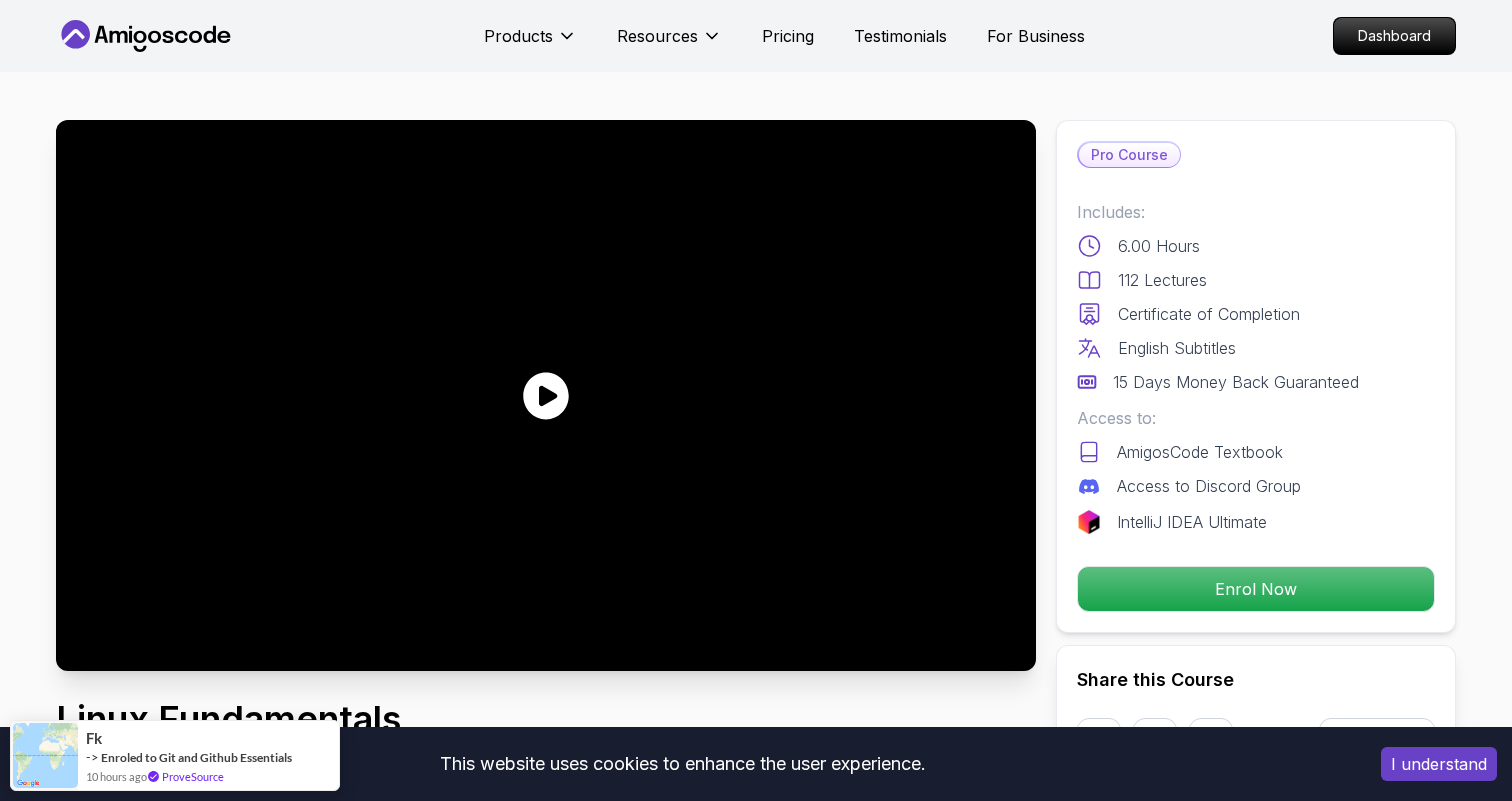 scroll, scrollTop: 0, scrollLeft: 0, axis: both 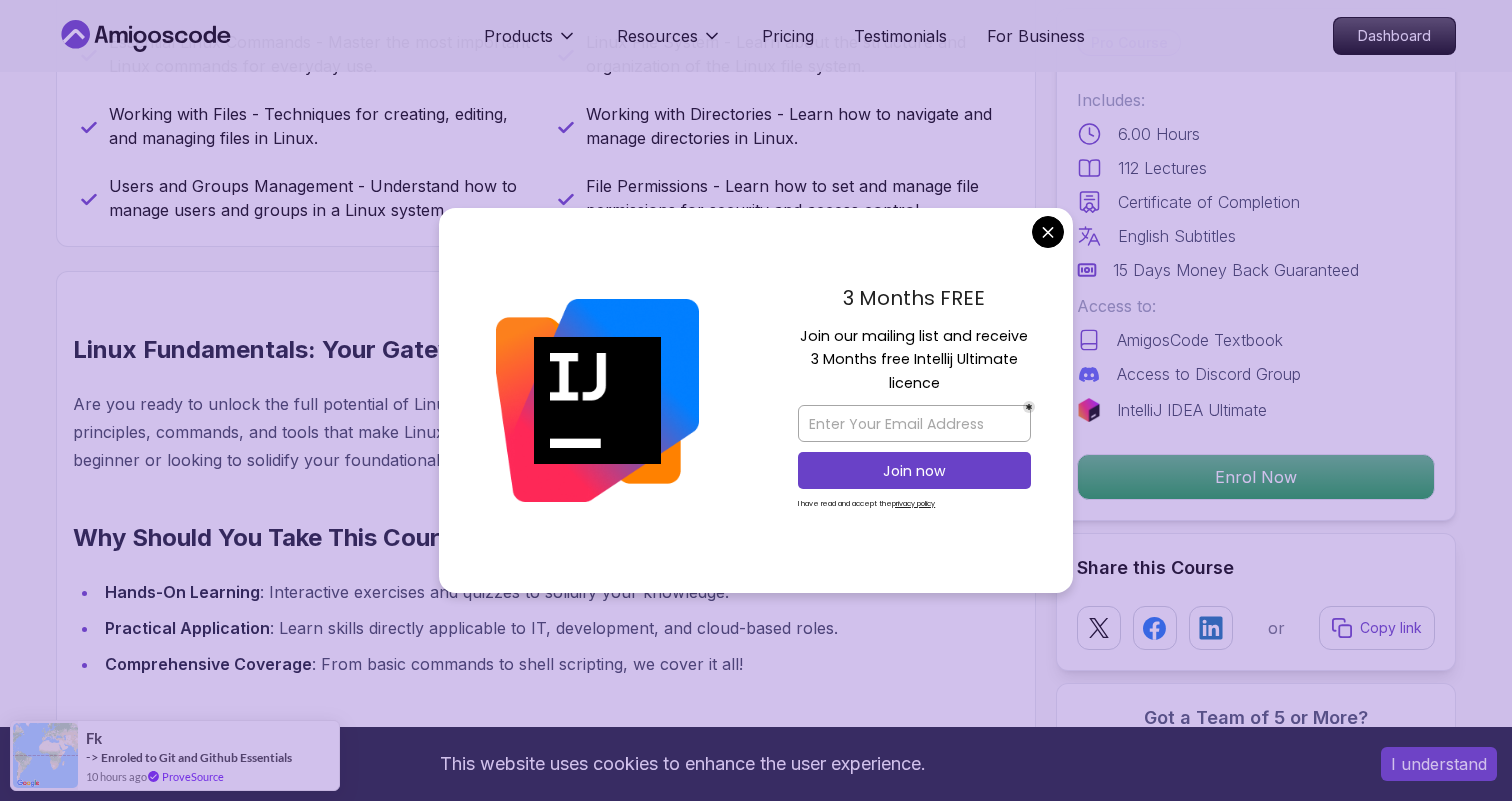 click on "This website uses cookies to enhance the user experience. I understand Products Resources Pricing Testimonials For Business Dashboard Products Resources Pricing Testimonials For Business Dashboard Linux Fundamentals Learn the fundamentals of Linux and how to use the command line Mama Samba Braima Djalo  /   Instructor Pro Course Includes: 6.00 Hours 112 Lectures Certificate of Completion English Subtitles 15 Days Money Back Guaranteed Access to: AmigosCode Textbook Access to Discord Group IntelliJ IDEA Ultimate Enrol Now Share this Course or Copy link Got a Team of 5 or More? With one subscription, give your entire team access to all courses and features. Check our Business Plan Mama Samba Braima Djalo  /   Instructor What you will learn linux ubuntu terminal bash Getting Started with Linux - An introduction to the Linux operating system and its history. Linux Installation (Mac, Windows, Linux) - Step-by-step guide to installing Linux on different platforms.
Why Should You Take This Course" at bounding box center [756, 2980] 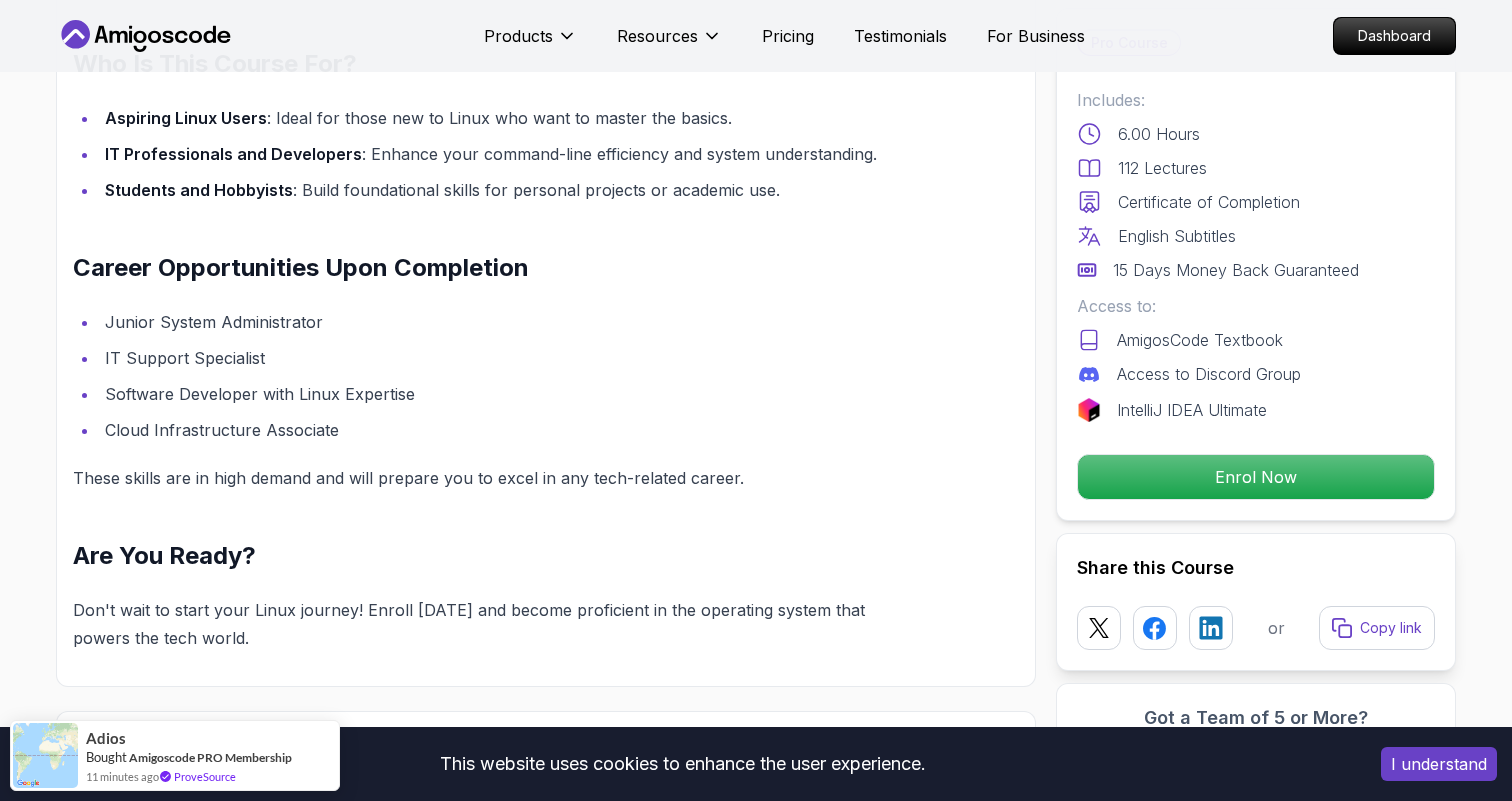 scroll, scrollTop: 1915, scrollLeft: 0, axis: vertical 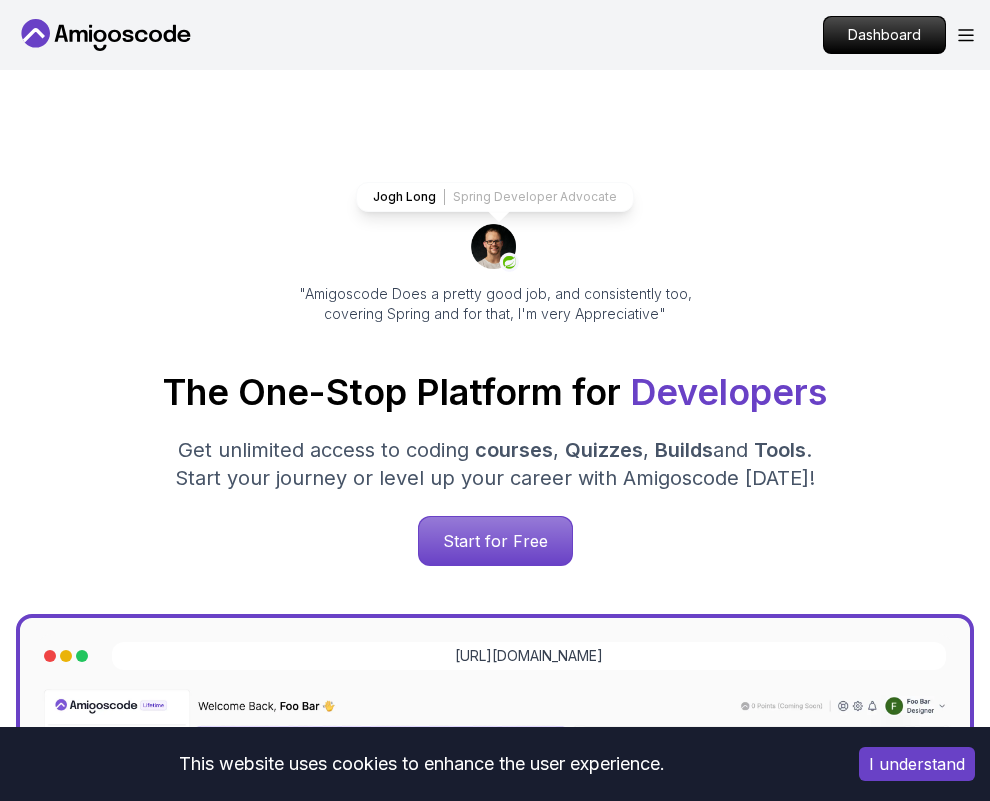 click on "Products Resources Pricing Testimonials For Business Dashboard" at bounding box center [495, 35] 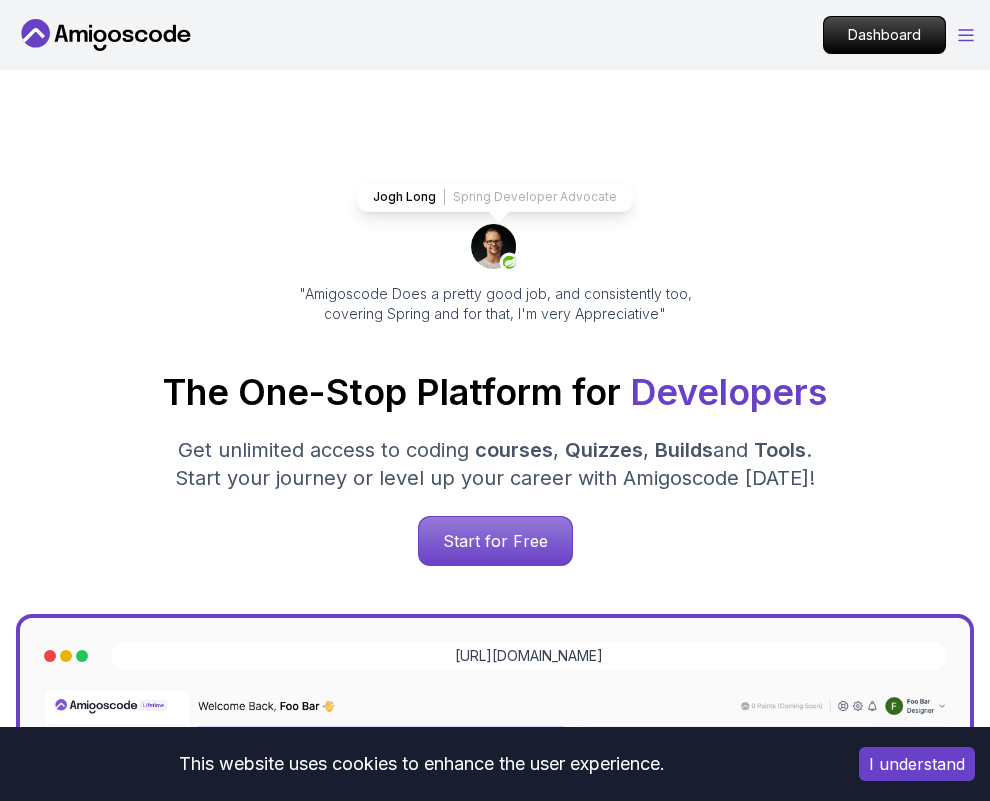 click 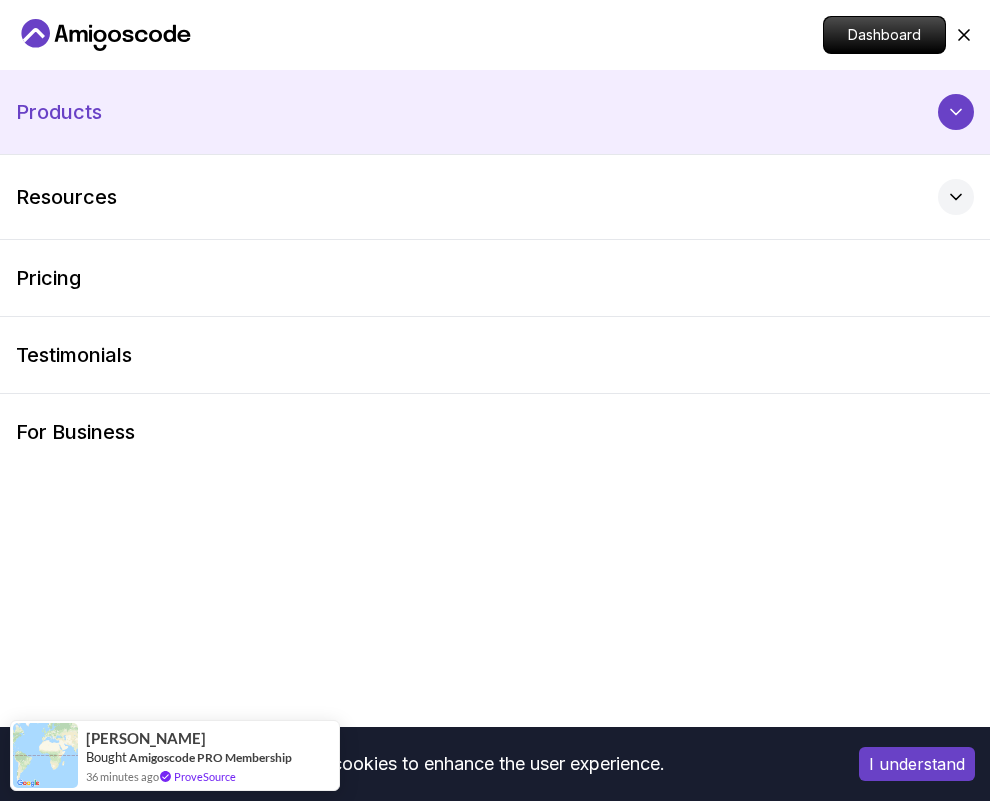 click 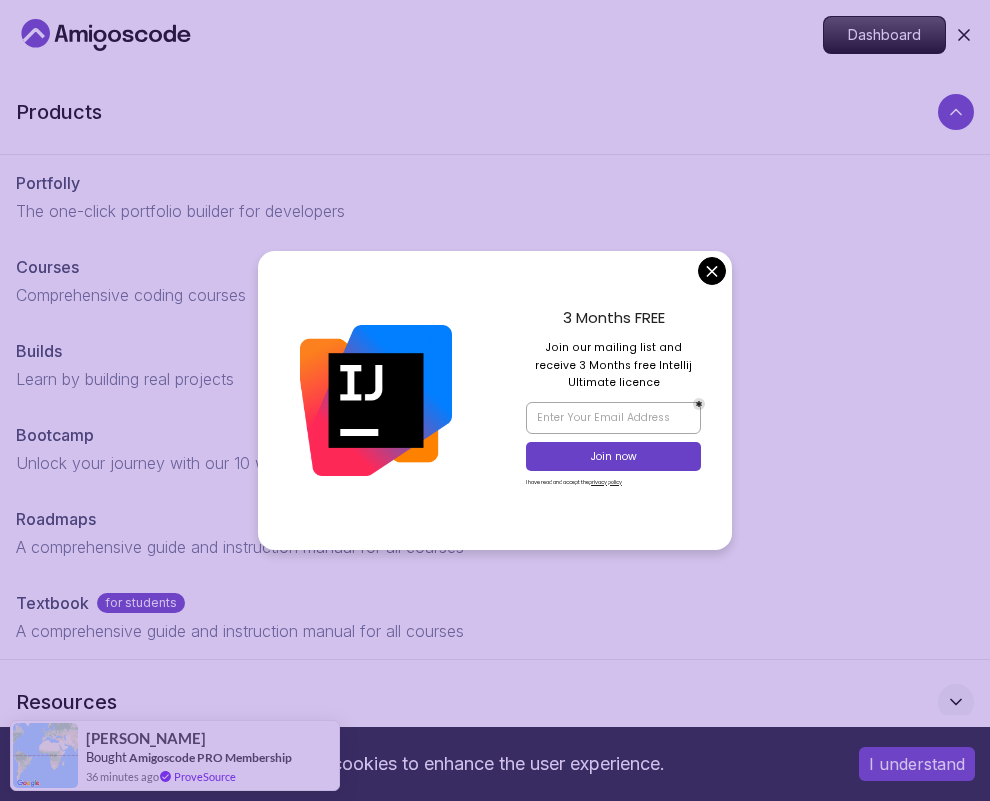 click on "This website uses cookies to enhance the user experience. I understand Products Resources Pricing Testimonials For Business Dashboard Dashboard Products Portfolly The one-click portfolio builder for developers Courses Comprehensive coding courses Builds Learn by building real projects Bootcamp Unlock your journey with our 10 week bootcamp Roadmaps A comprehensive guide and instruction manual for all courses Textbook for students A comprehensive guide and instruction manual for all courses Resources Pricing Testimonials For Business Dashboard Log Out Products Resources Pricing Testimonials For Business Dashboard Jogh Long Spring Developer Advocate "Amigoscode Does a pretty good job, and consistently too, covering Spring and for that, I'm very Appreciative" The One-Stop Platform for   Developers Get unlimited access to coding   courses ,   Quizzes ,   Builds  and   Tools . Start your journey or level up your career with Amigoscode today! Start for Free https://amigoscode.com/dashboard Courses Builds     courses" at bounding box center [495, 6882] 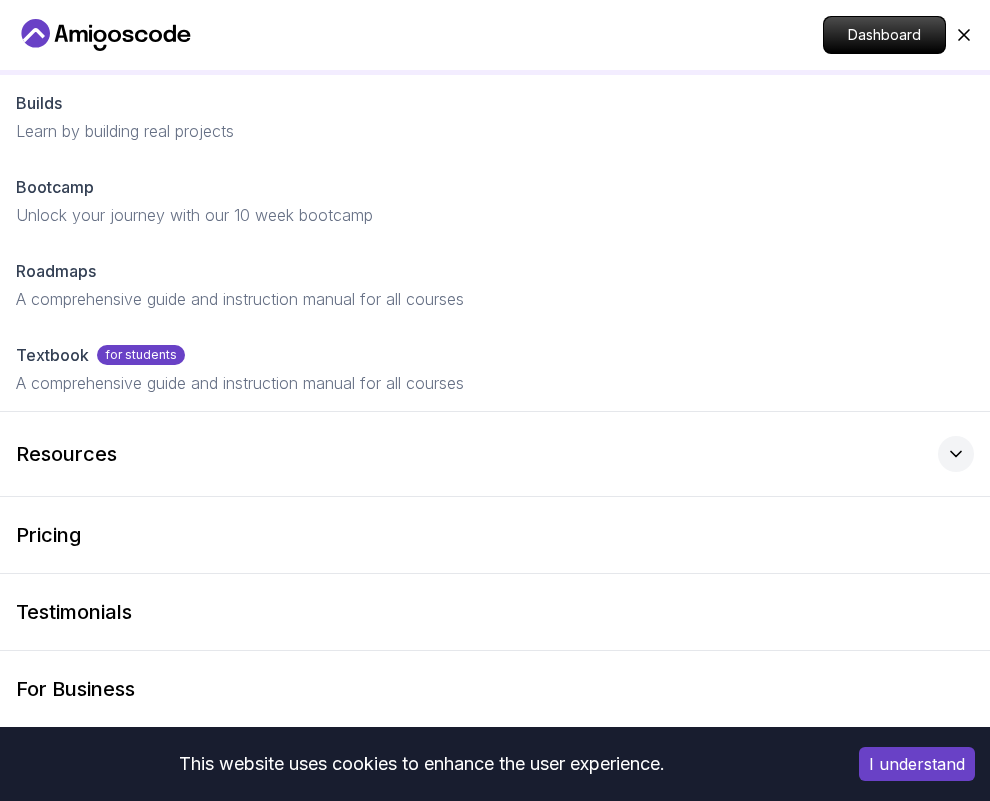 scroll, scrollTop: 260, scrollLeft: 0, axis: vertical 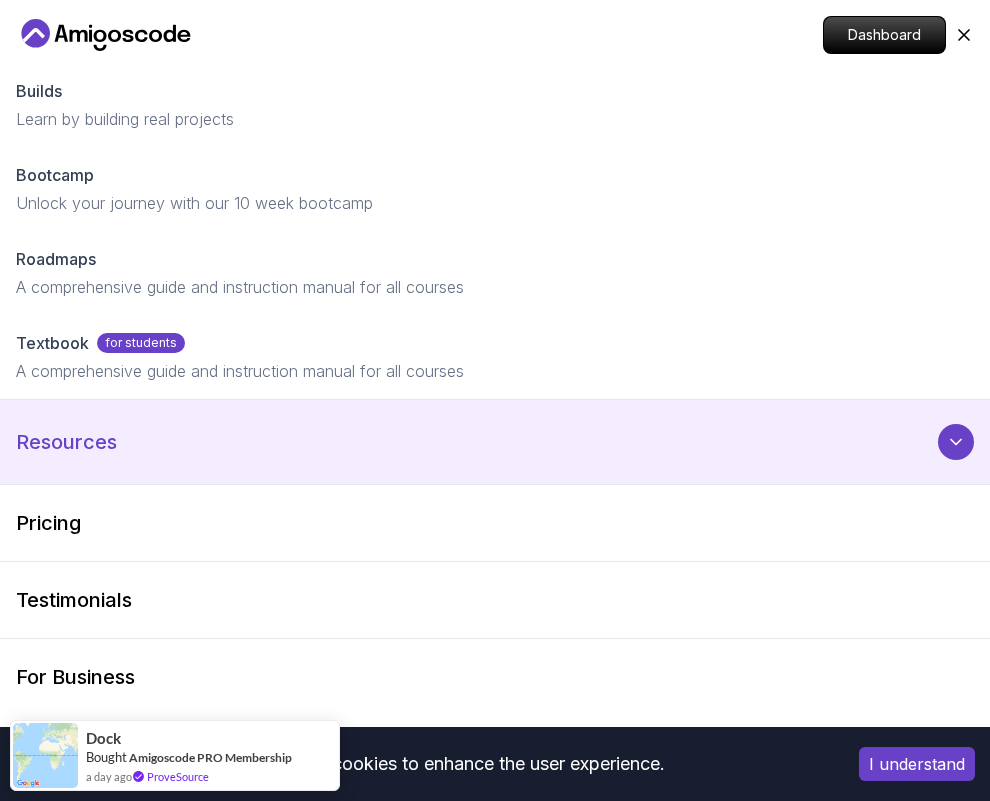 click at bounding box center [956, 442] 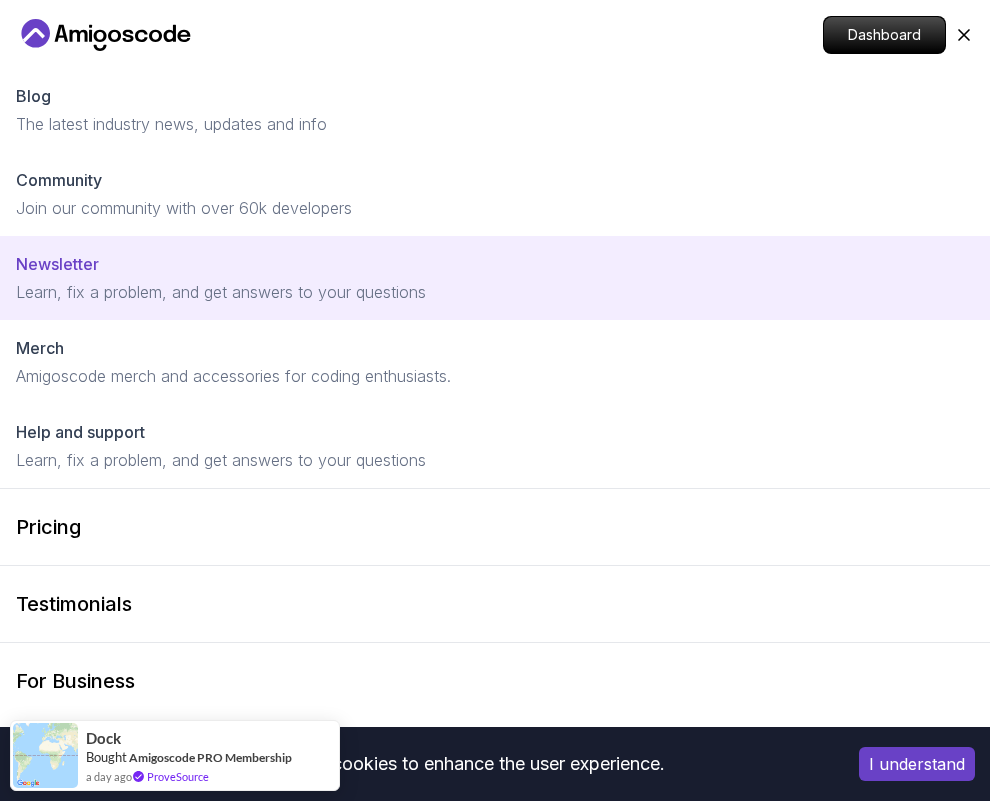scroll, scrollTop: 260, scrollLeft: 0, axis: vertical 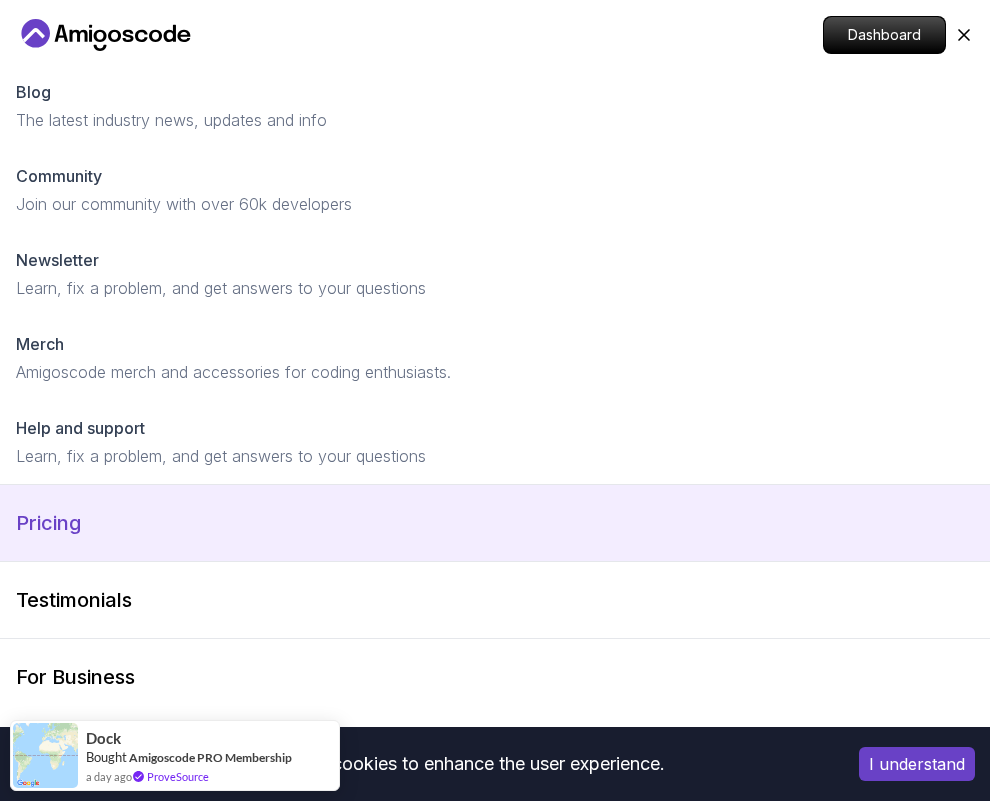 click on "Pricing" at bounding box center [495, 523] 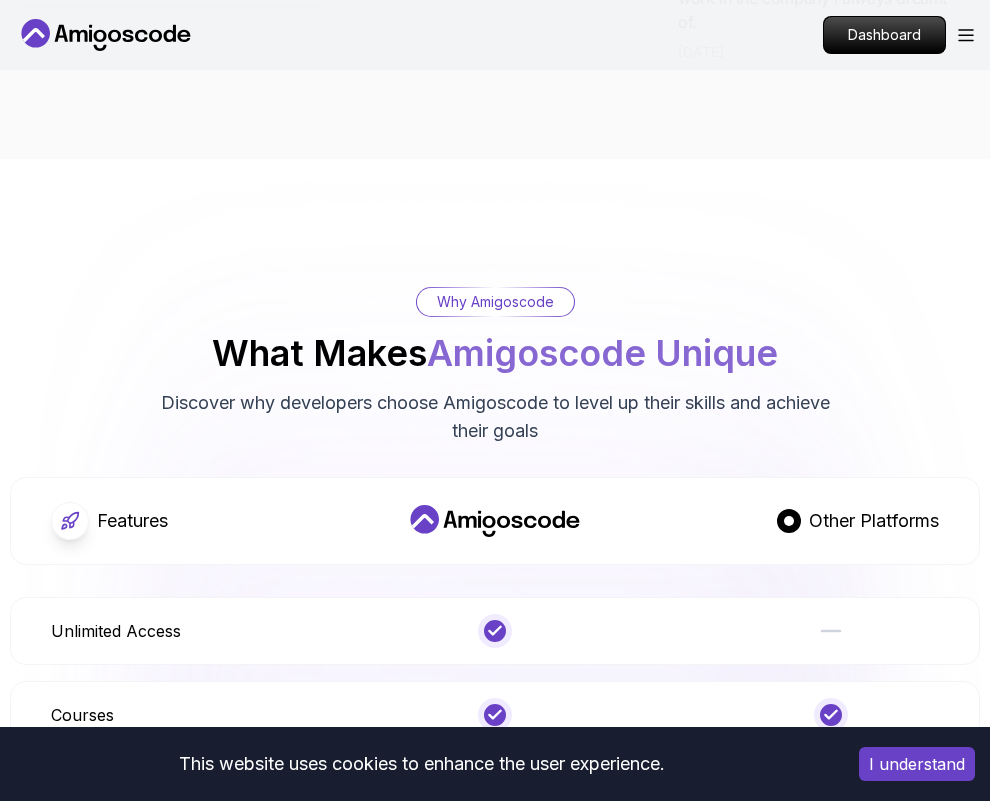 scroll, scrollTop: 8131, scrollLeft: 0, axis: vertical 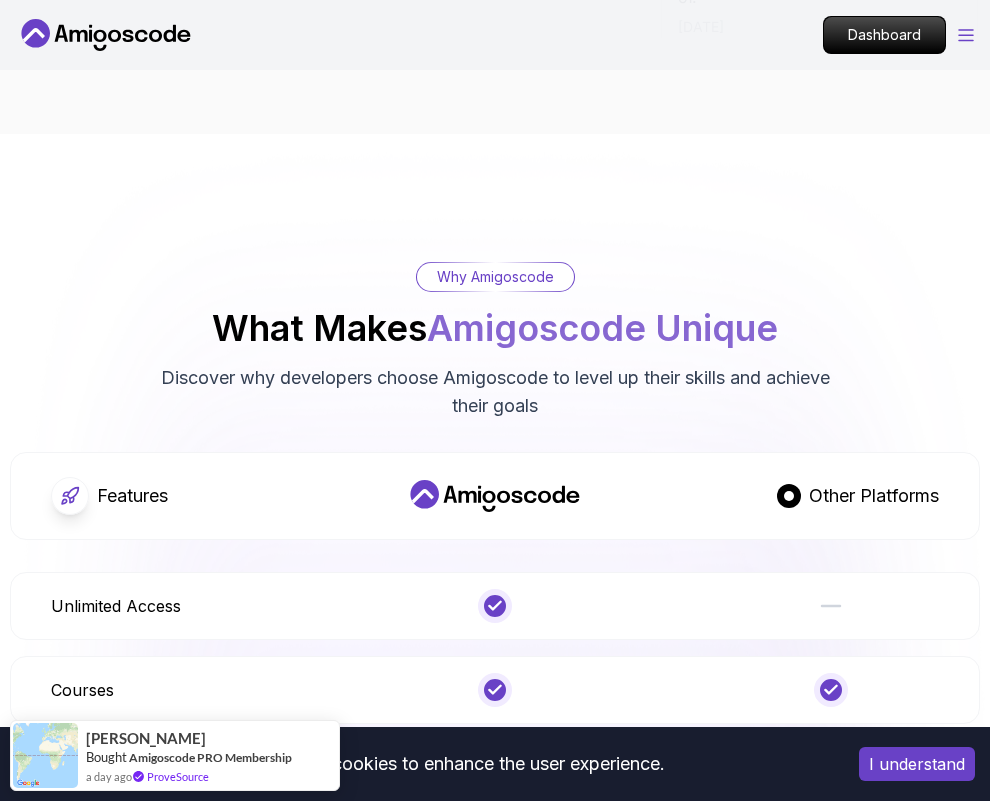 click 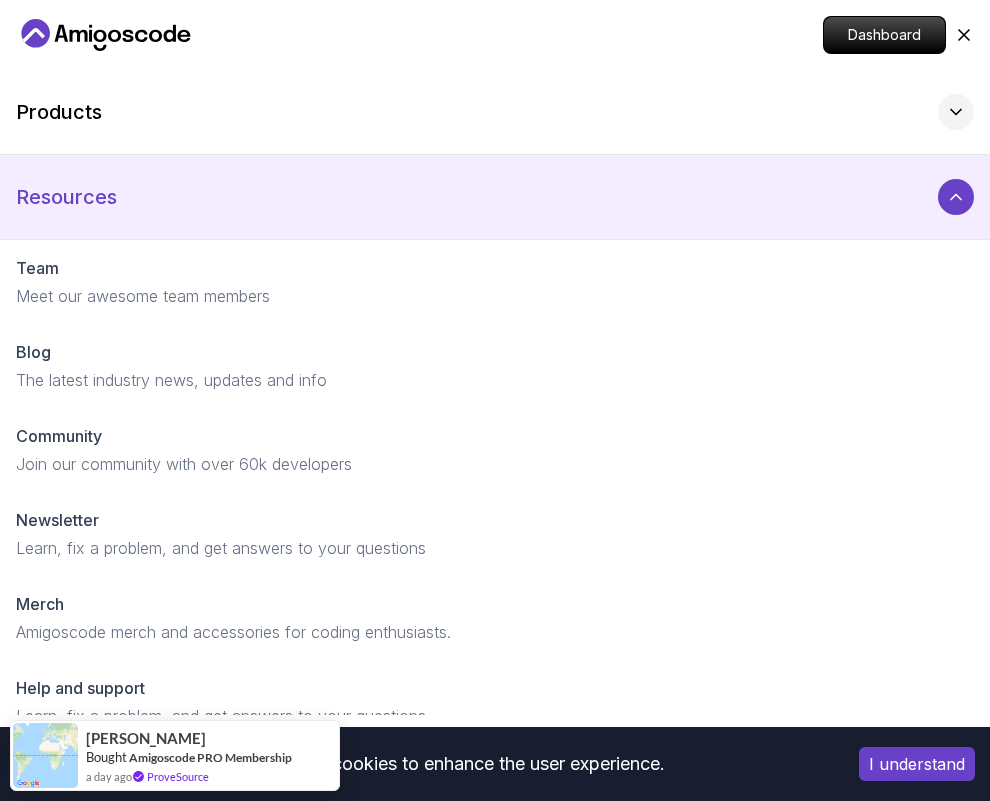 click 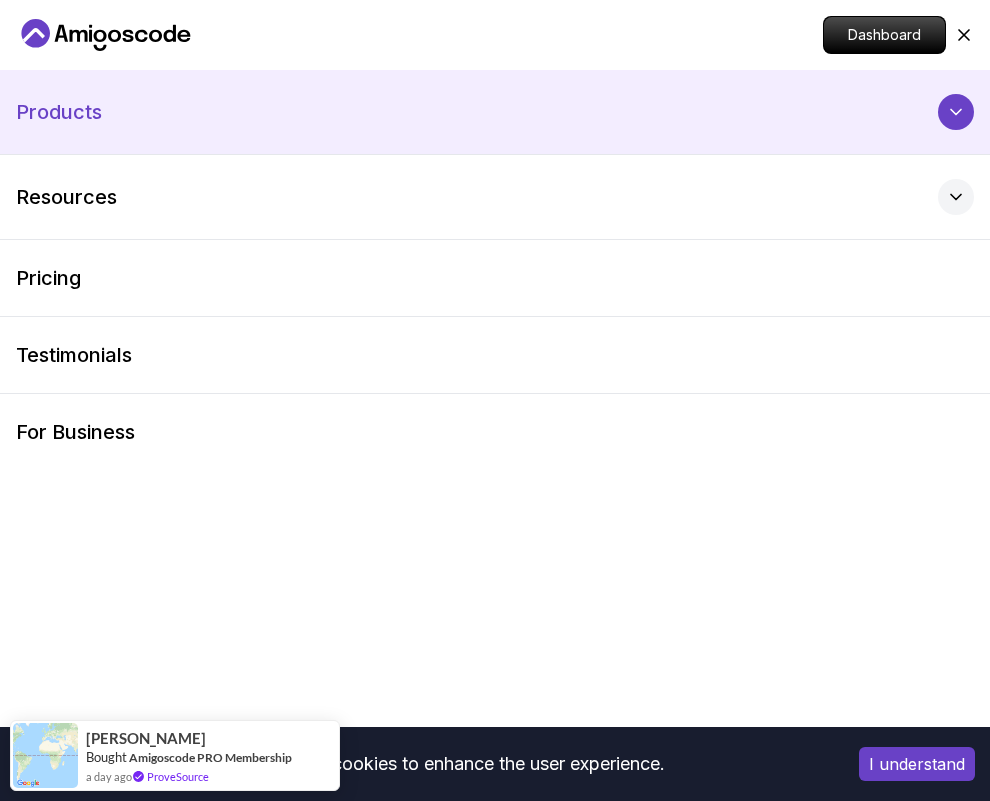 click on "Products" at bounding box center [495, 112] 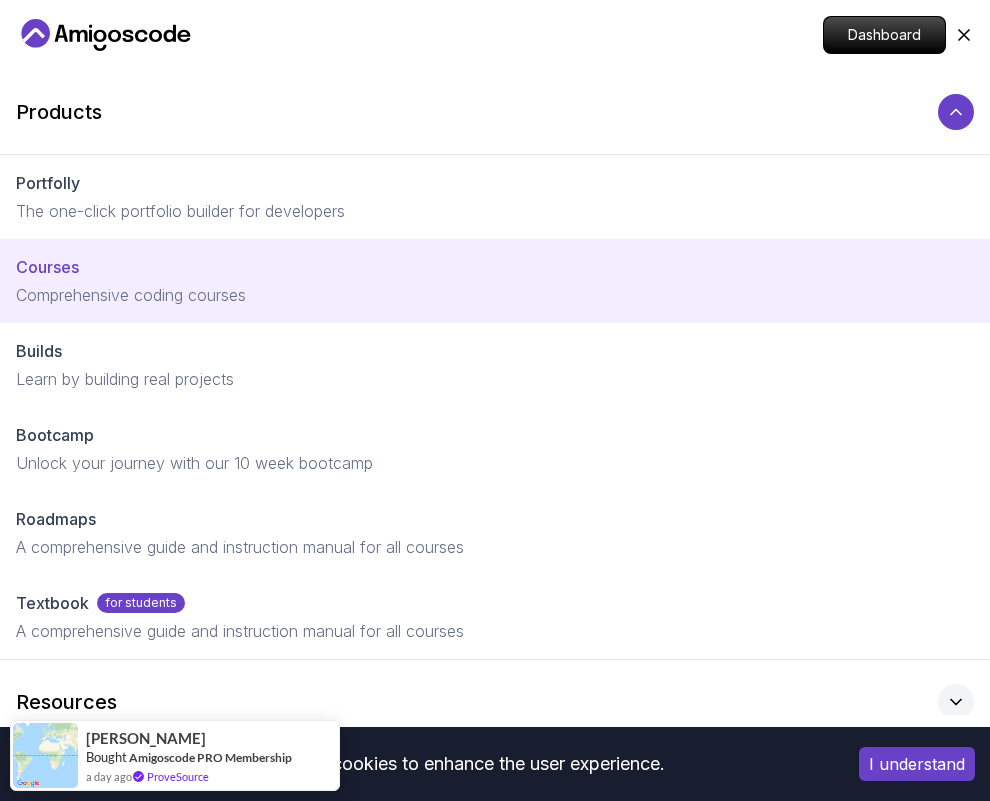 click on "Comprehensive coding courses" at bounding box center [495, 295] 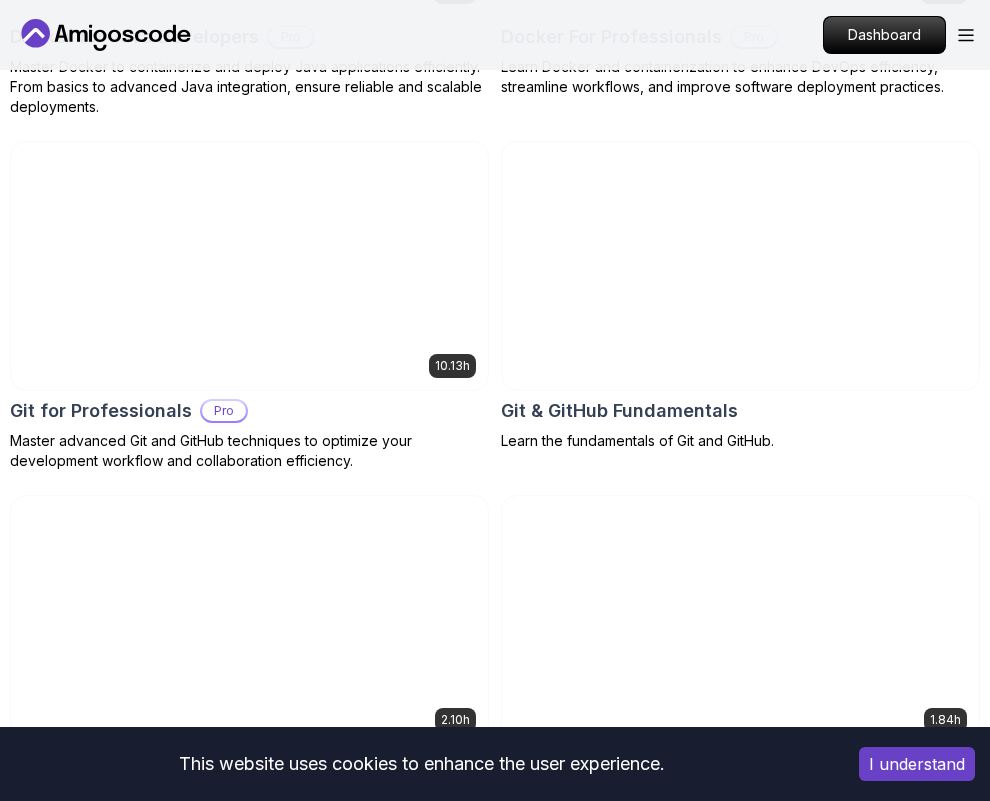 scroll, scrollTop: 3055, scrollLeft: 0, axis: vertical 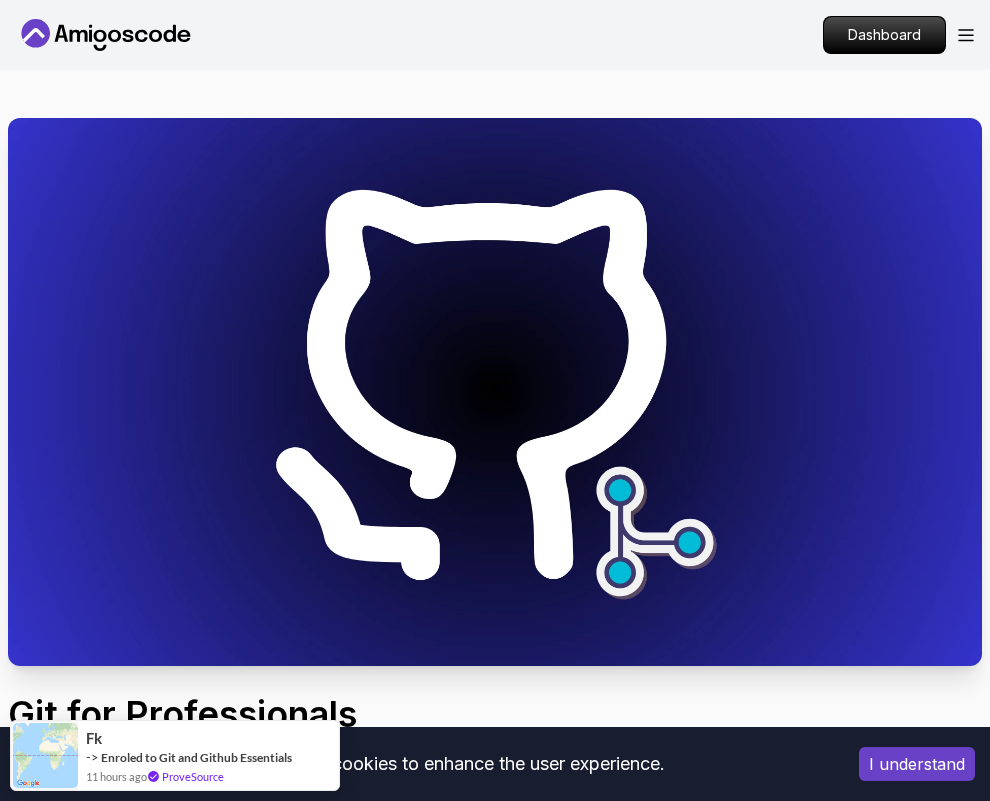 click on "This website uses cookies to enhance the user experience. I understand Products Resources Pricing Testimonials For Business Dashboard Products Resources Pricing Testimonials For Business Dashboard Git for Professionals Master advanced Git and GitHub techniques to optimize your development workflow and collaboration efficiency. Mama Samba Braima Djalo  /   Instructor Pro Course Includes: 10.13 Hours 142 Lectures Certificate of Completion 15 Days Money Back Guaranteed Access to: Course Slides AmigosCode Textbook Access to Discord Group IntelliJ IDEA Ultimate Enrol Now Share this Course or Copy link Got a Team of 5 or More? With one subscription, give your entire team access to all courses and features. Check our Business Plan Mama Samba Braima Djalo  /   Instructor What you will learn git github terminal linux Working With Remote Repositories Practical Exercises Excluding Files And Folders In Git Taking A Closer Look At Commits Undoing Changes In Git Force Pushing In Git Working With Branches Rebasing In Git" at bounding box center (495, 5485) 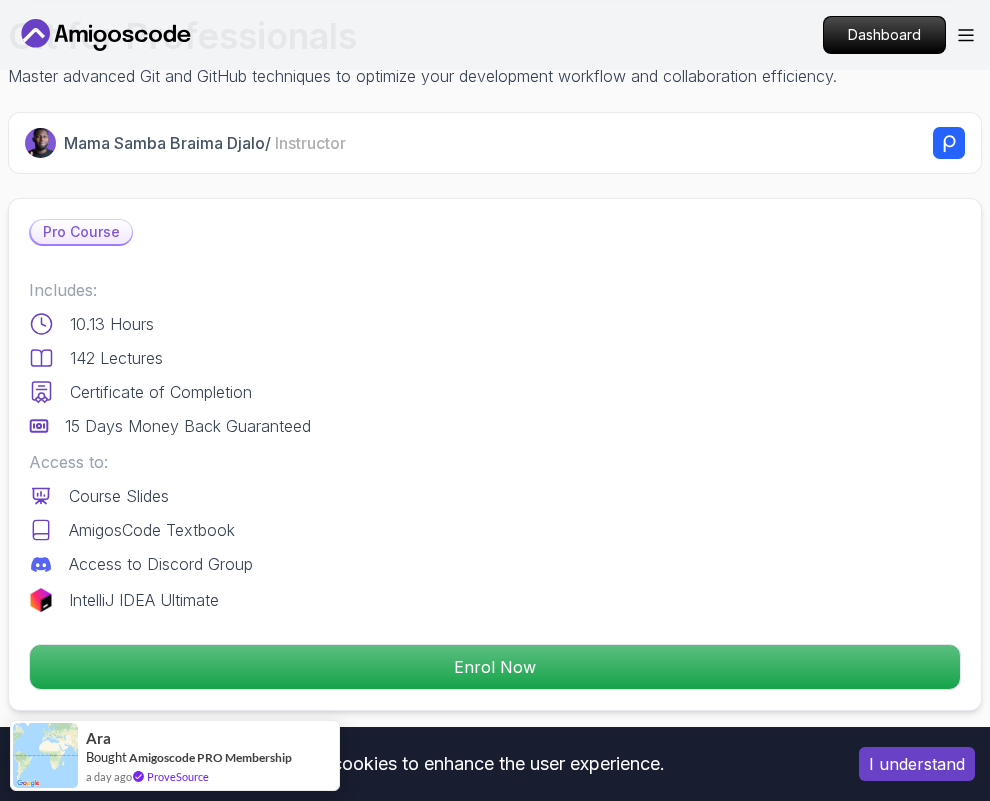 scroll, scrollTop: 680, scrollLeft: 0, axis: vertical 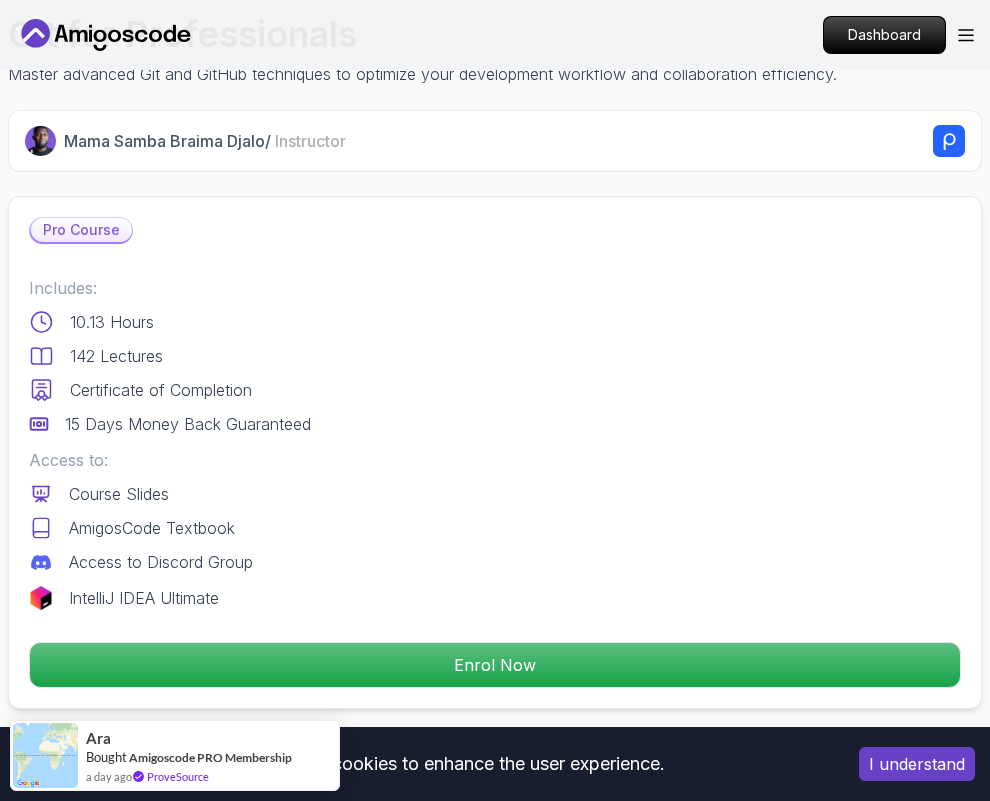 click on "Pro Course" at bounding box center [81, 230] 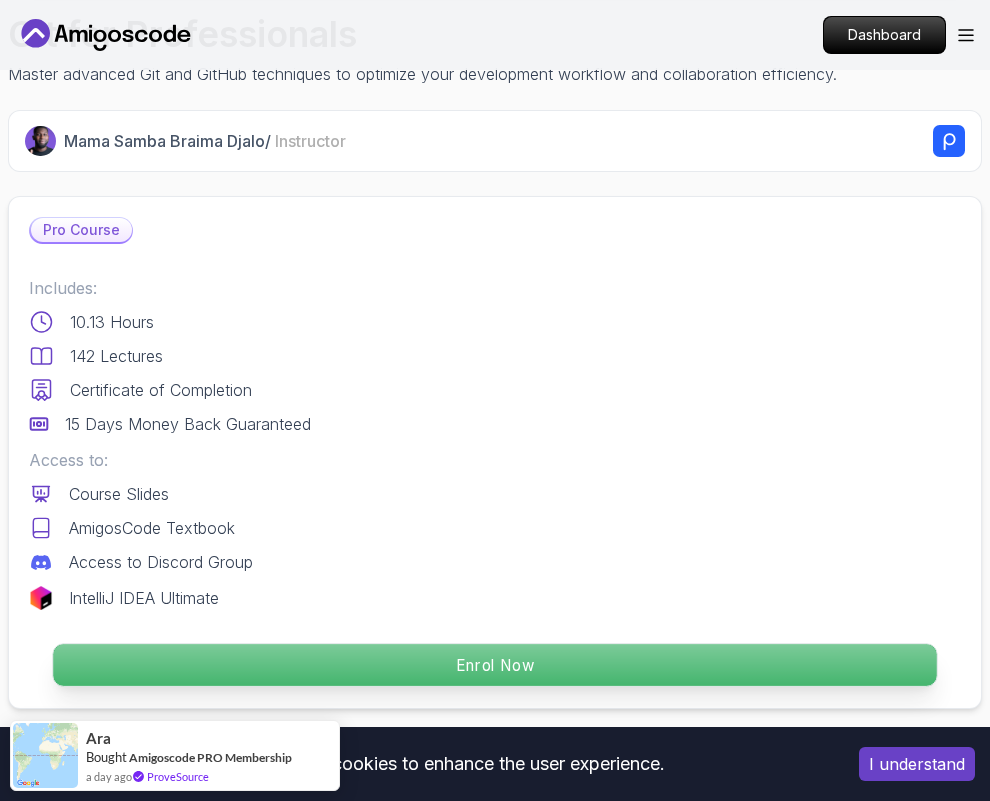 click on "Enrol Now" at bounding box center (495, 665) 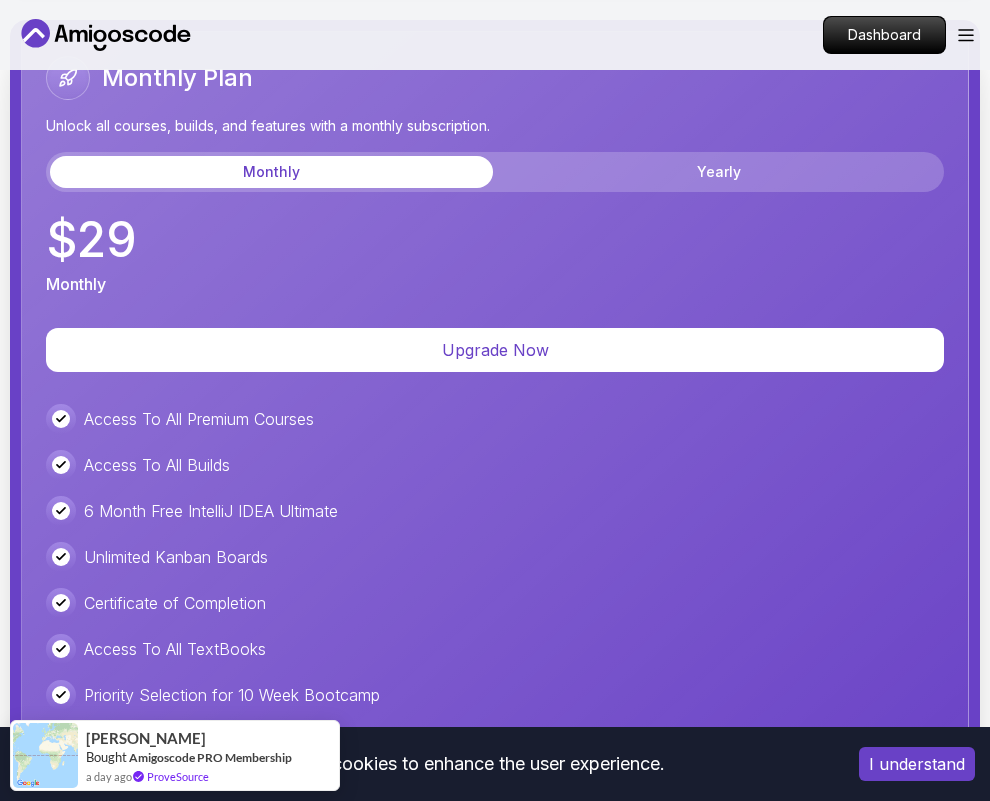 scroll, scrollTop: 6727, scrollLeft: 0, axis: vertical 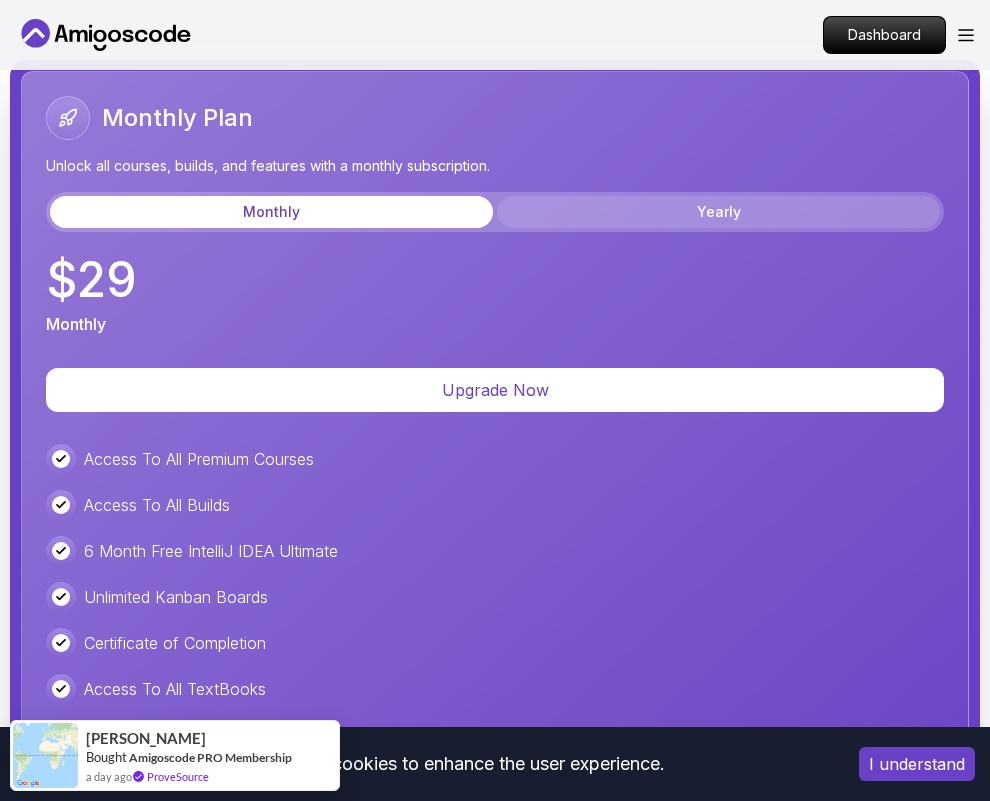 click on "Yearly" at bounding box center [718, 212] 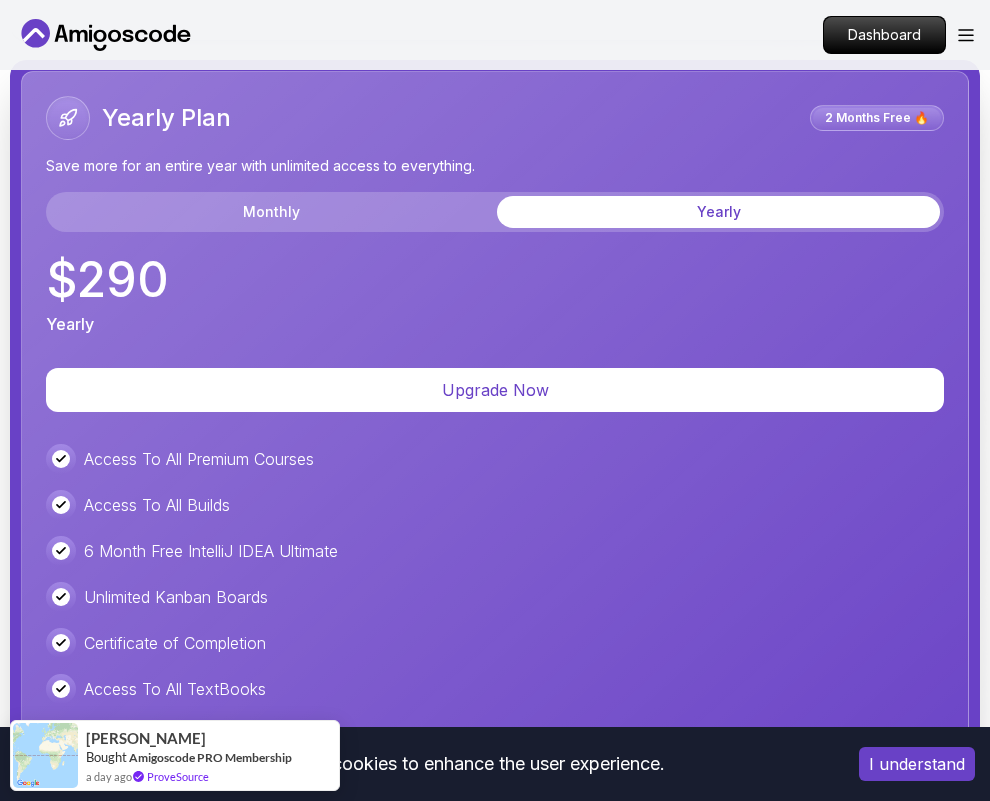 click on "Monthly Yearly" at bounding box center (495, 212) 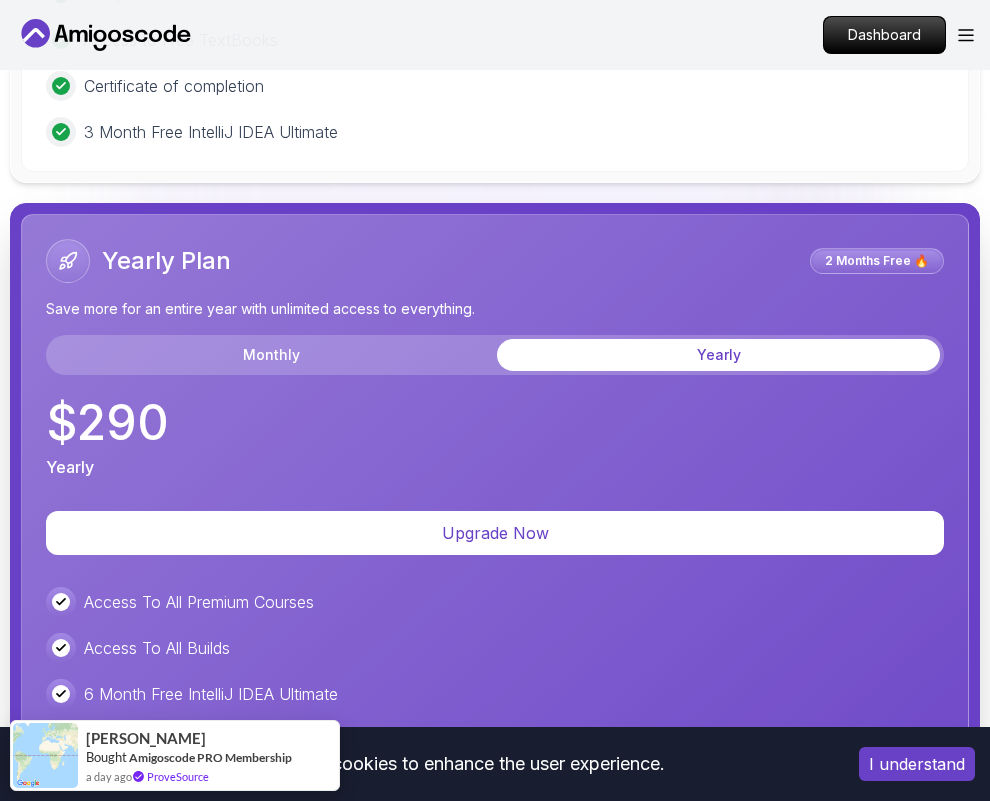 scroll, scrollTop: 6570, scrollLeft: 0, axis: vertical 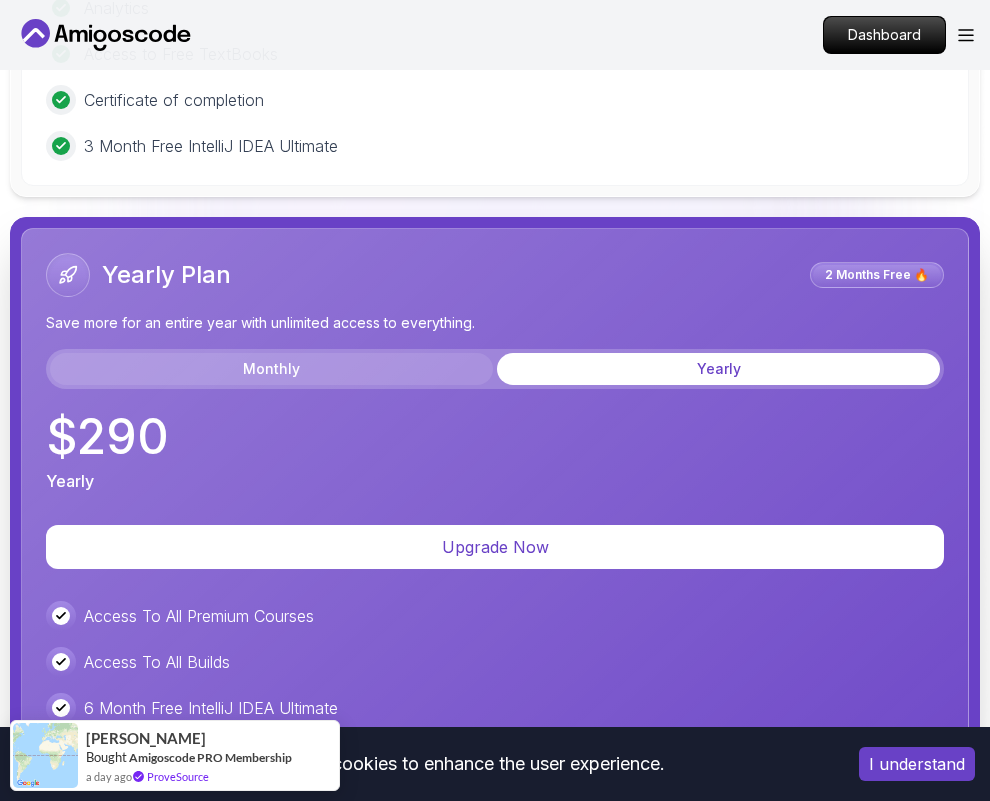 click on "Monthly" at bounding box center [271, 369] 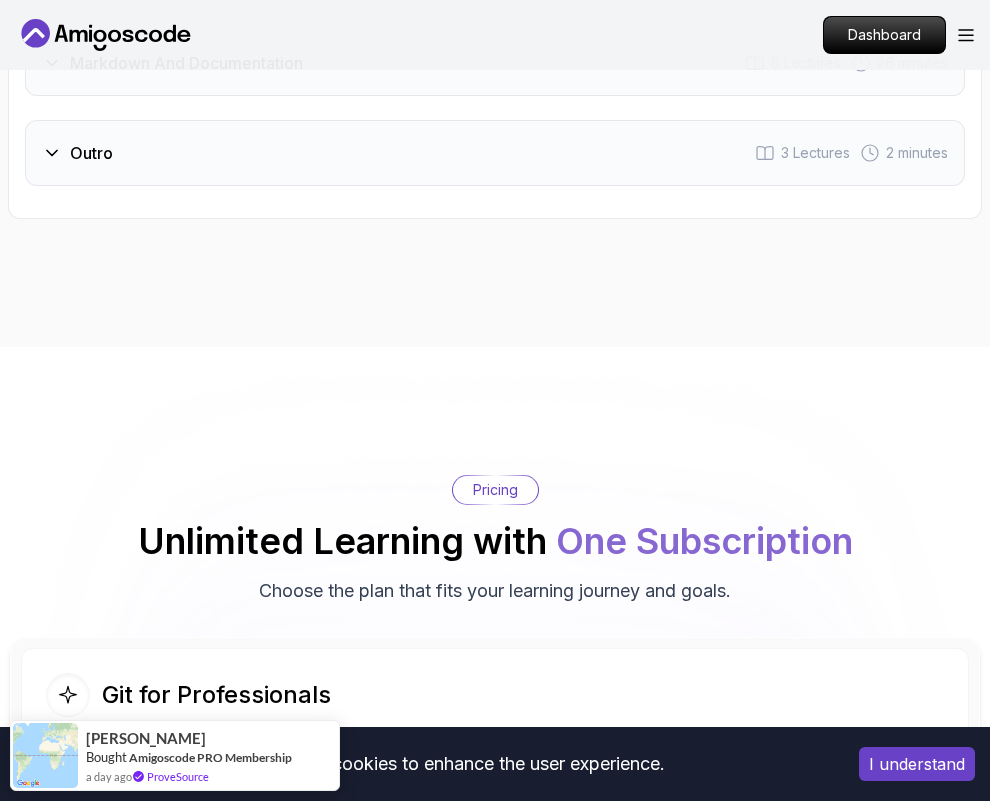 scroll, scrollTop: 5476, scrollLeft: 0, axis: vertical 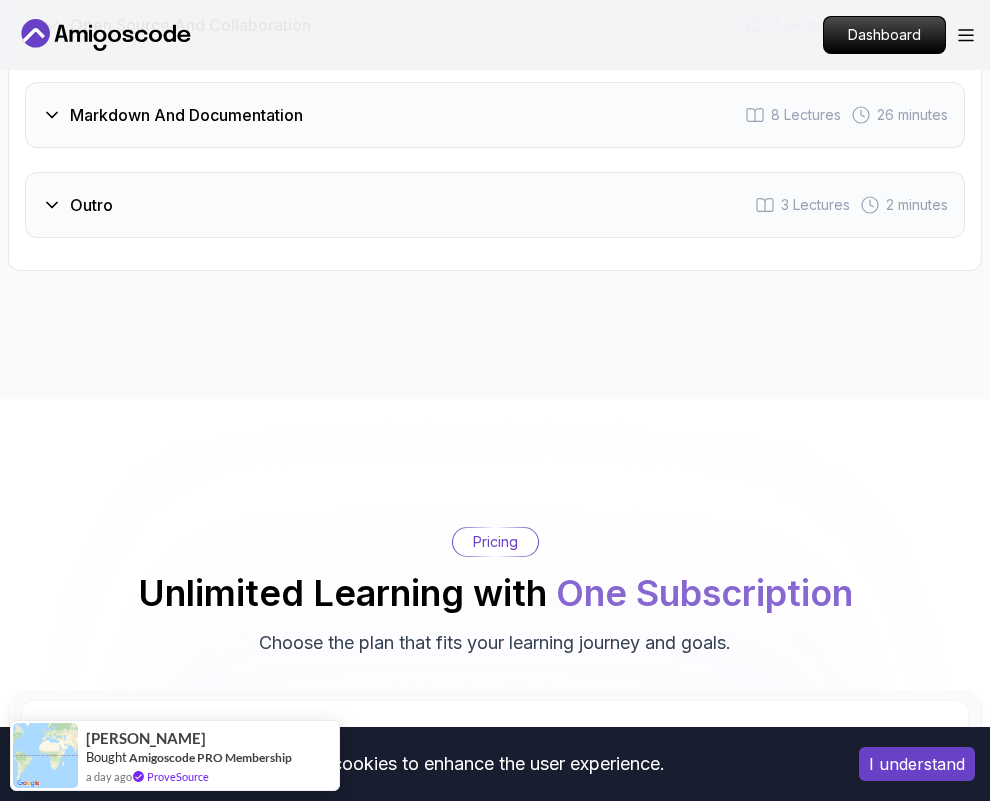 click on "Dashboard" at bounding box center [898, 35] 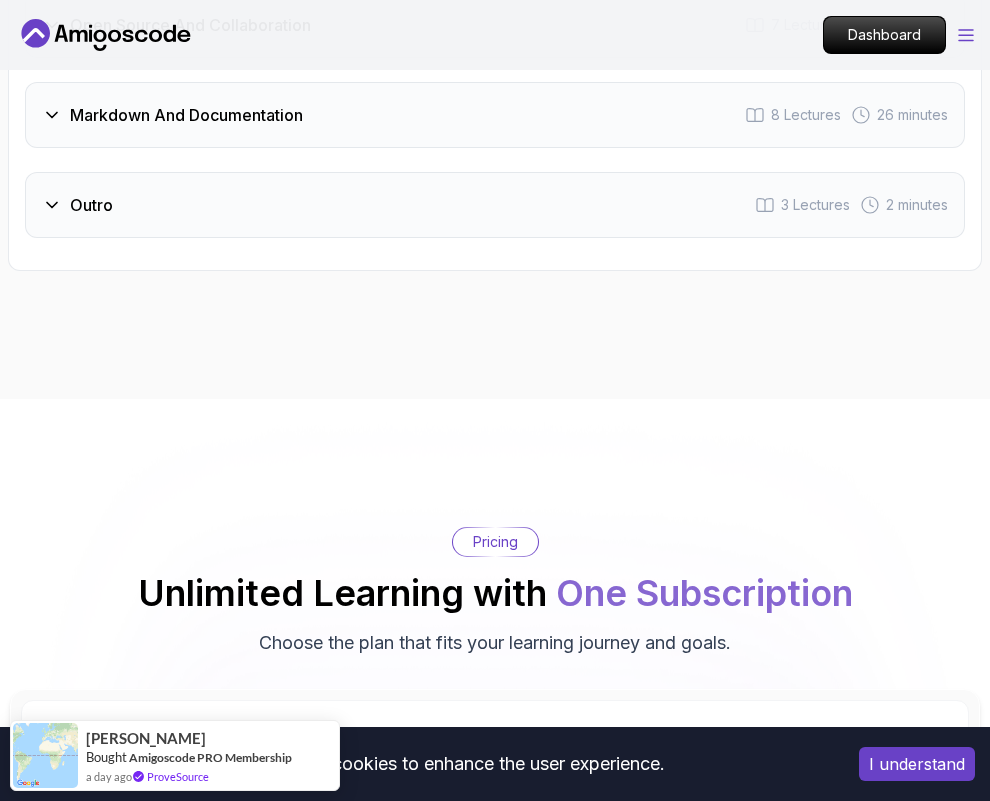 click 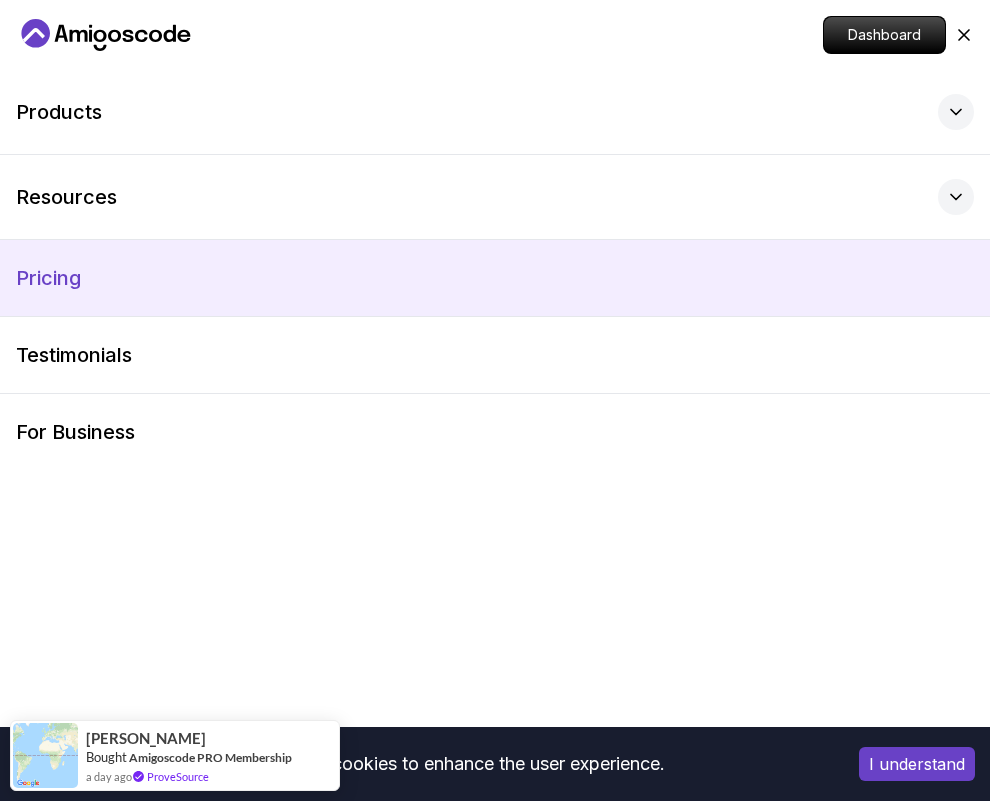 click on "Pricing" at bounding box center (48, 278) 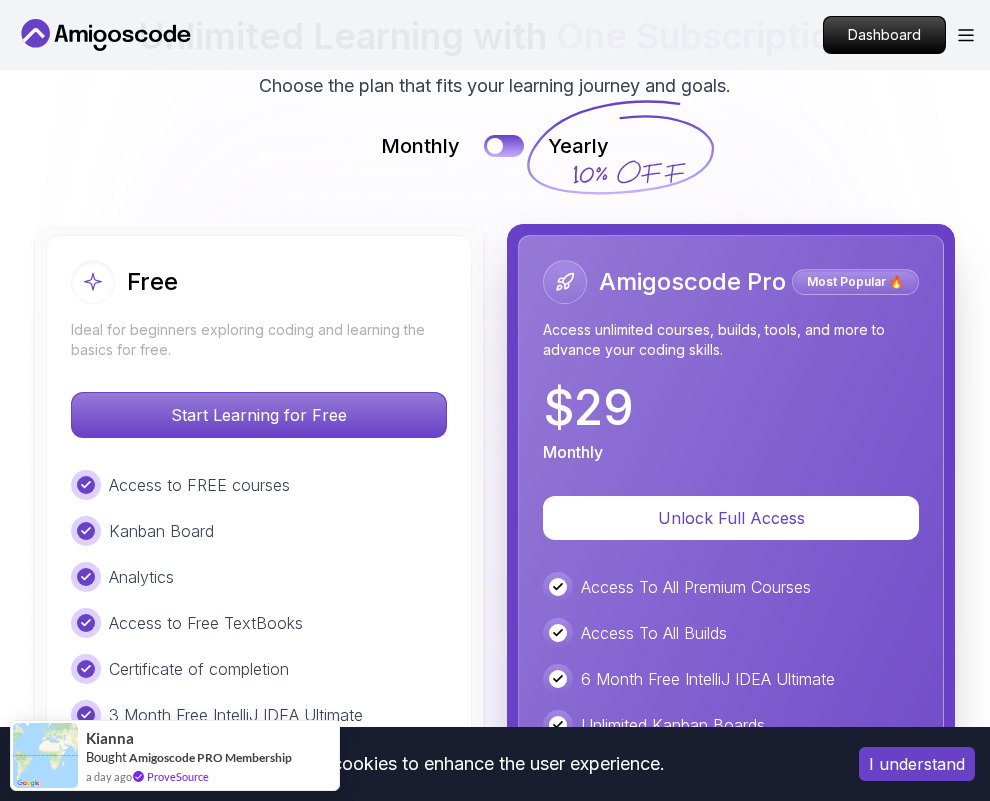 scroll, scrollTop: 5086, scrollLeft: 0, axis: vertical 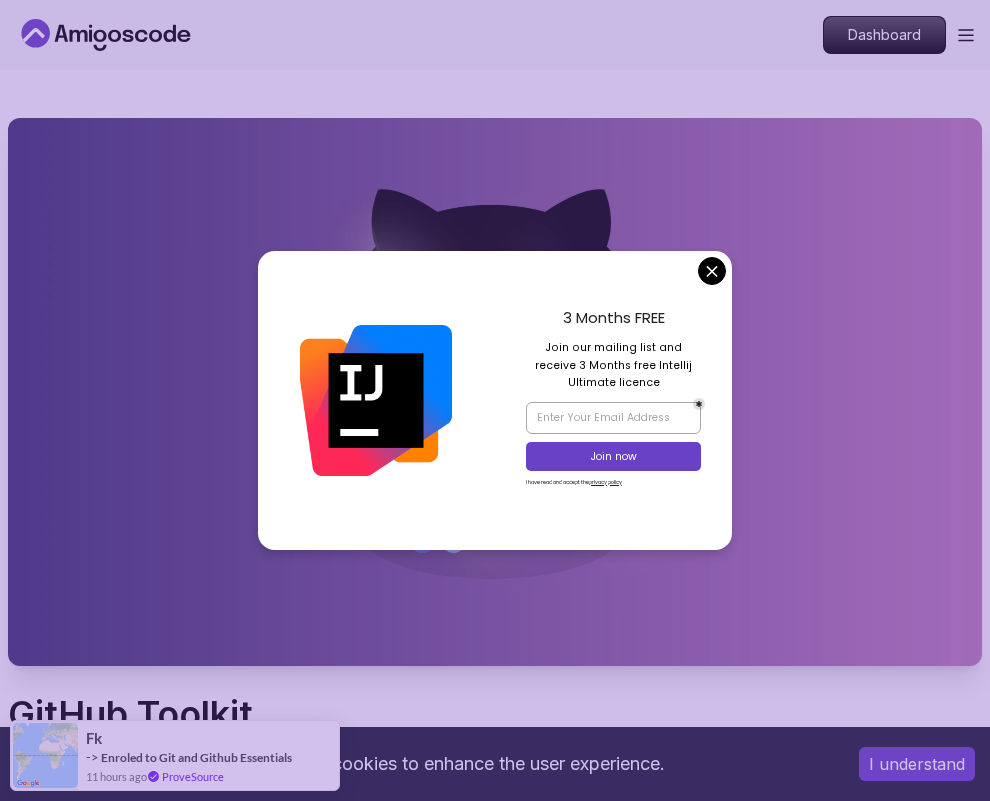 click on "This website uses cookies to enhance the user experience. I understand Products Resources Pricing Testimonials For Business Dashboard Products Resources Pricing Testimonials For Business Dashboard GitHub Toolkit Master GitHub Toolkit to enhance your development workflow and collaboration efficiency. Mama Samba Braima Djalo  /   Instructor Pro Course Includes: 2.10 Hours 36 Lectures Certificate of Completion Access to: Course Slides AmigosCode Textbook Access to Discord Group IntelliJ IDEA Ultimate Enrol Now Share this Course or Copy link Got a Team of 5 or More? With one subscription, give your entire team access to all courses and features. Check our Business Plan Mama Samba Braima Djalo  /   Instructor What you will learn git github github-codespaces github-actions github-projects Open Source and Collaborative Workflows: Contribute to open source projects. Markdown and Documentation: Document your projects like a pro. Using Codespaces: Develop in the cloud. Enhancing Security in Git: Secure your projects." at bounding box center [495, 4857] 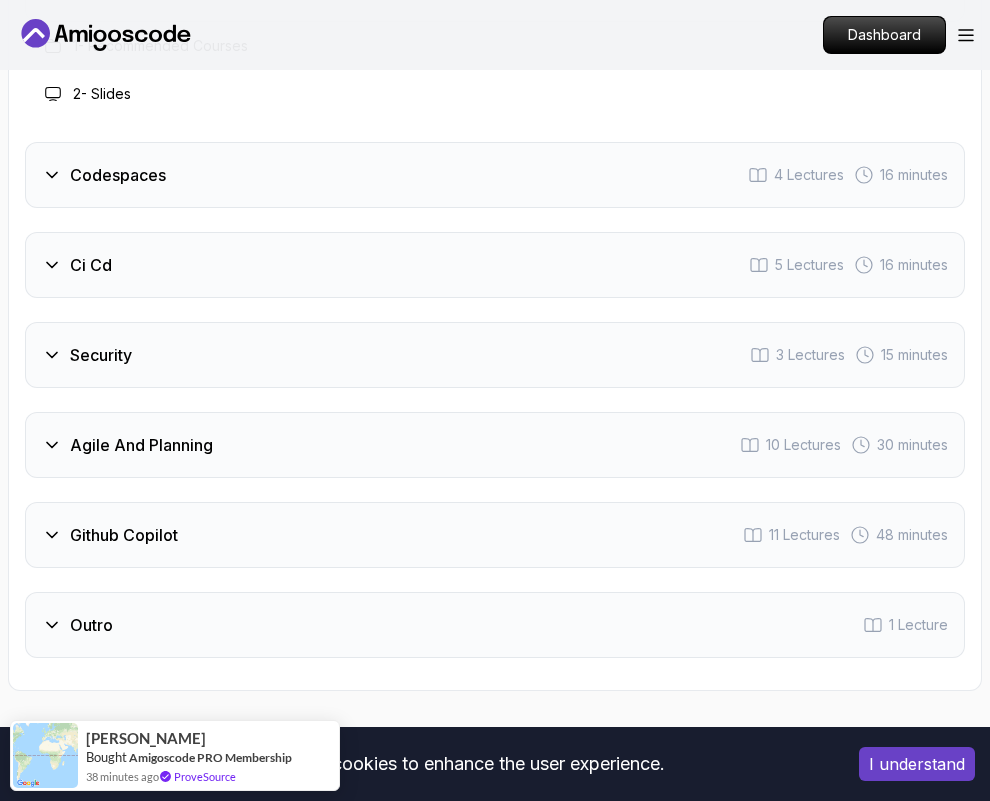 scroll, scrollTop: 3666, scrollLeft: 0, axis: vertical 